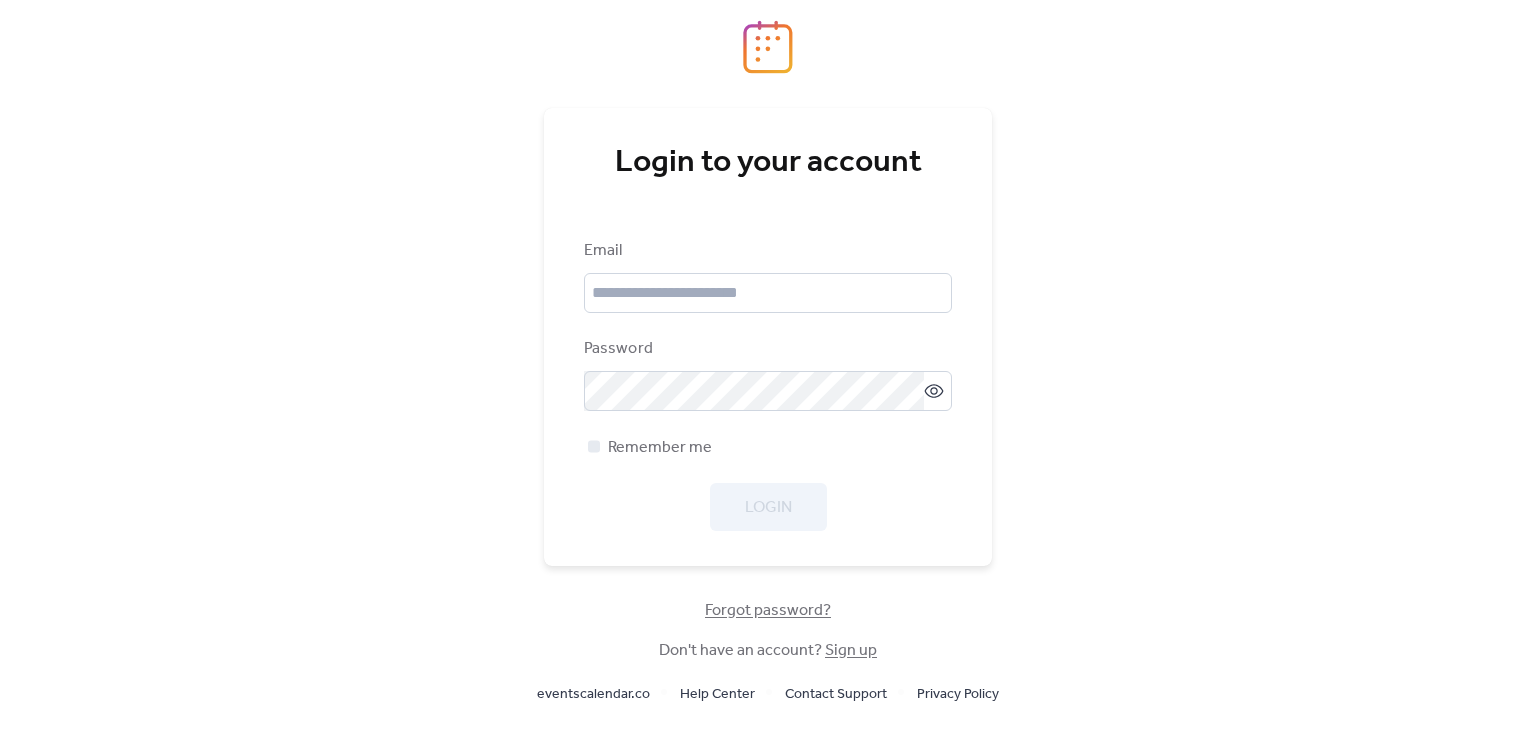 scroll, scrollTop: 0, scrollLeft: 0, axis: both 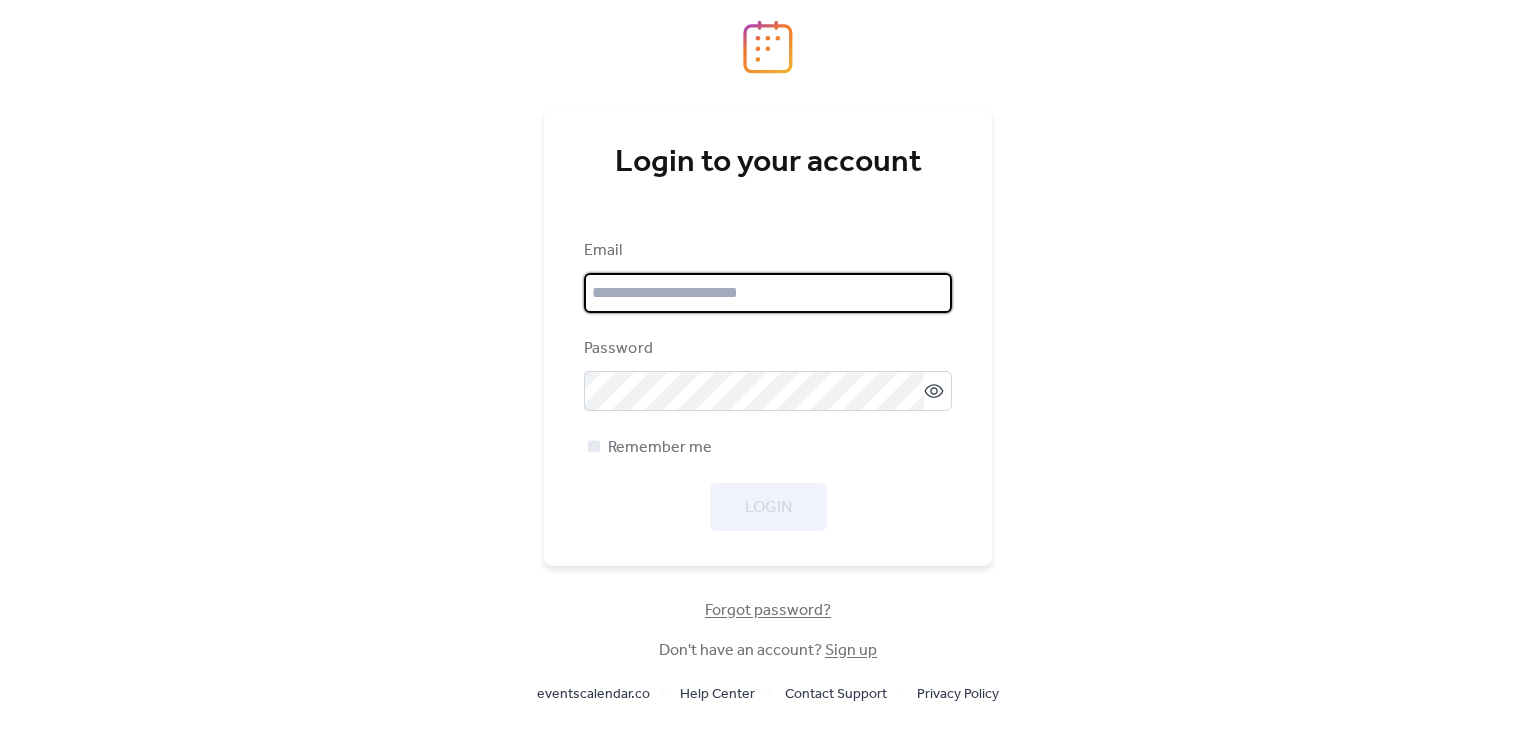 click at bounding box center [768, 293] 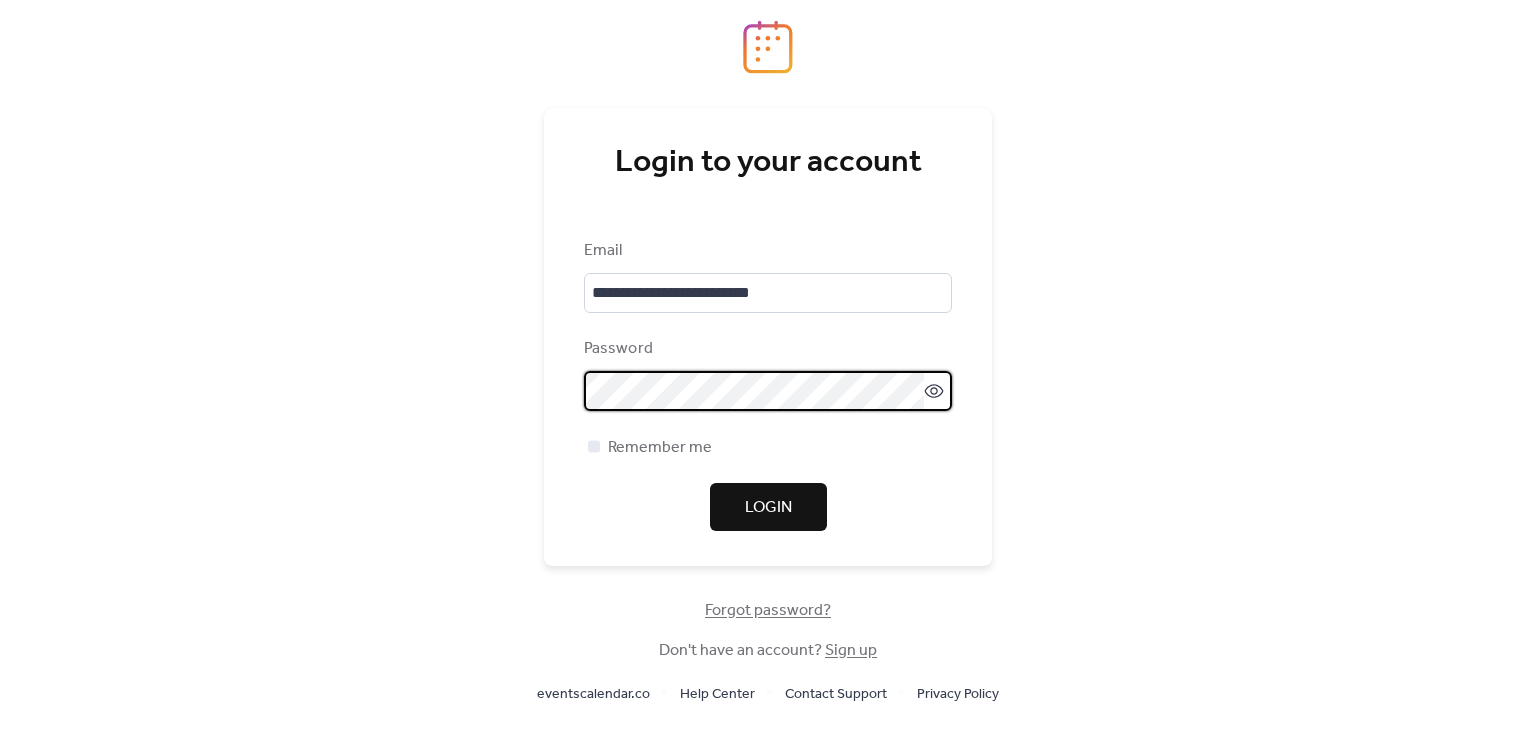 click 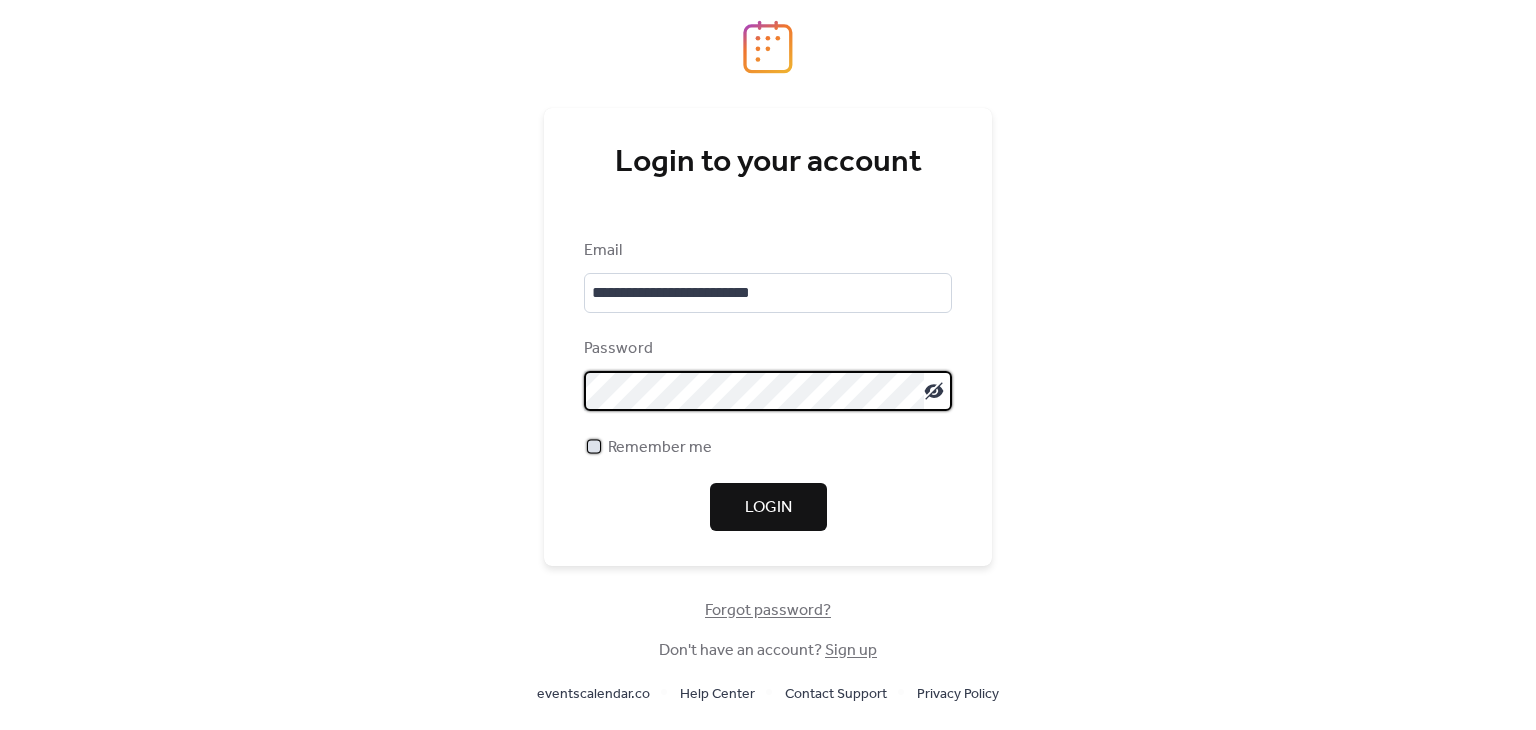 click on "Remember me" at bounding box center [660, 448] 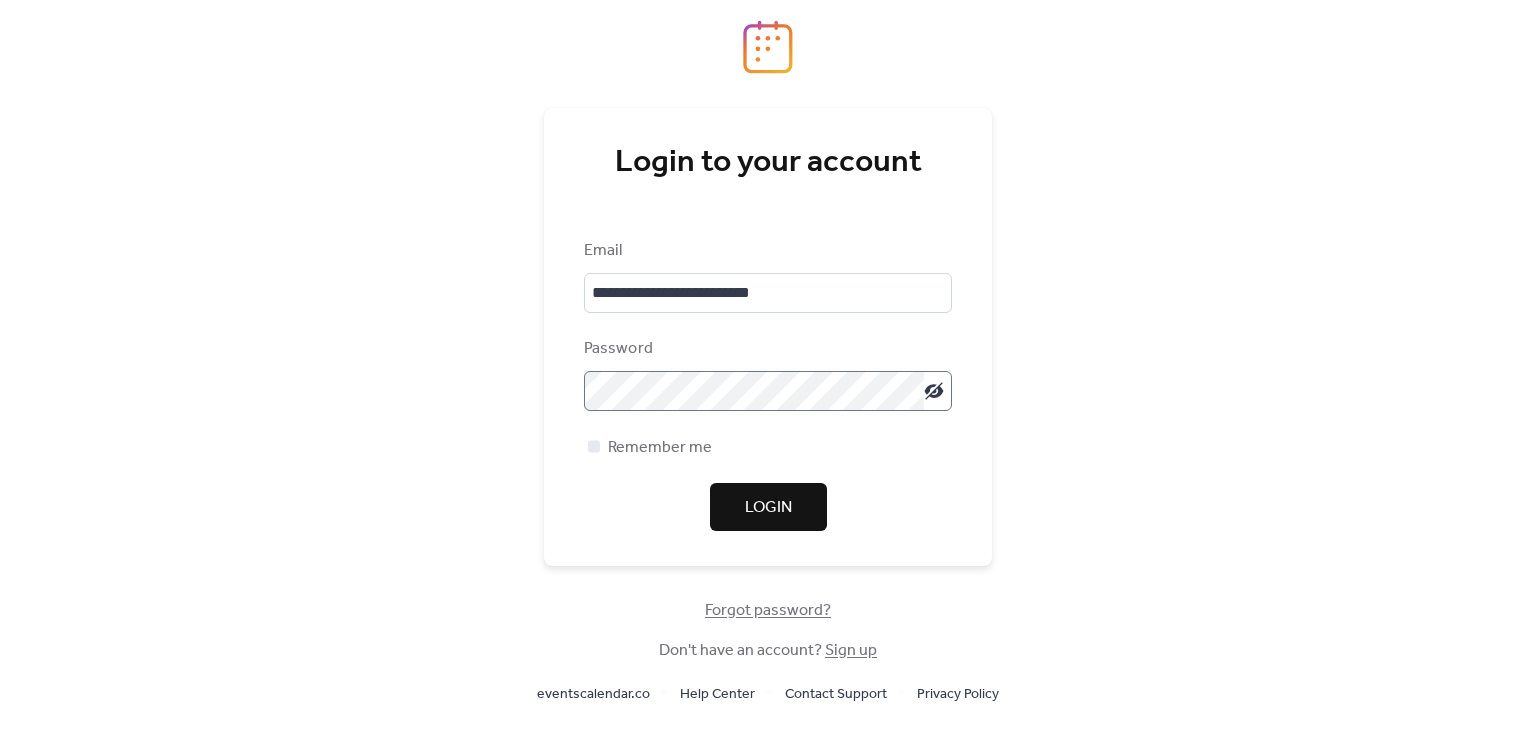 click on "Login" at bounding box center (768, 507) 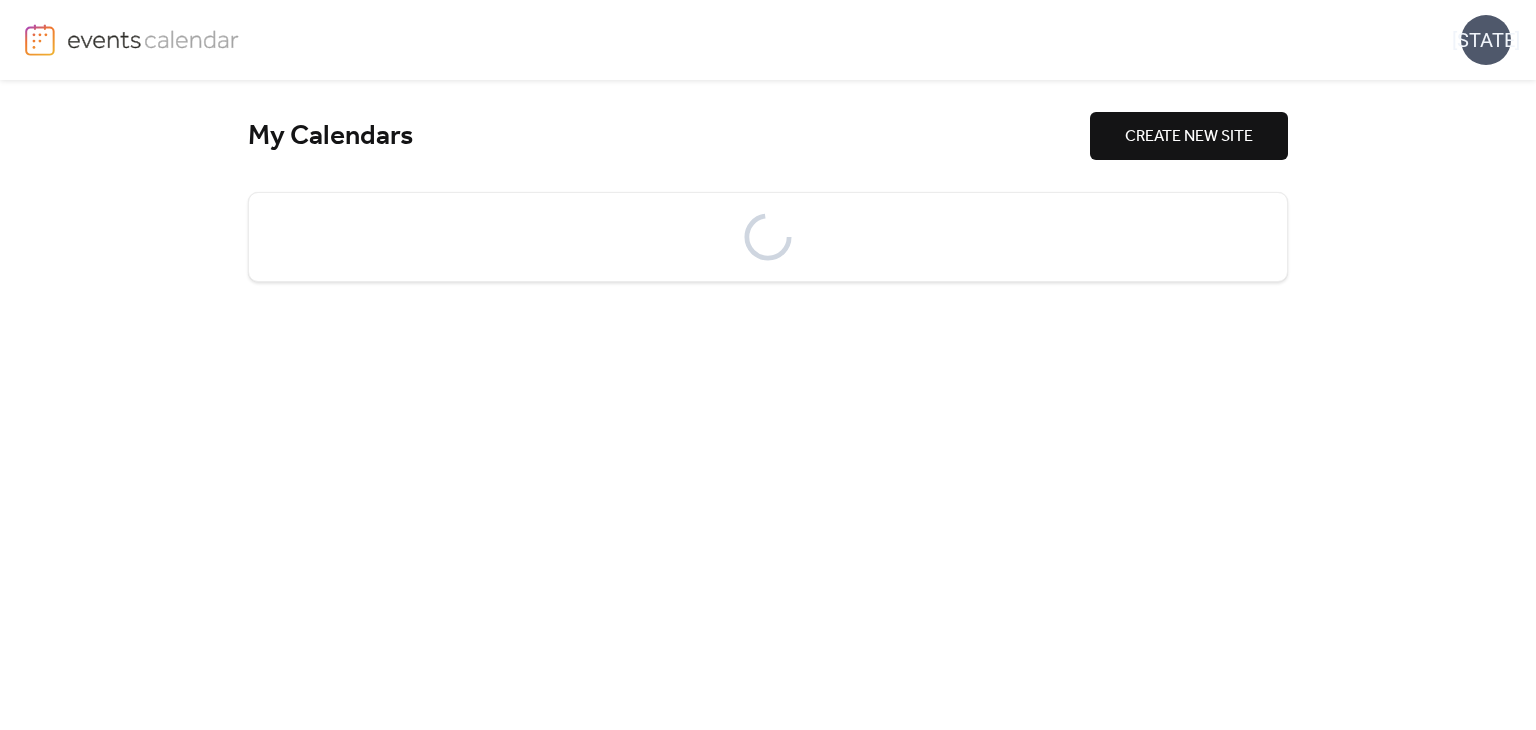 scroll, scrollTop: 0, scrollLeft: 0, axis: both 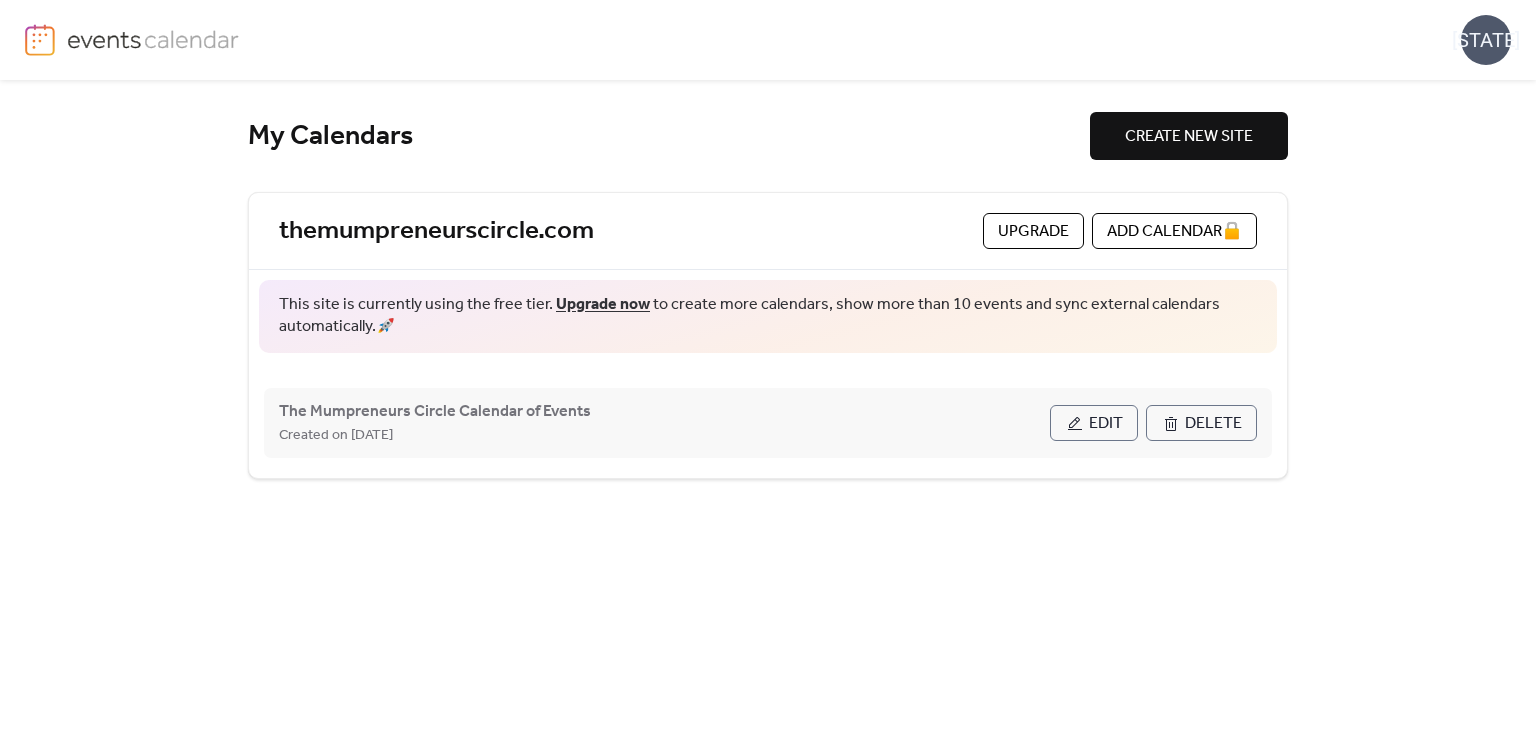 click on "Edit" at bounding box center [1106, 424] 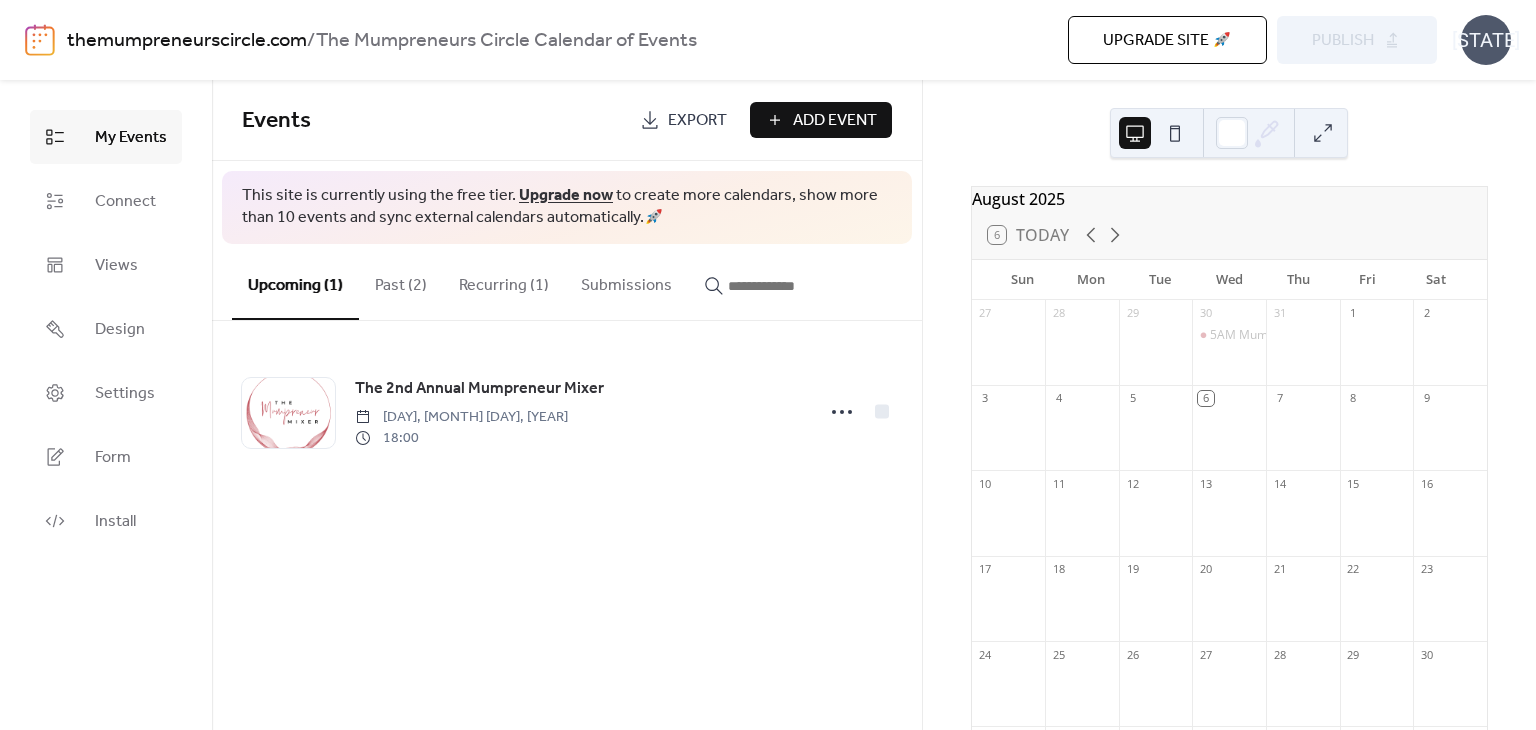 click on "Add Event" at bounding box center [835, 121] 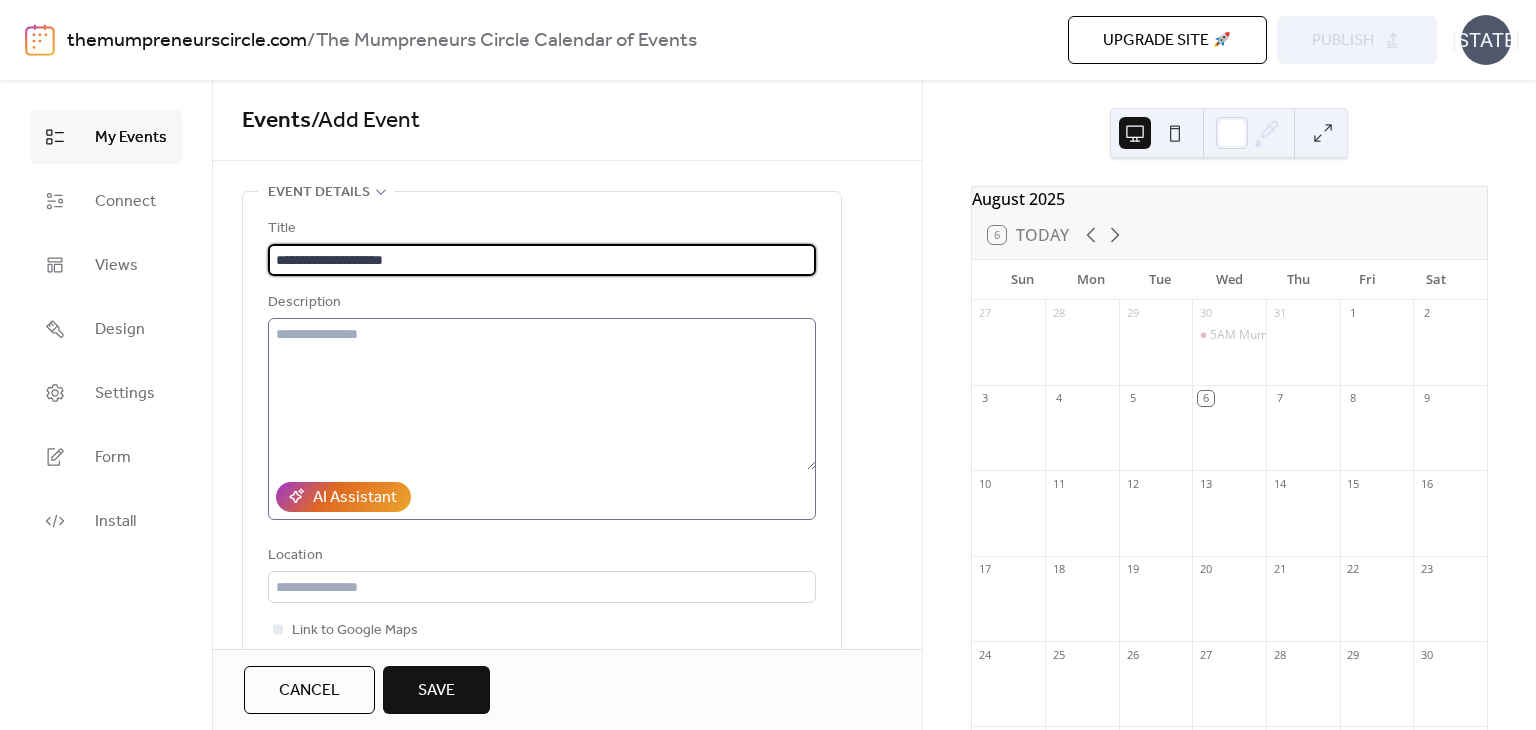type on "**********" 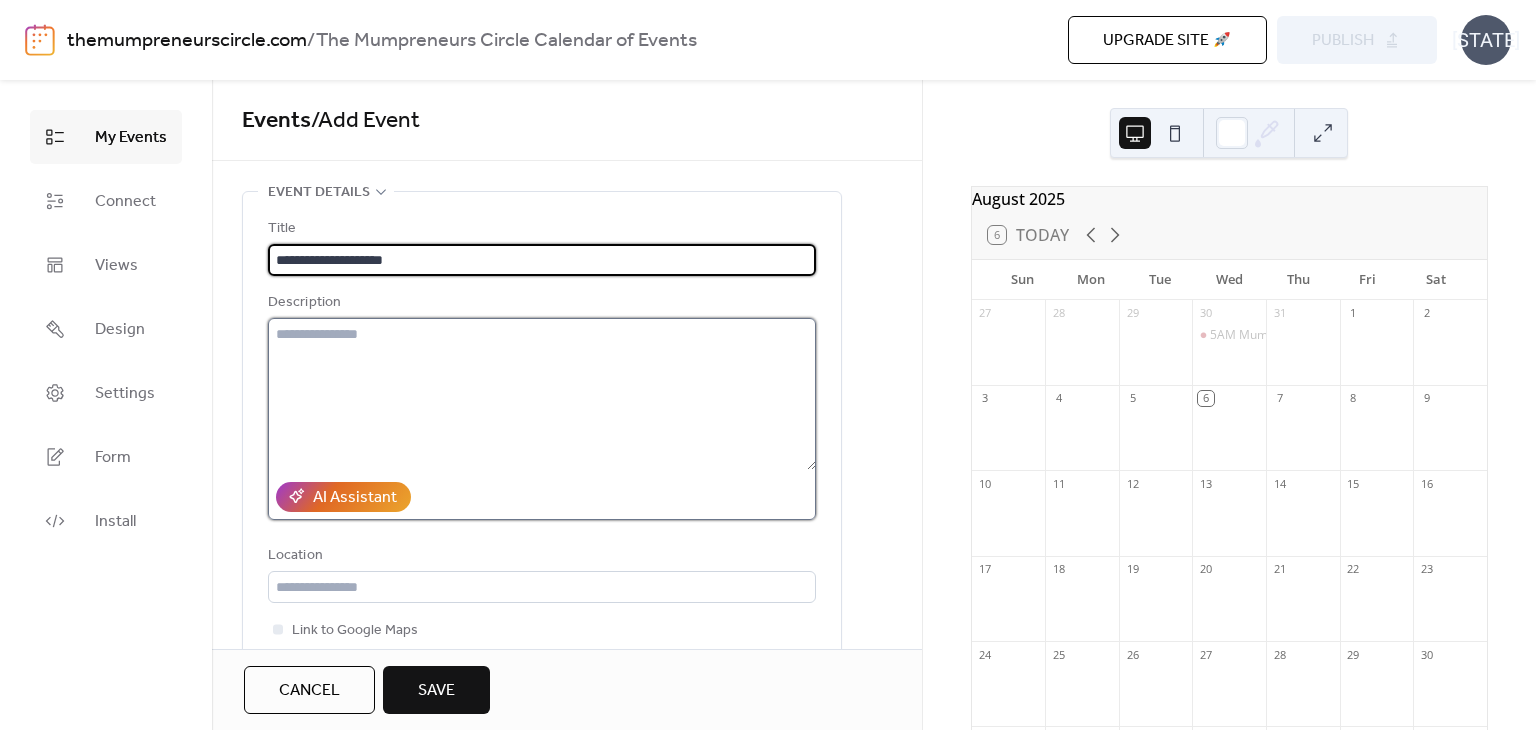 click at bounding box center (542, 394) 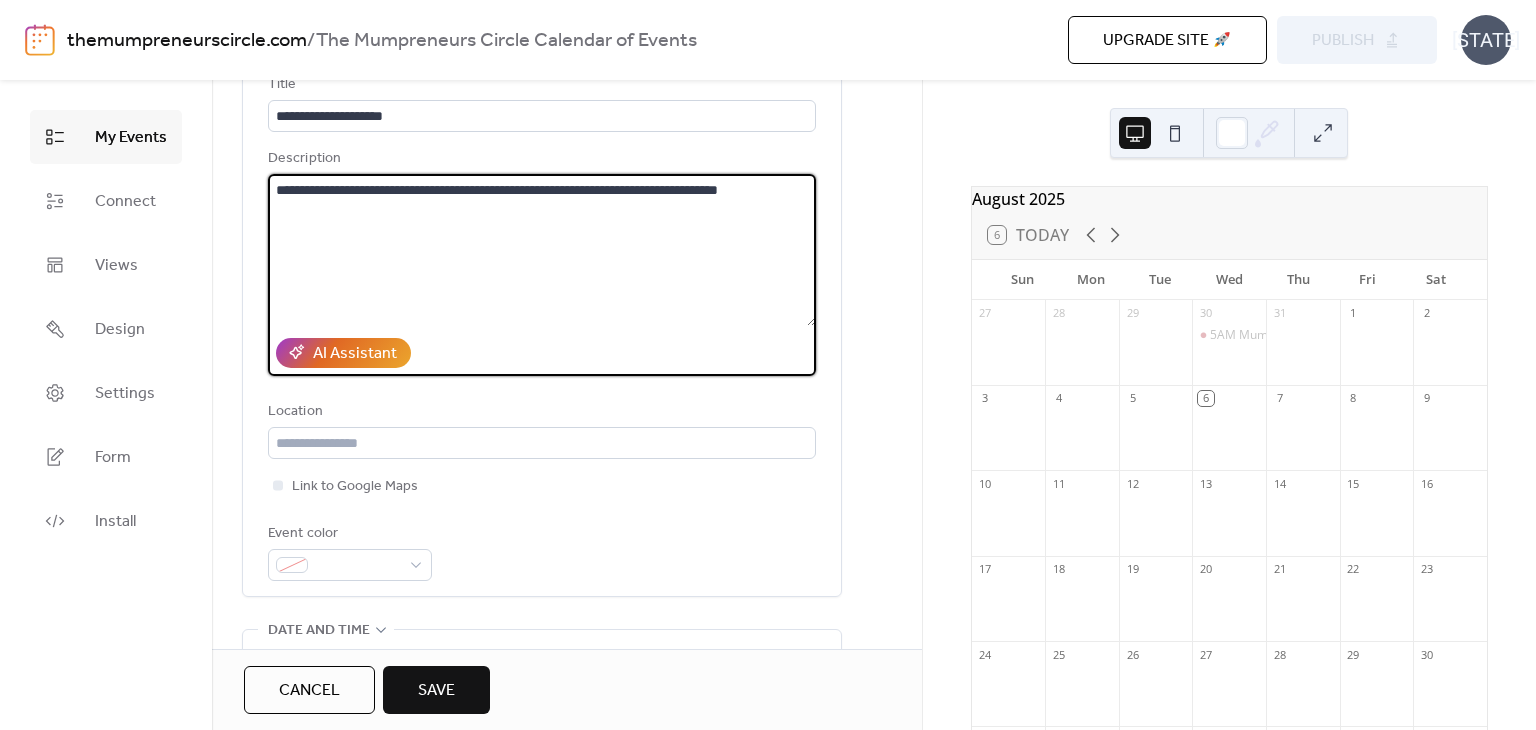 scroll, scrollTop: 249, scrollLeft: 0, axis: vertical 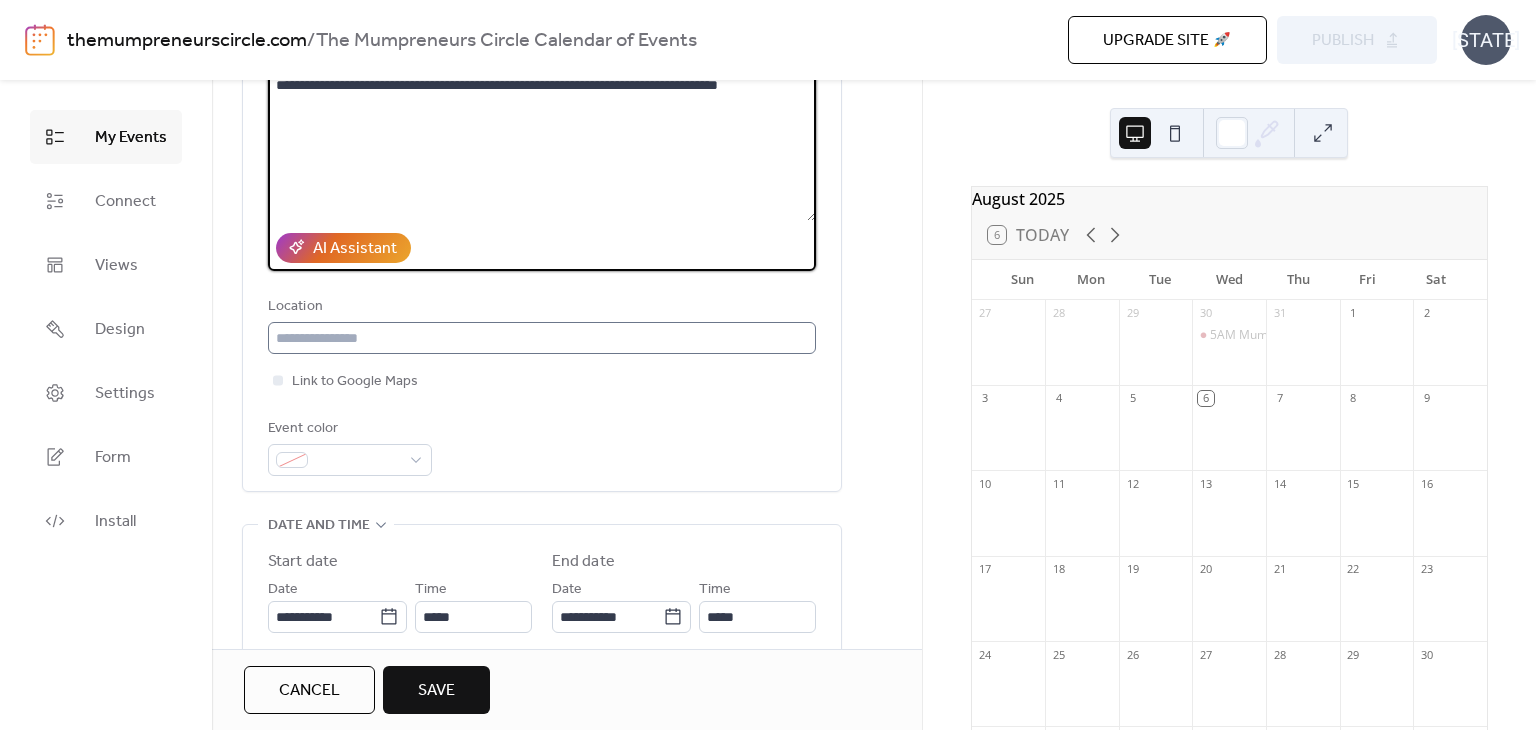 type on "**********" 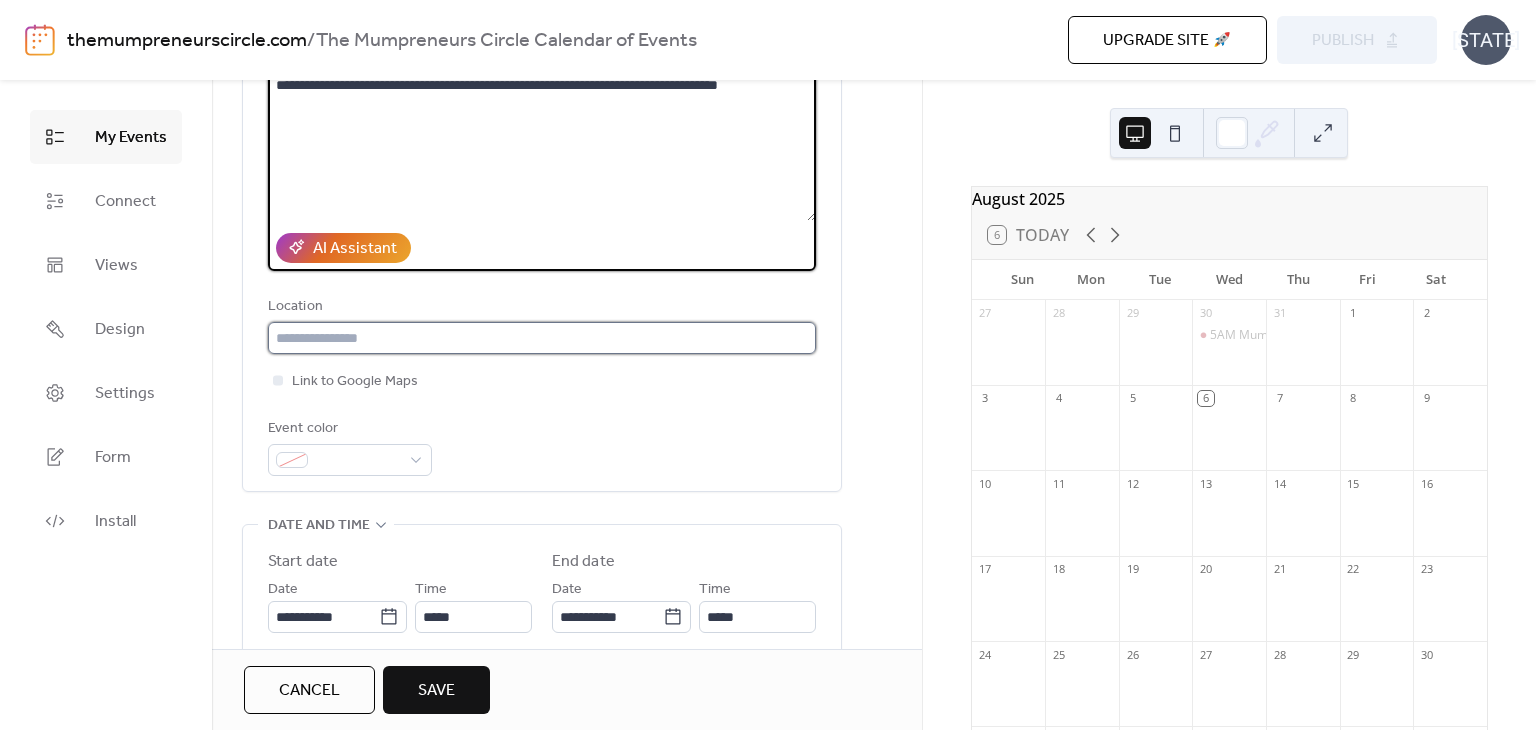click at bounding box center [542, 338] 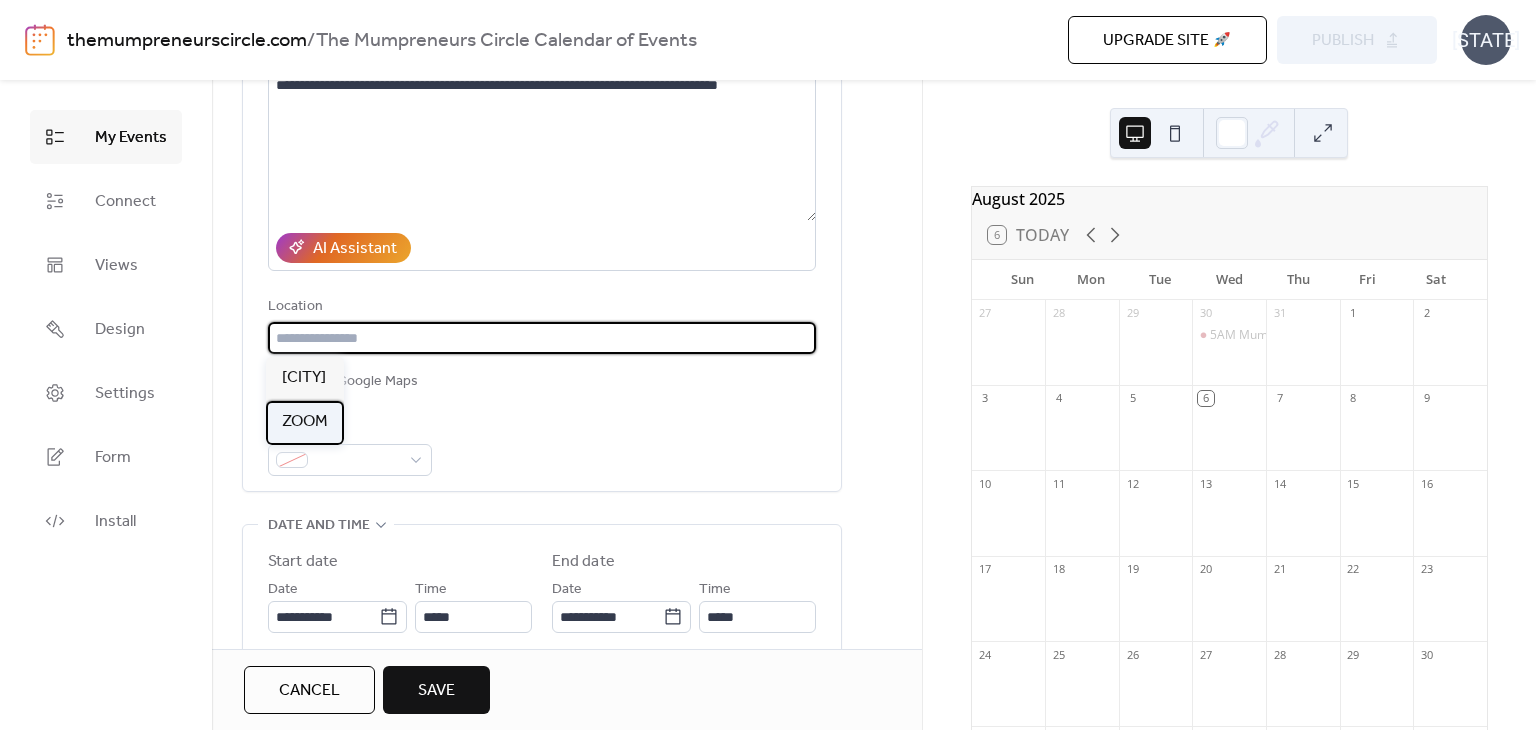 click on "ZOOM" at bounding box center [305, 422] 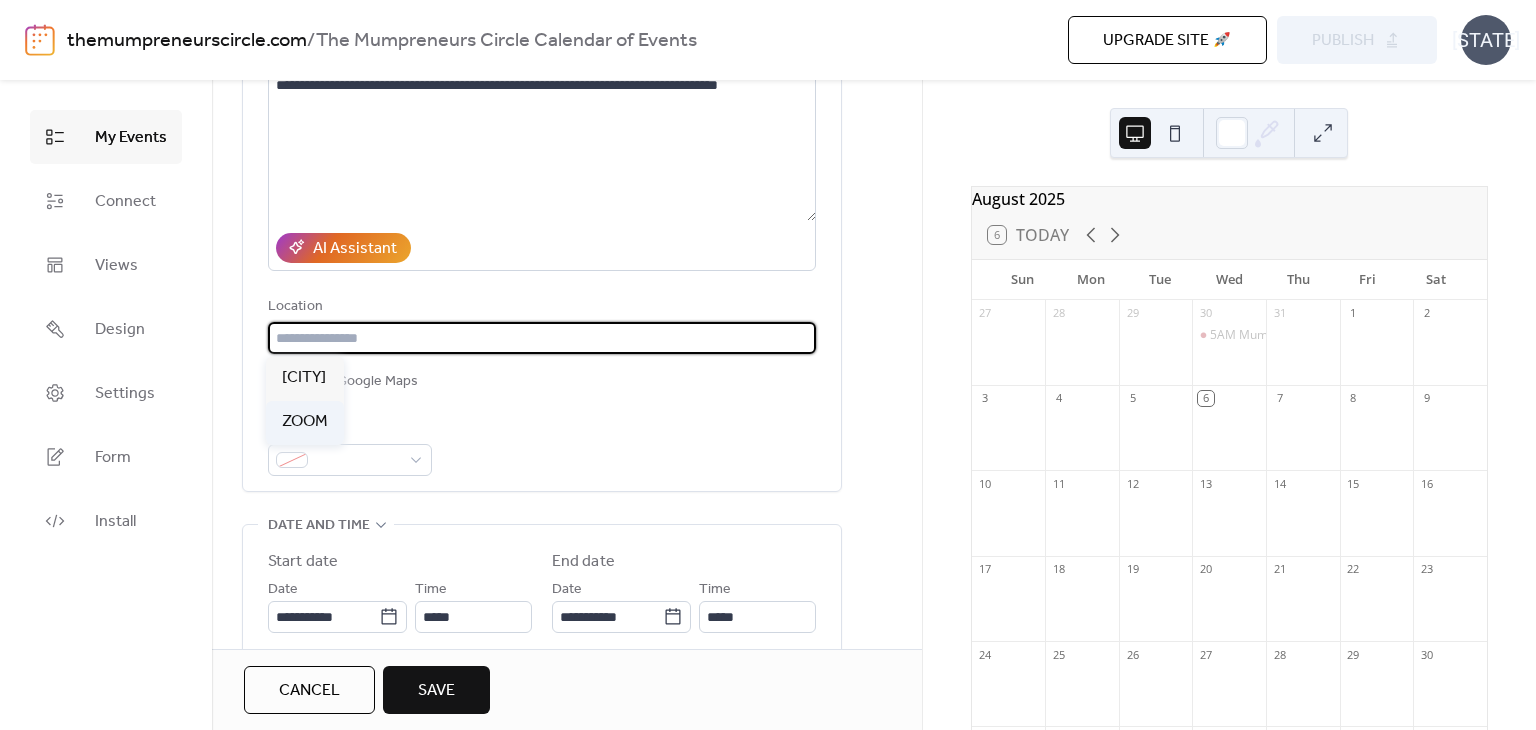 type on "****" 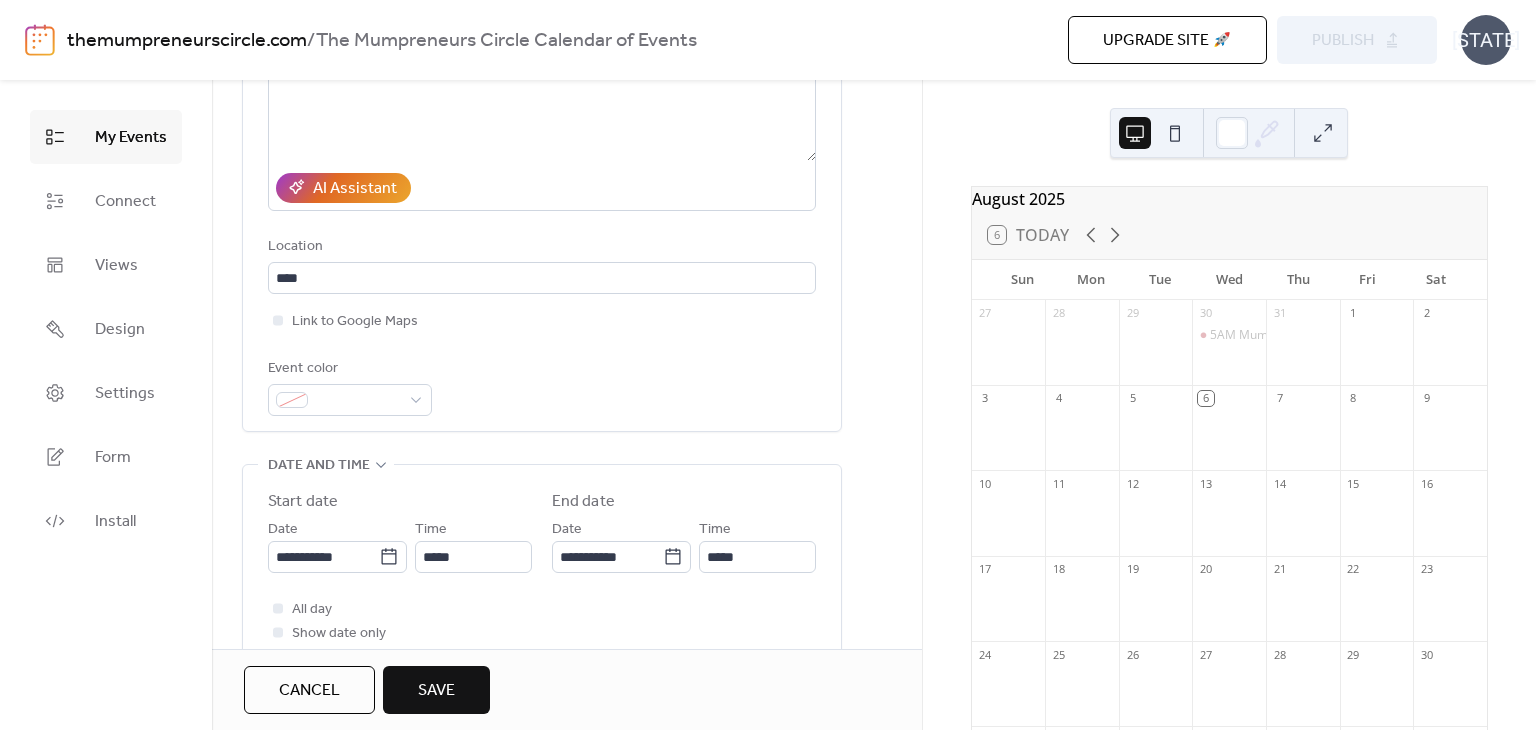 scroll, scrollTop: 372, scrollLeft: 0, axis: vertical 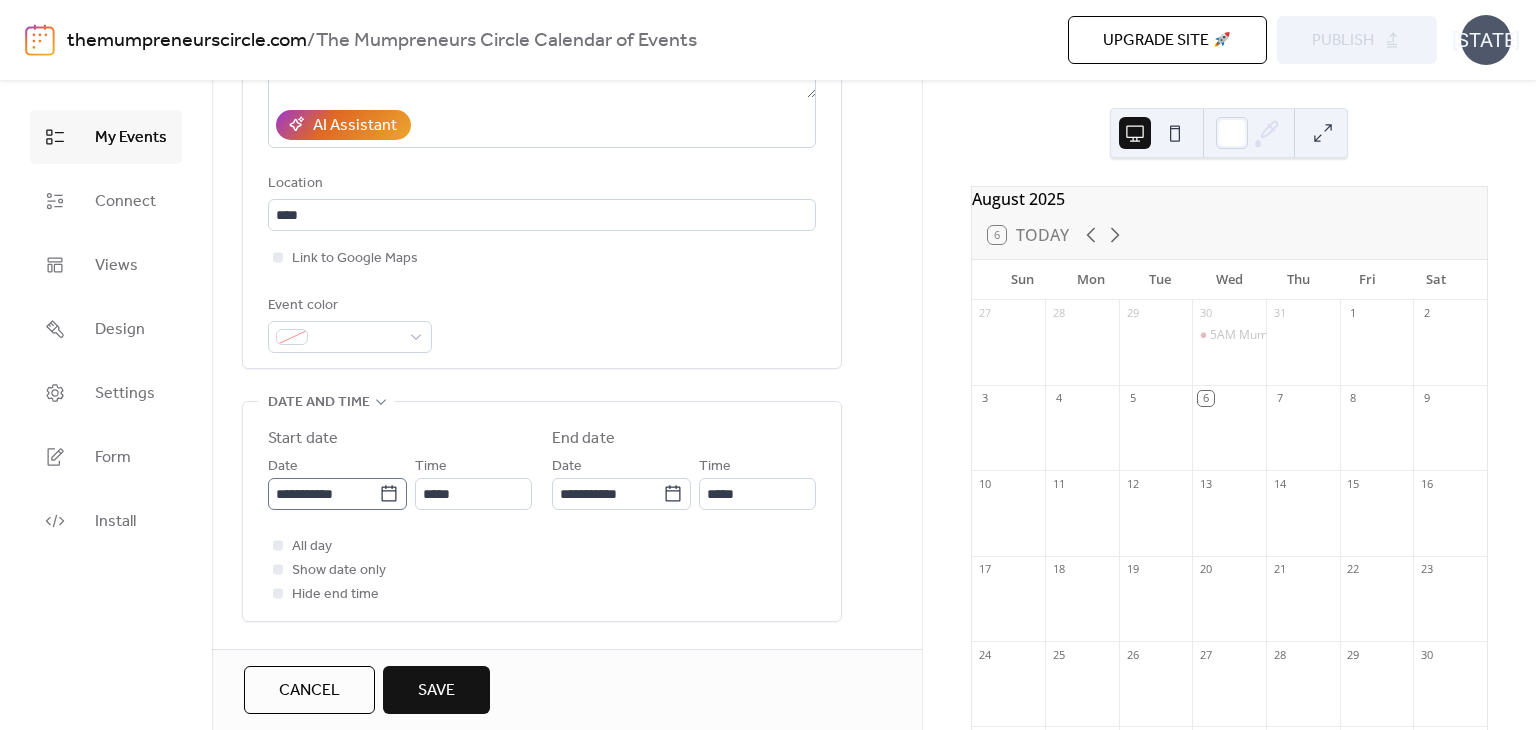 click 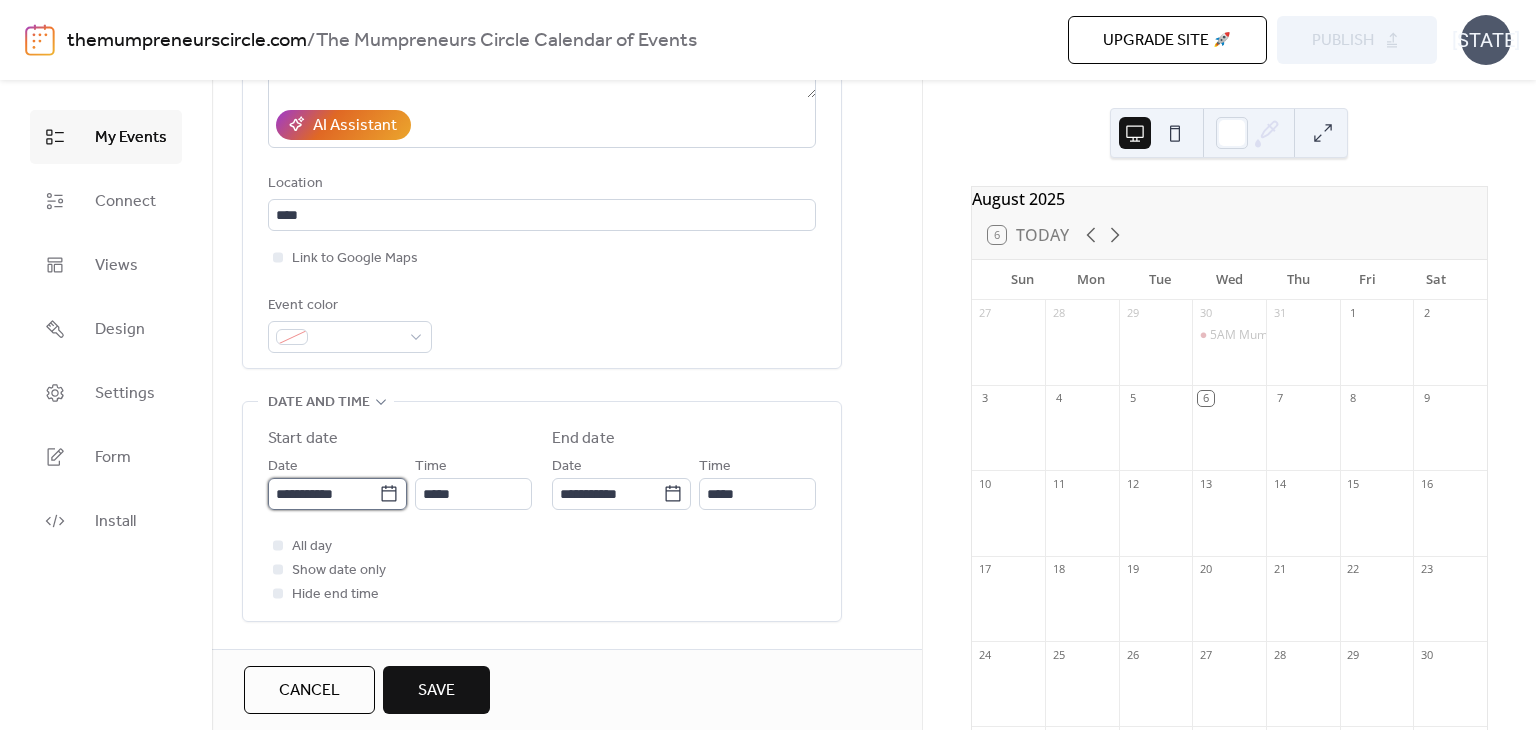 click on "**********" at bounding box center [323, 494] 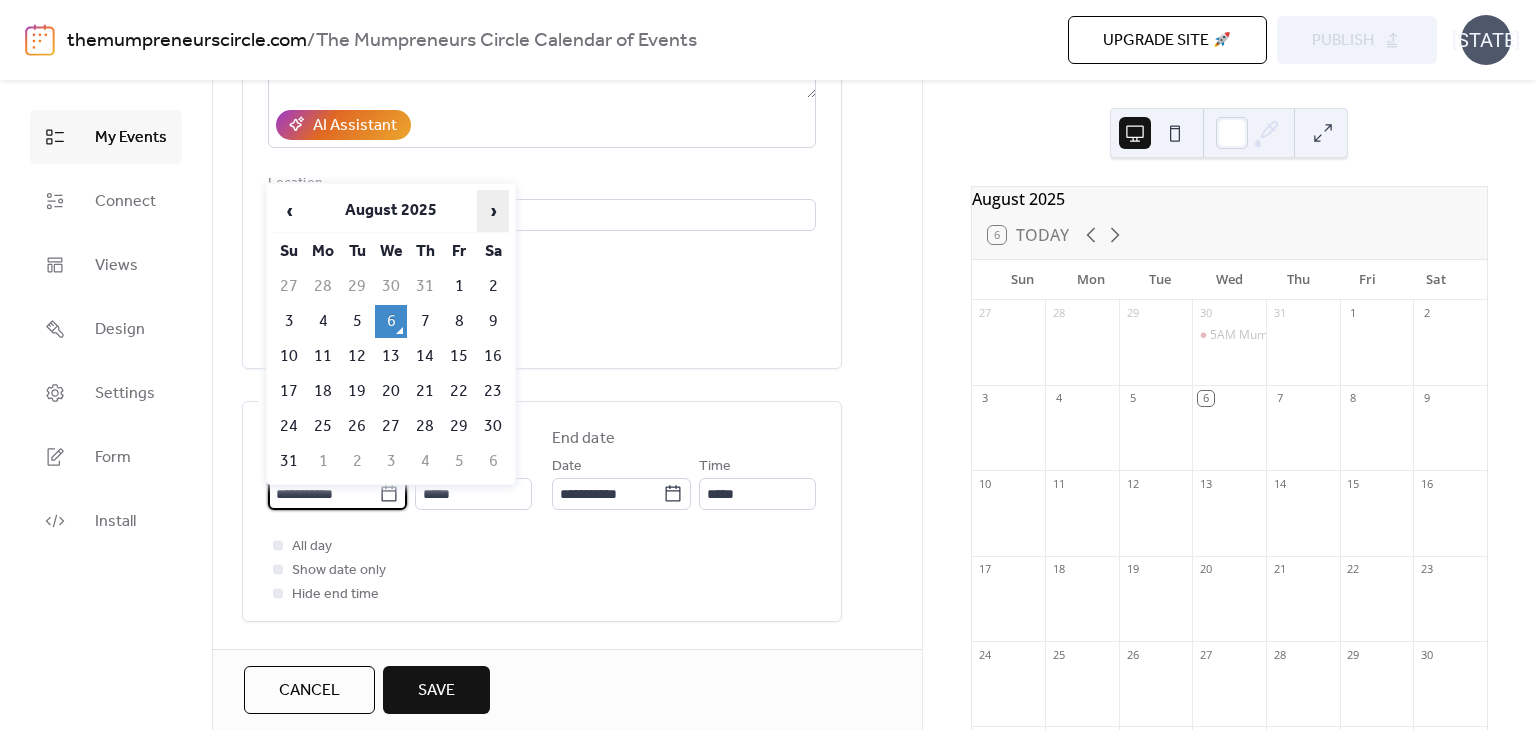 click on "›" at bounding box center [493, 211] 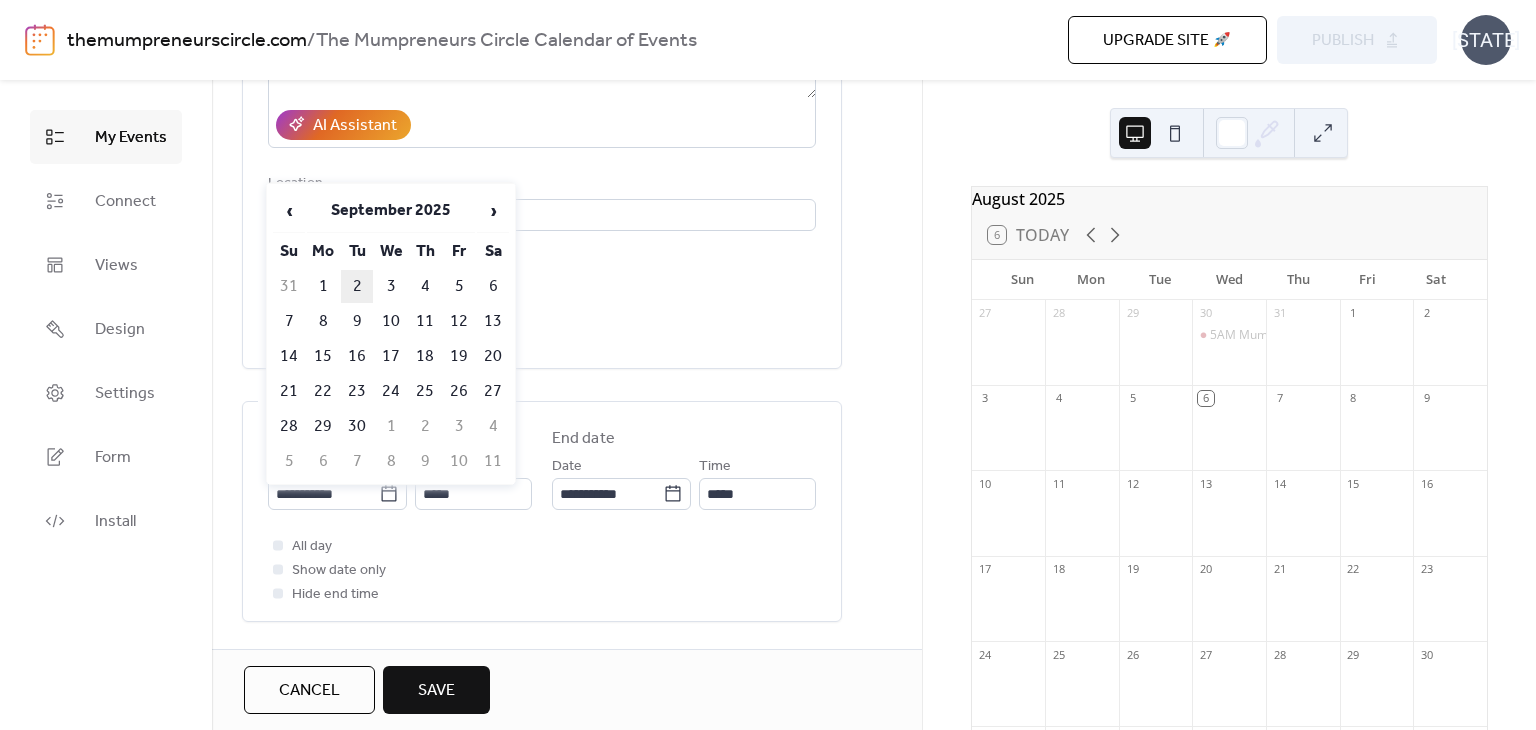 click on "2" at bounding box center (357, 286) 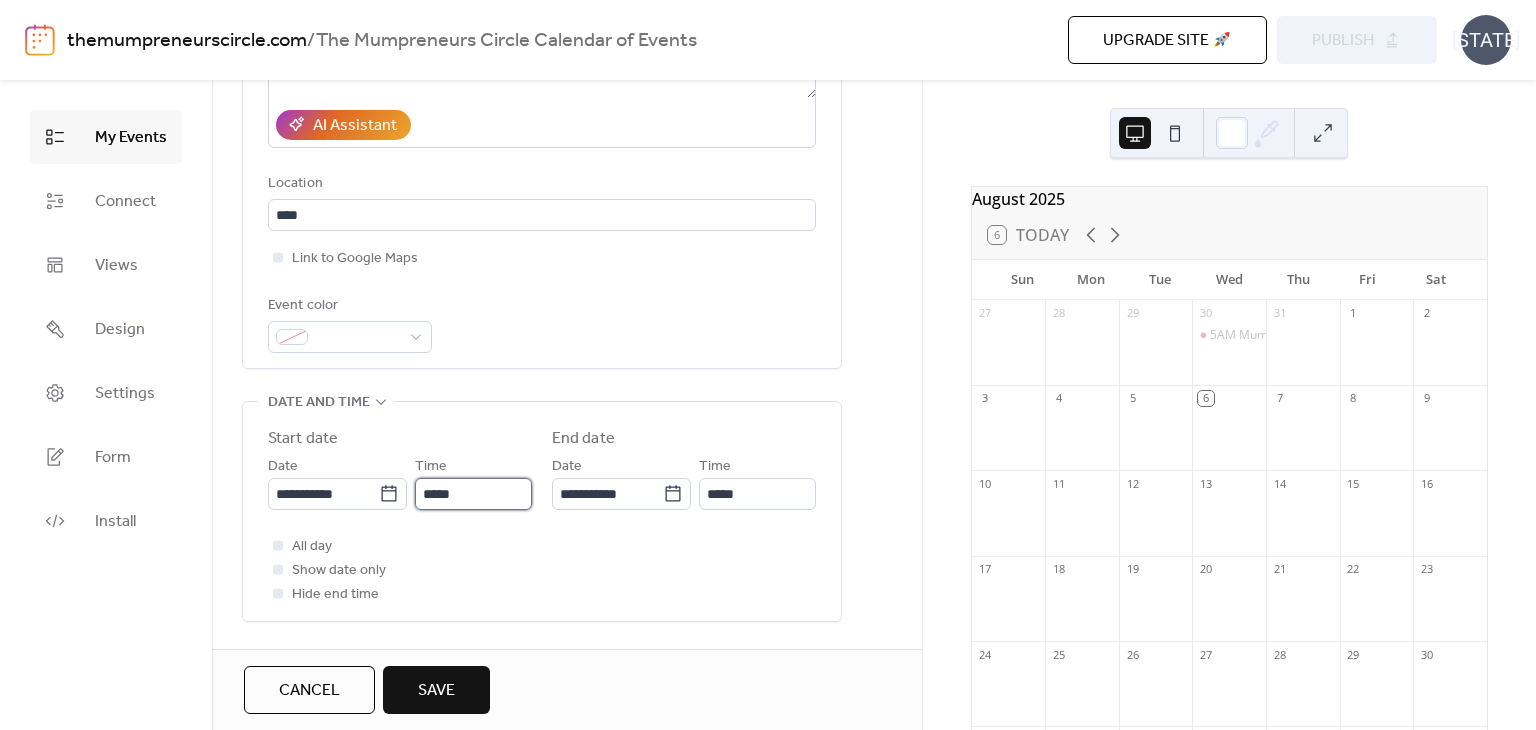 click on "*****" at bounding box center [473, 494] 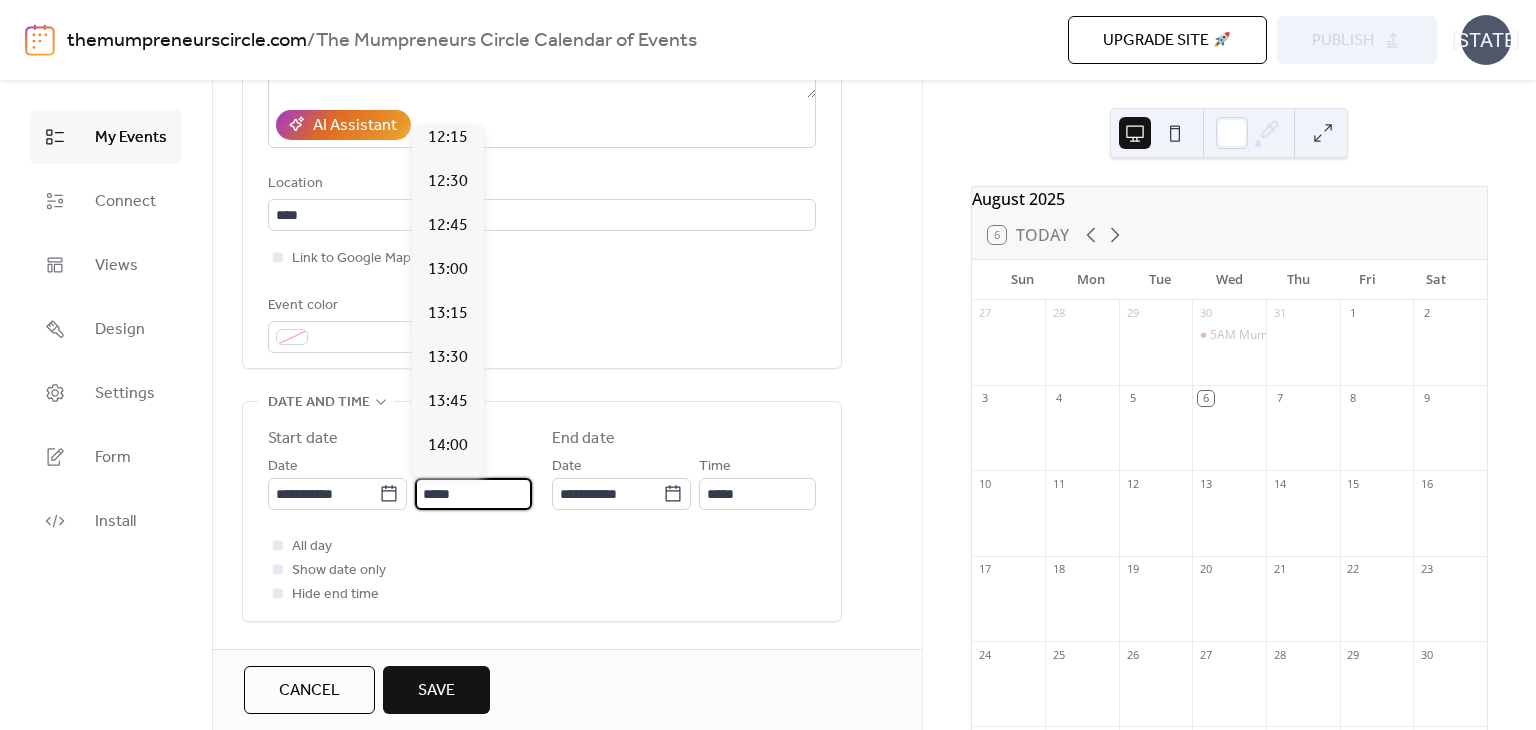 scroll, scrollTop: 2127, scrollLeft: 0, axis: vertical 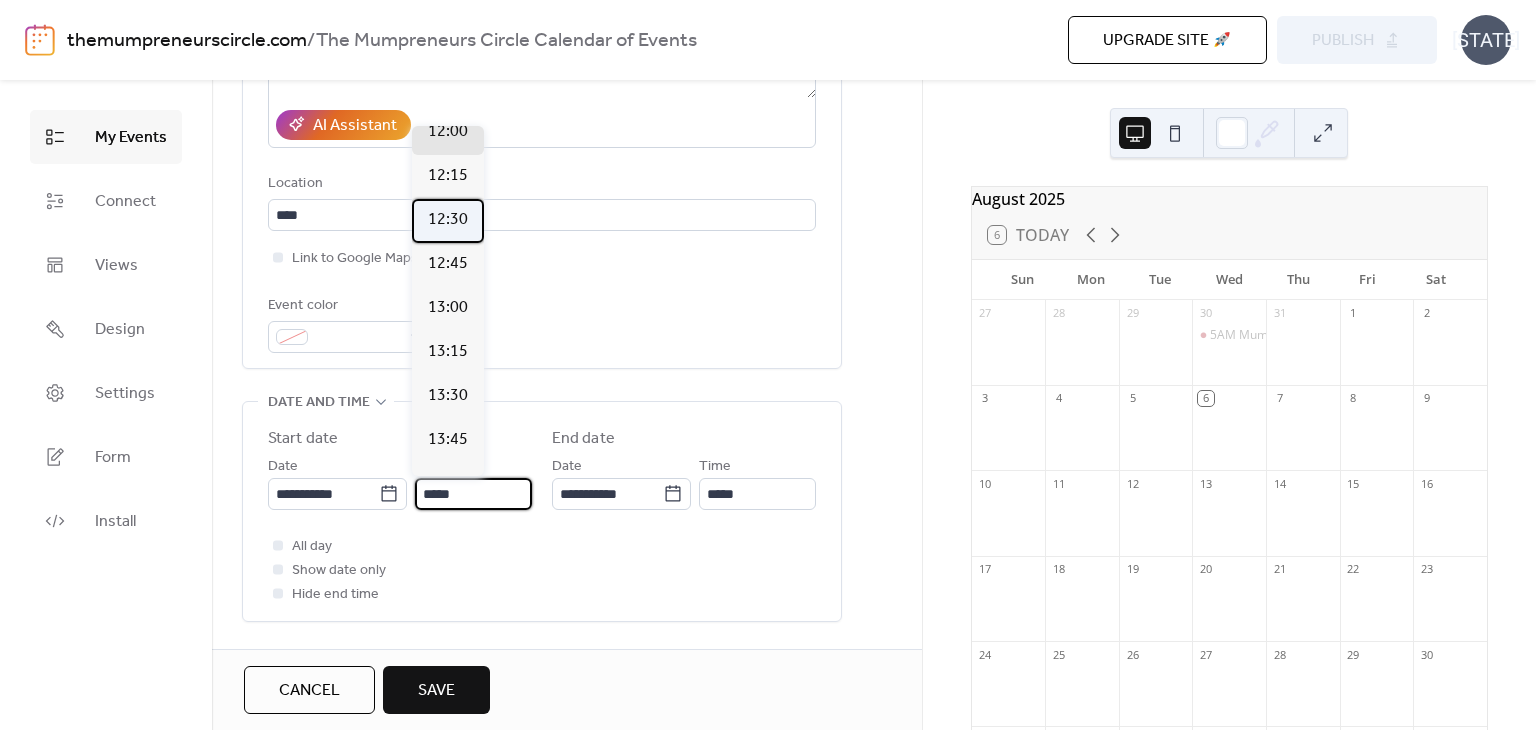 click on "12:30" at bounding box center [448, 221] 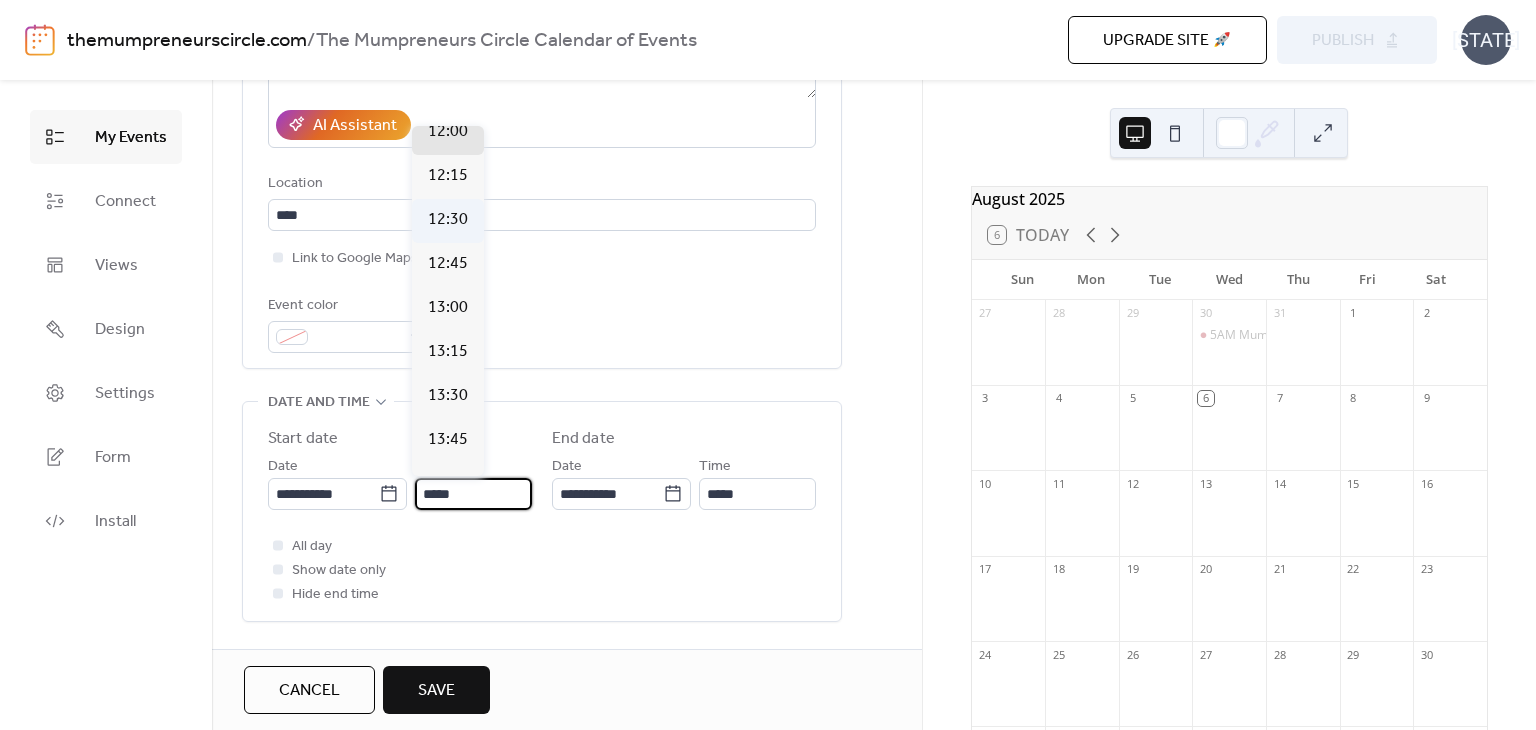 type on "*****" 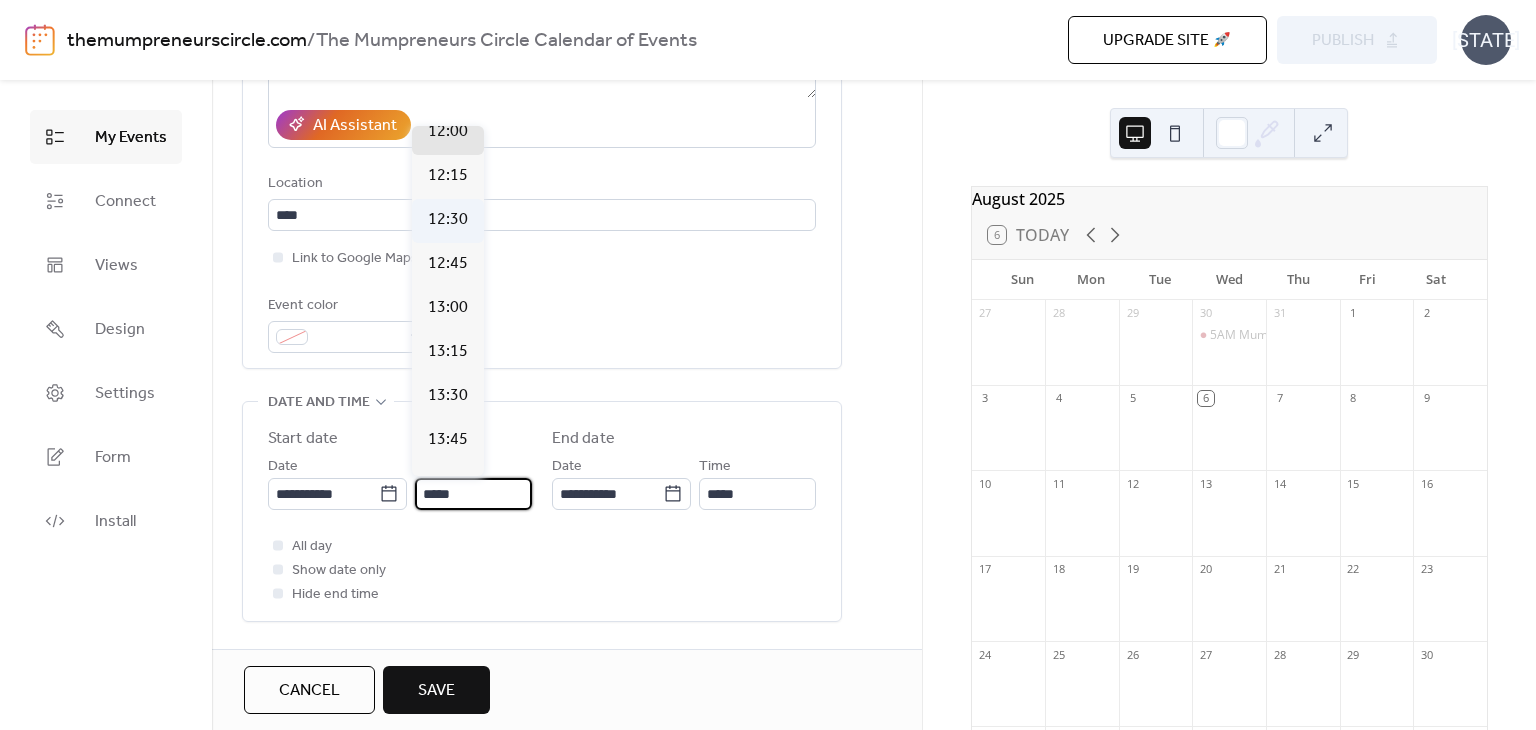 type on "*****" 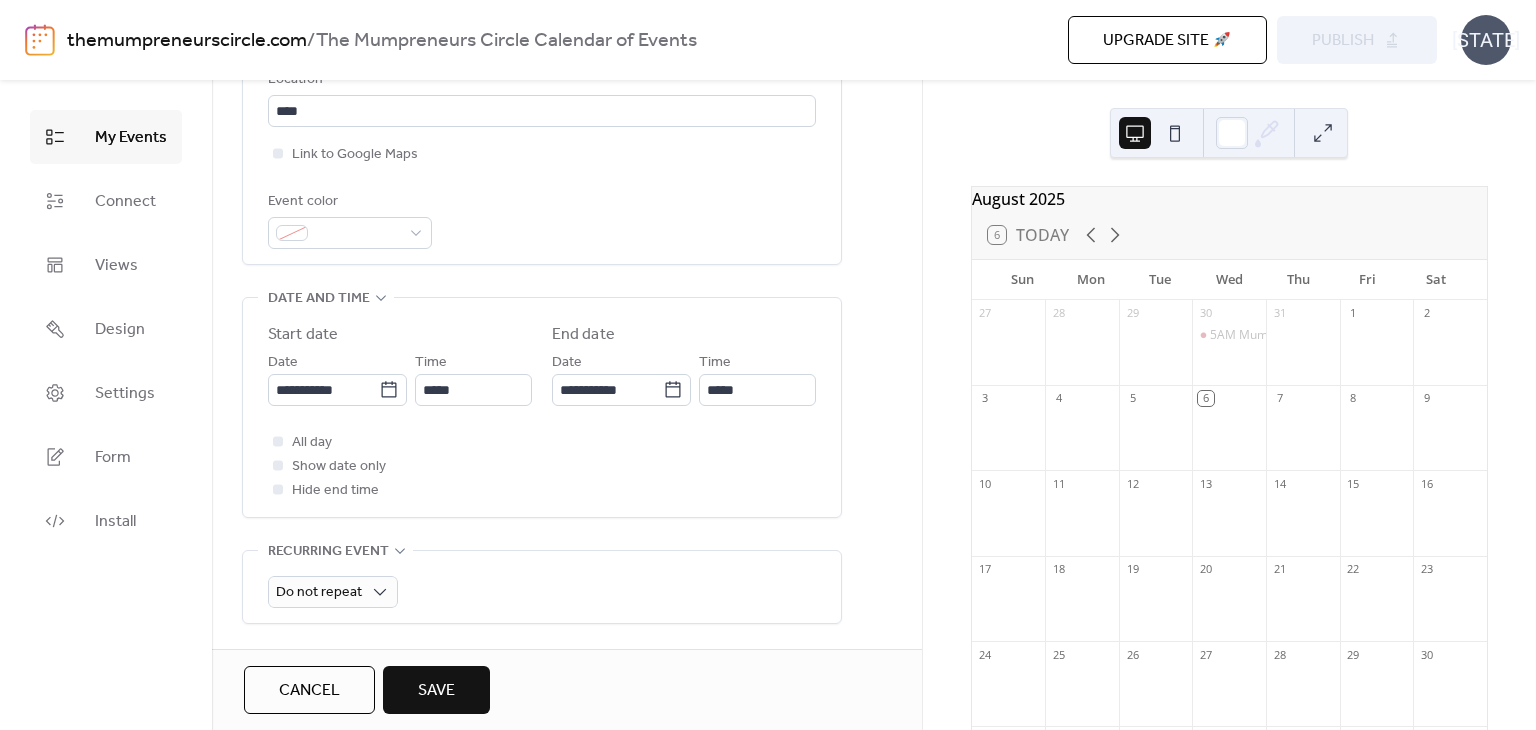 click on "All day Show date only Hide end time" at bounding box center [542, 466] 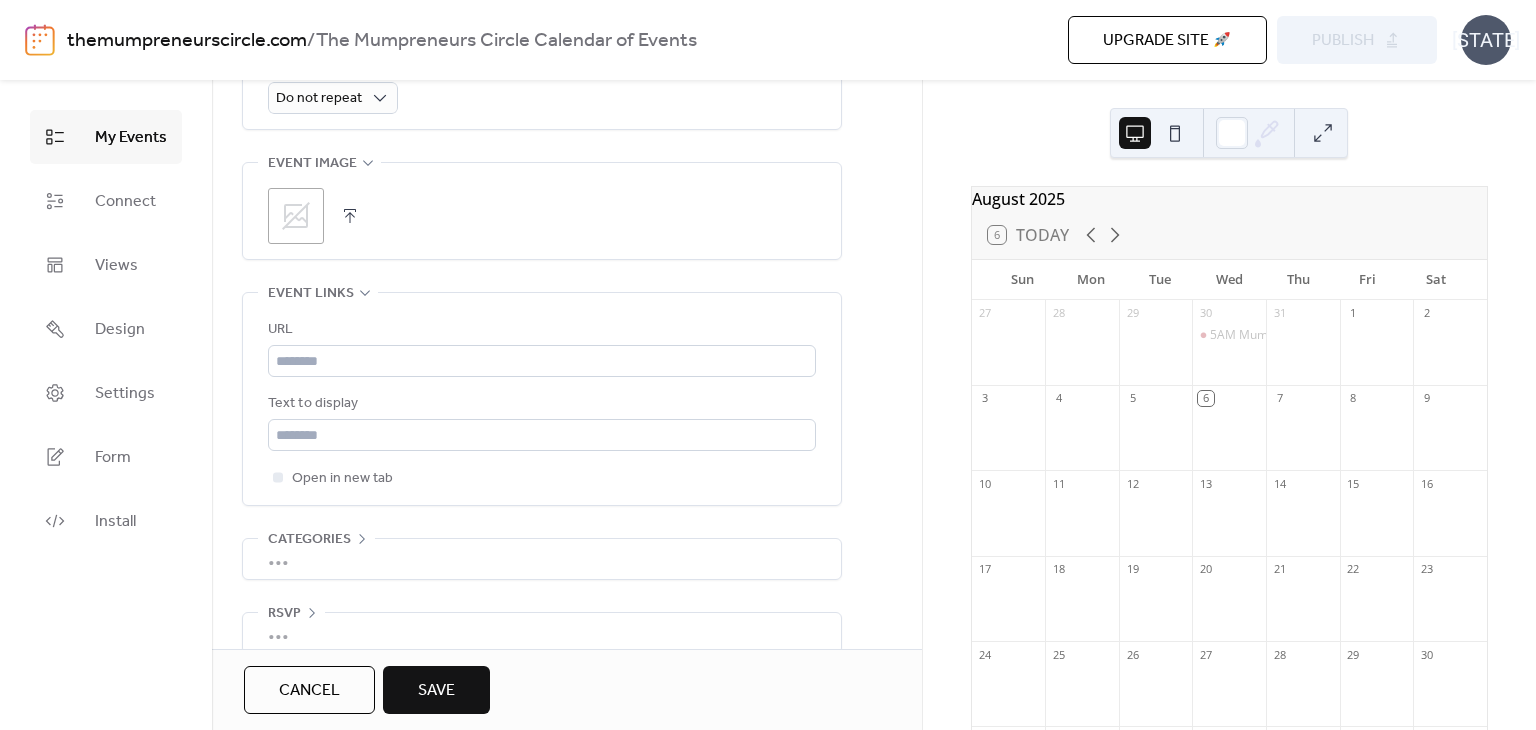scroll, scrollTop: 971, scrollLeft: 0, axis: vertical 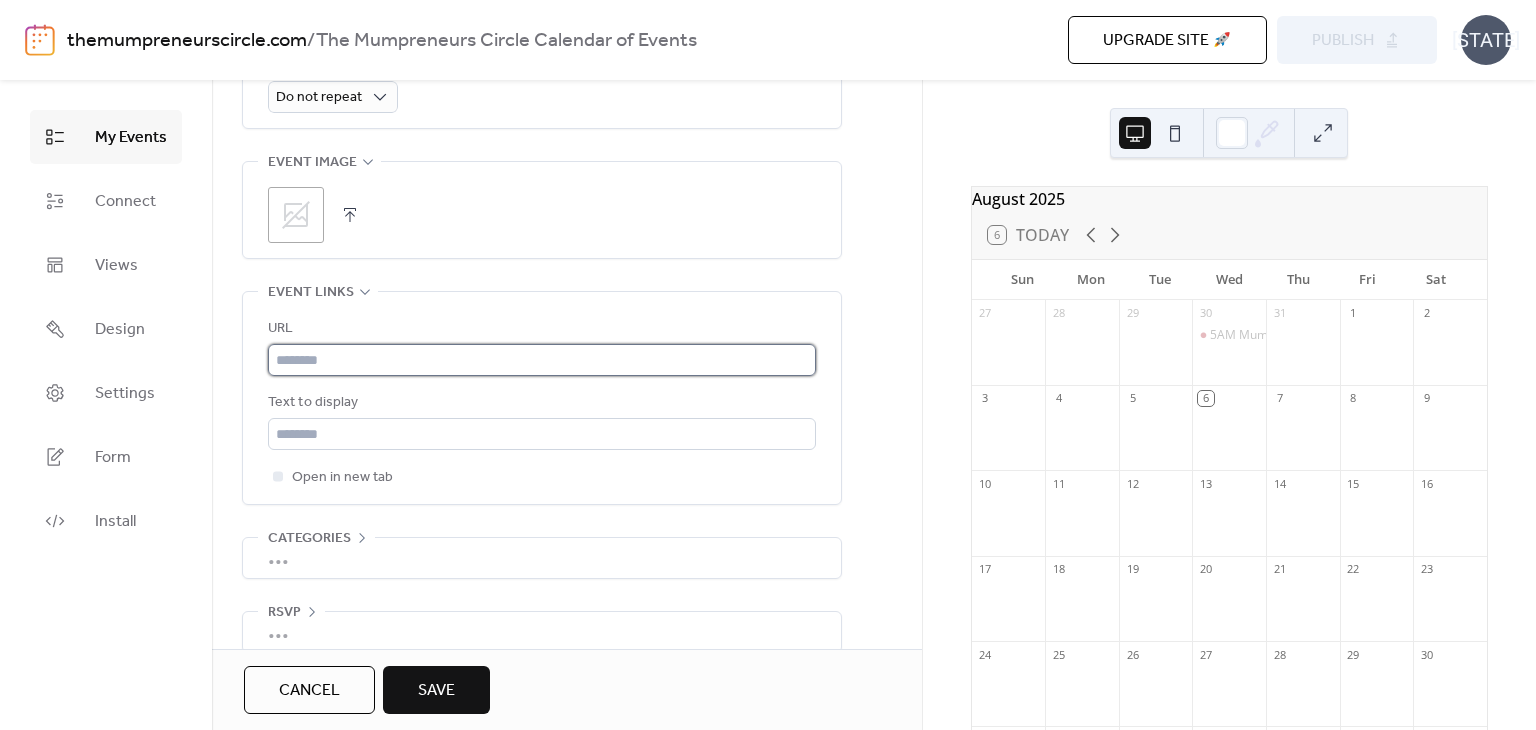 click at bounding box center (542, 360) 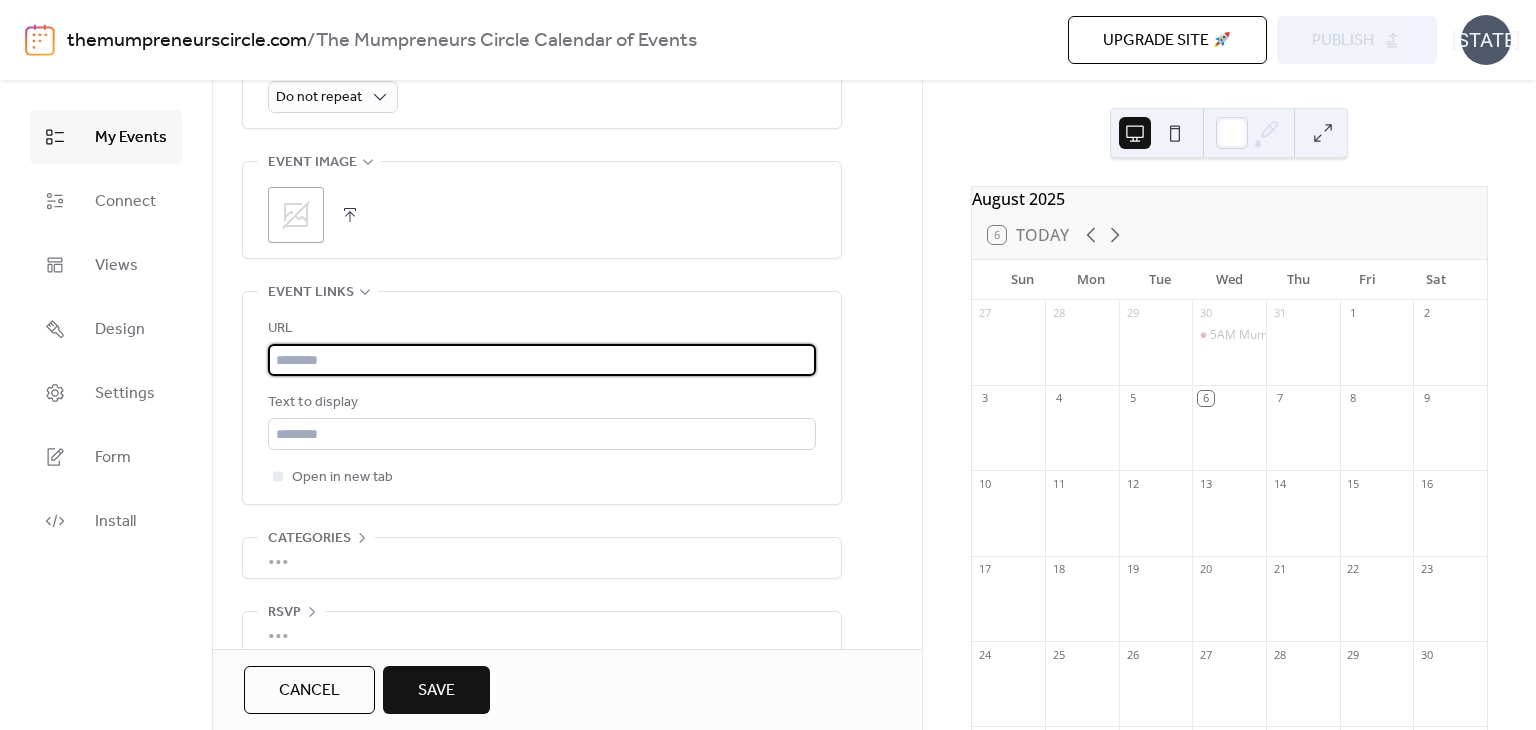 paste on "**********" 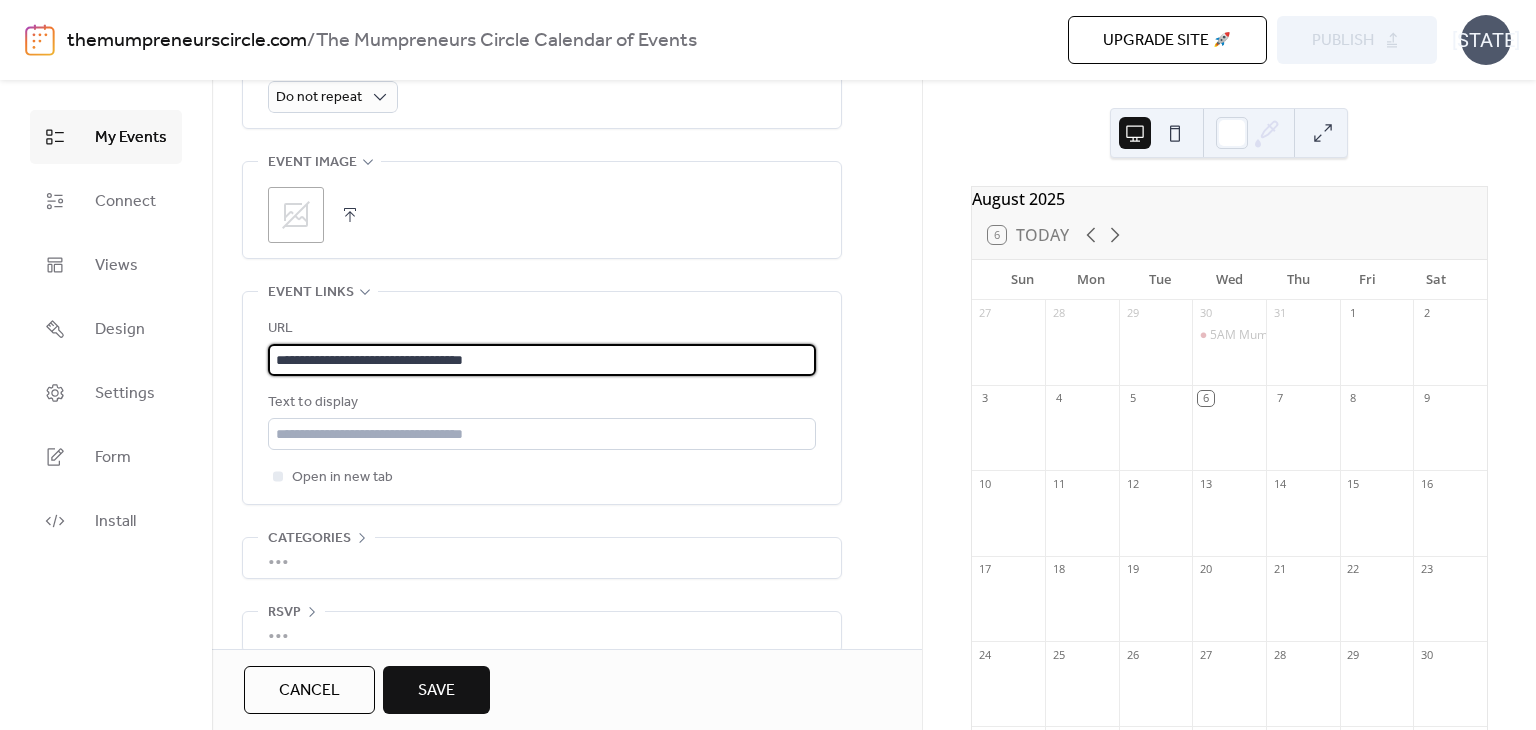 scroll, scrollTop: 996, scrollLeft: 0, axis: vertical 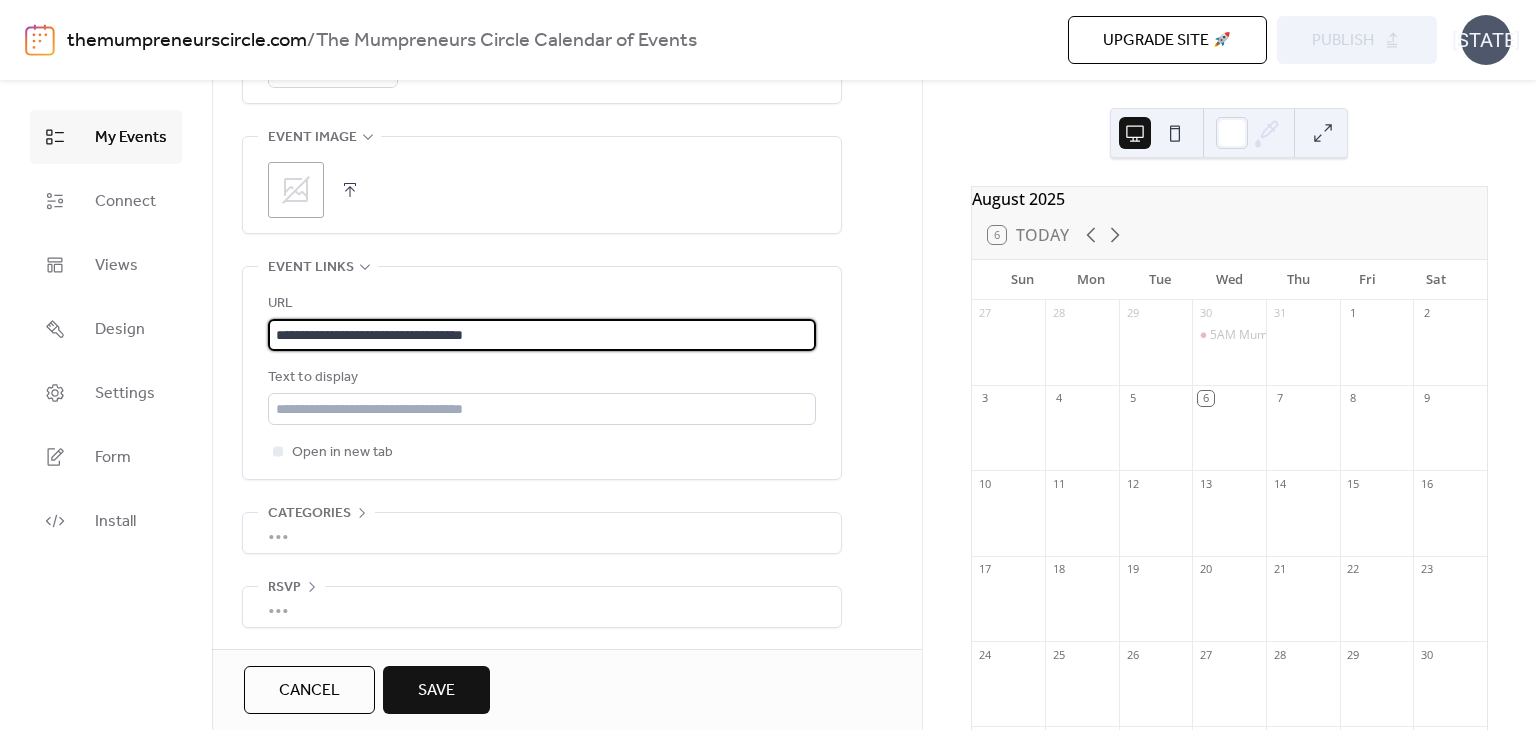 type on "**********" 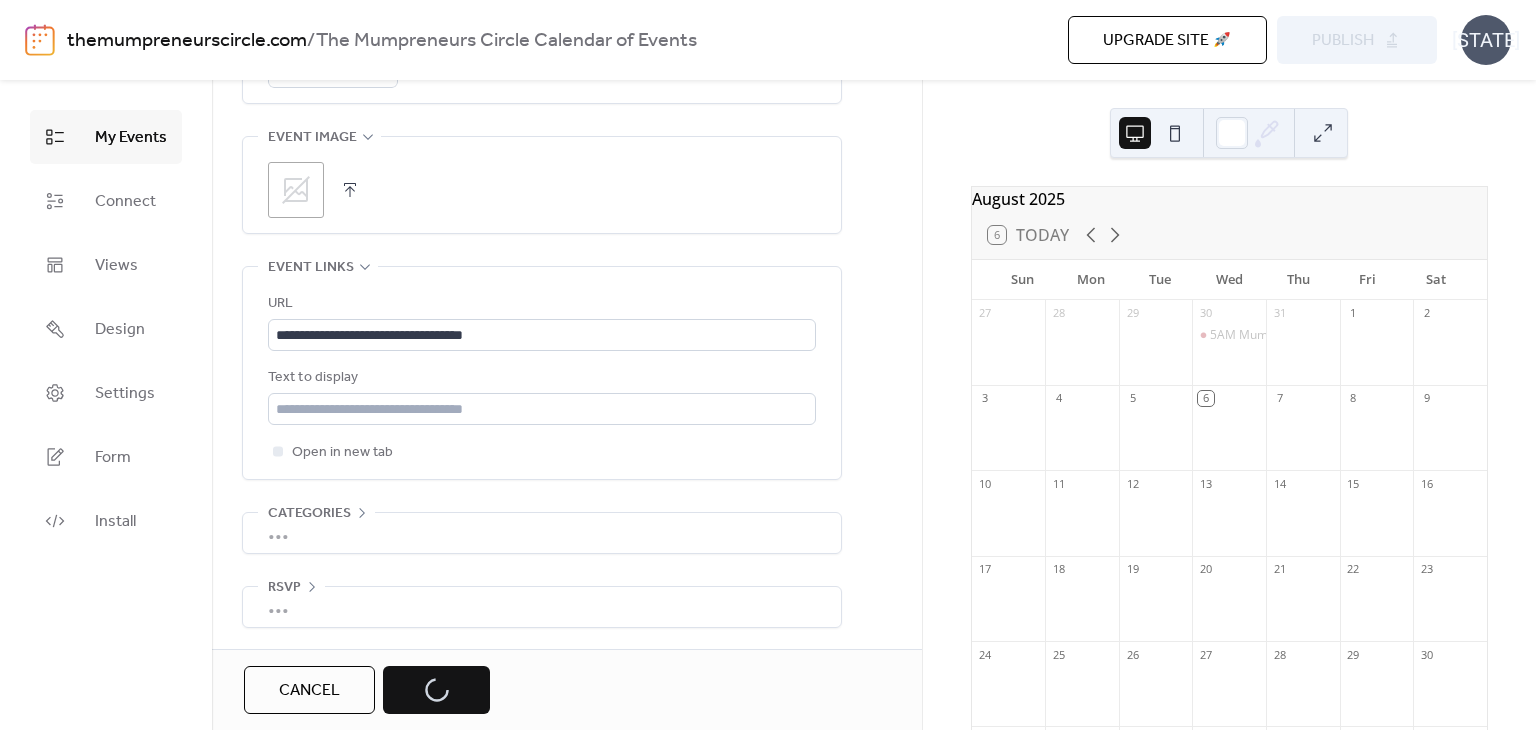 click on "Cancel Save" at bounding box center (367, 690) 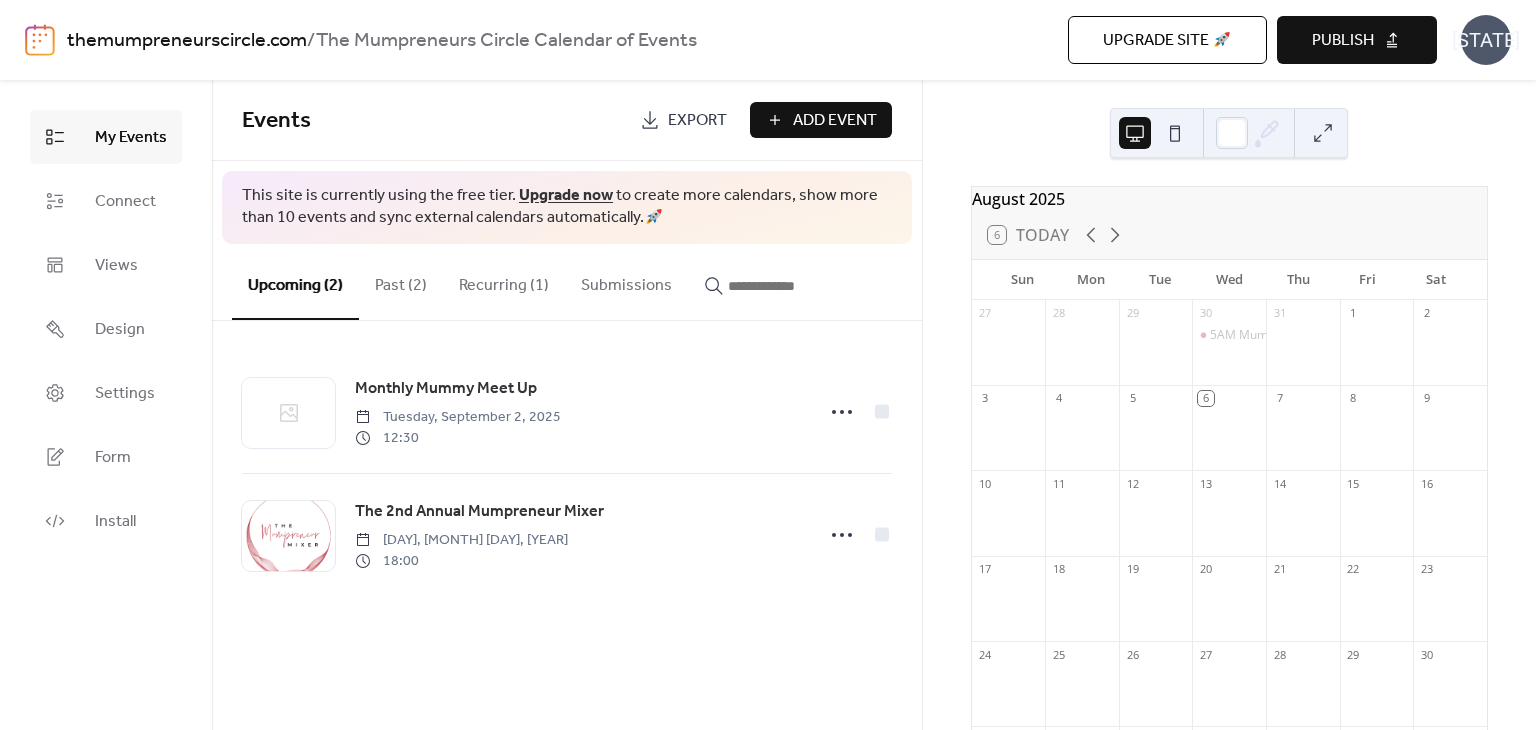 click on "Add Event" at bounding box center [835, 121] 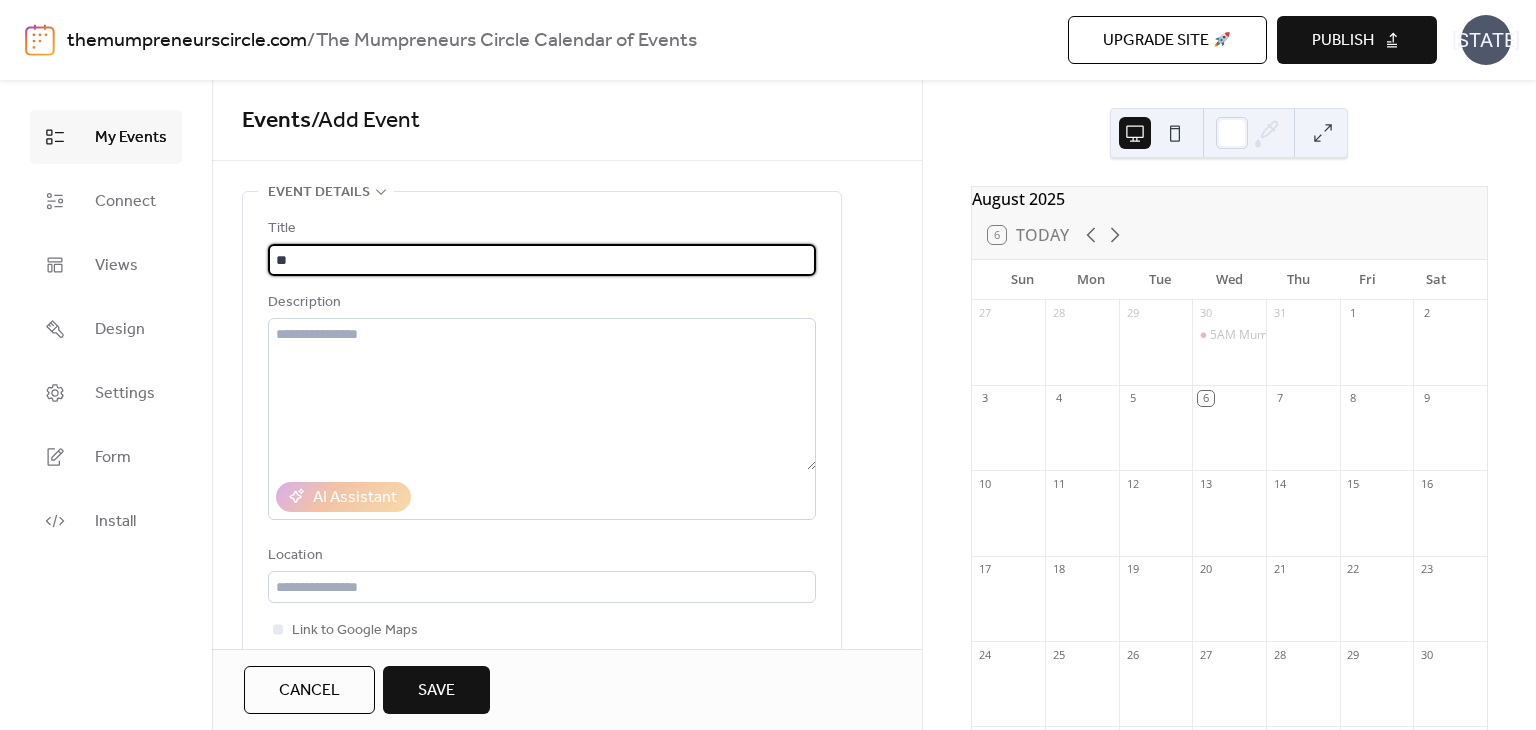 type on "*" 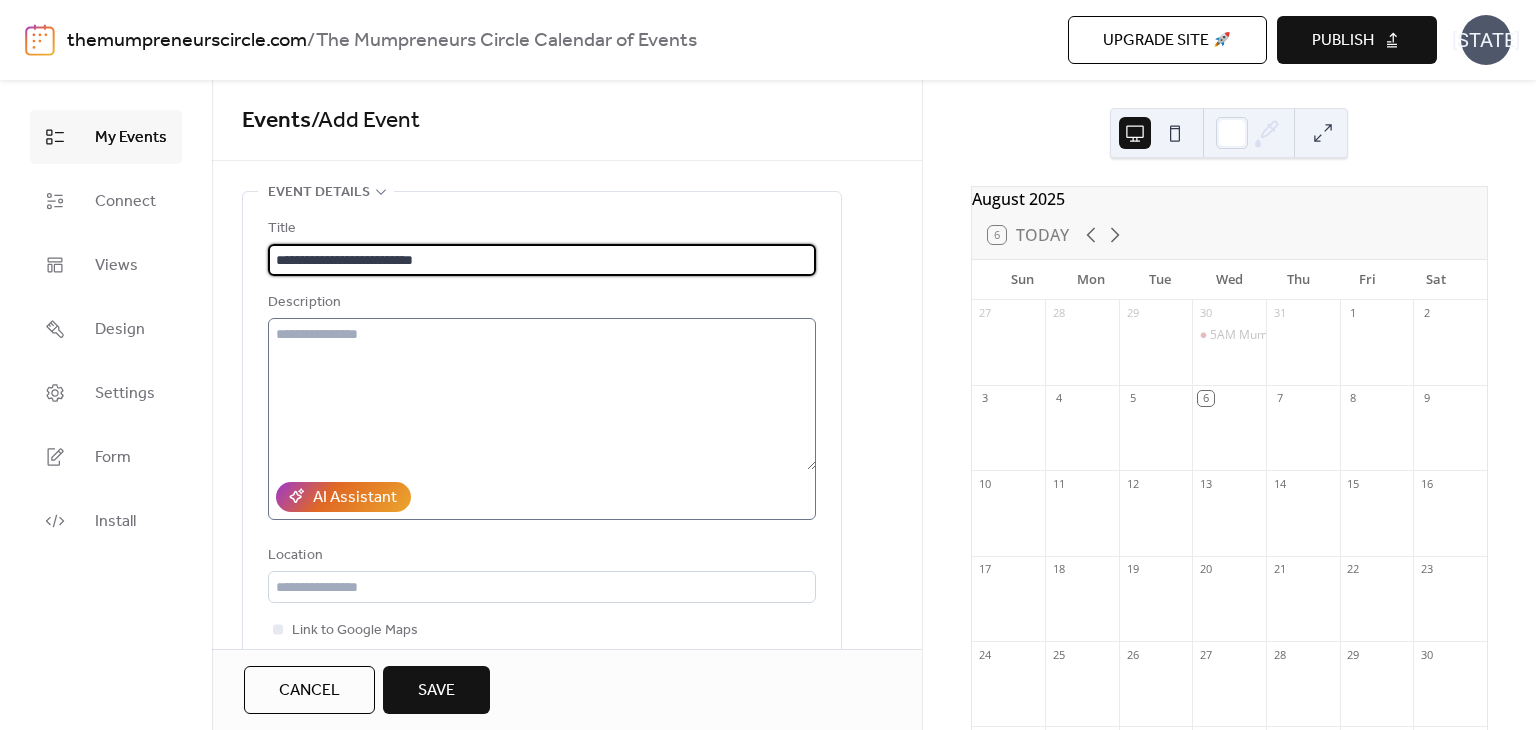 type on "**********" 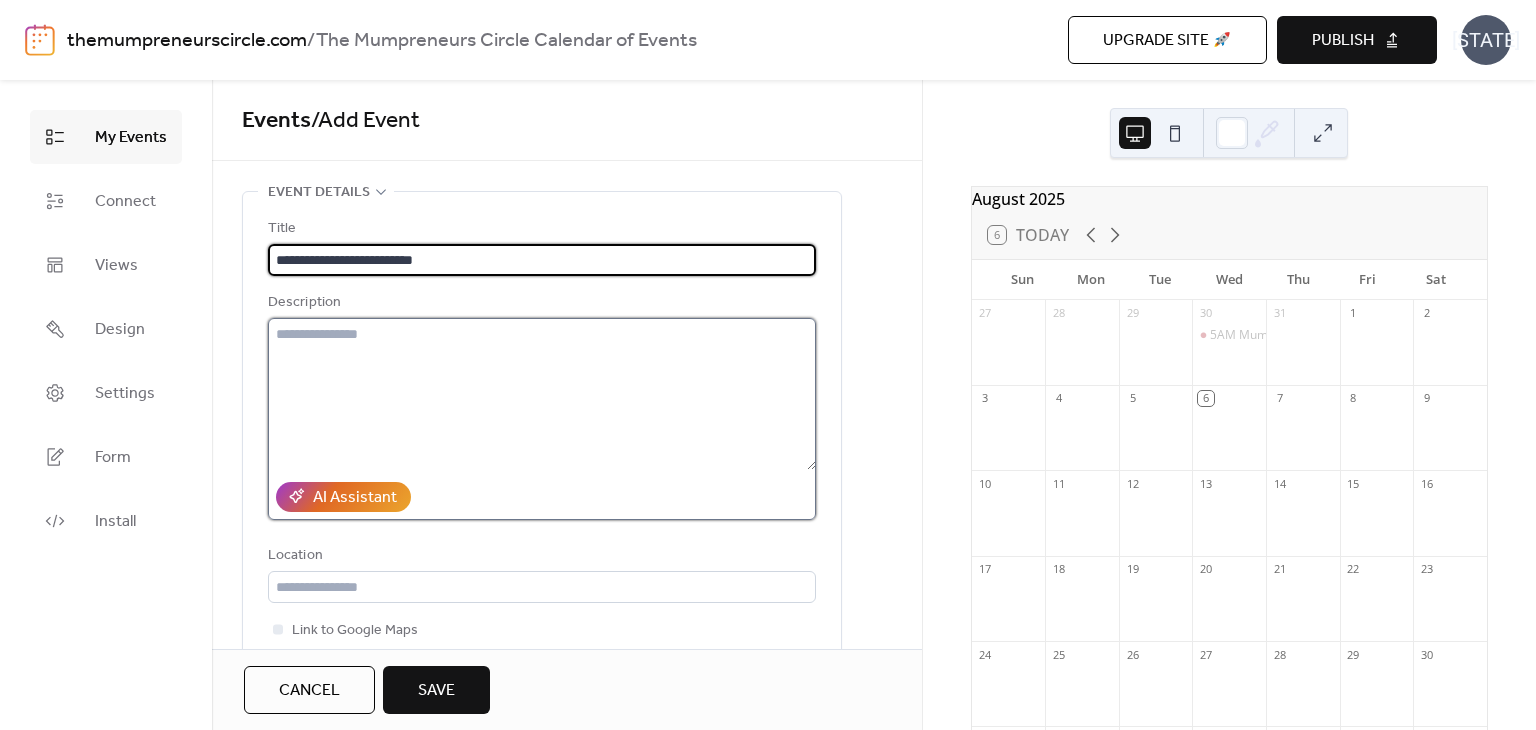 click at bounding box center [542, 394] 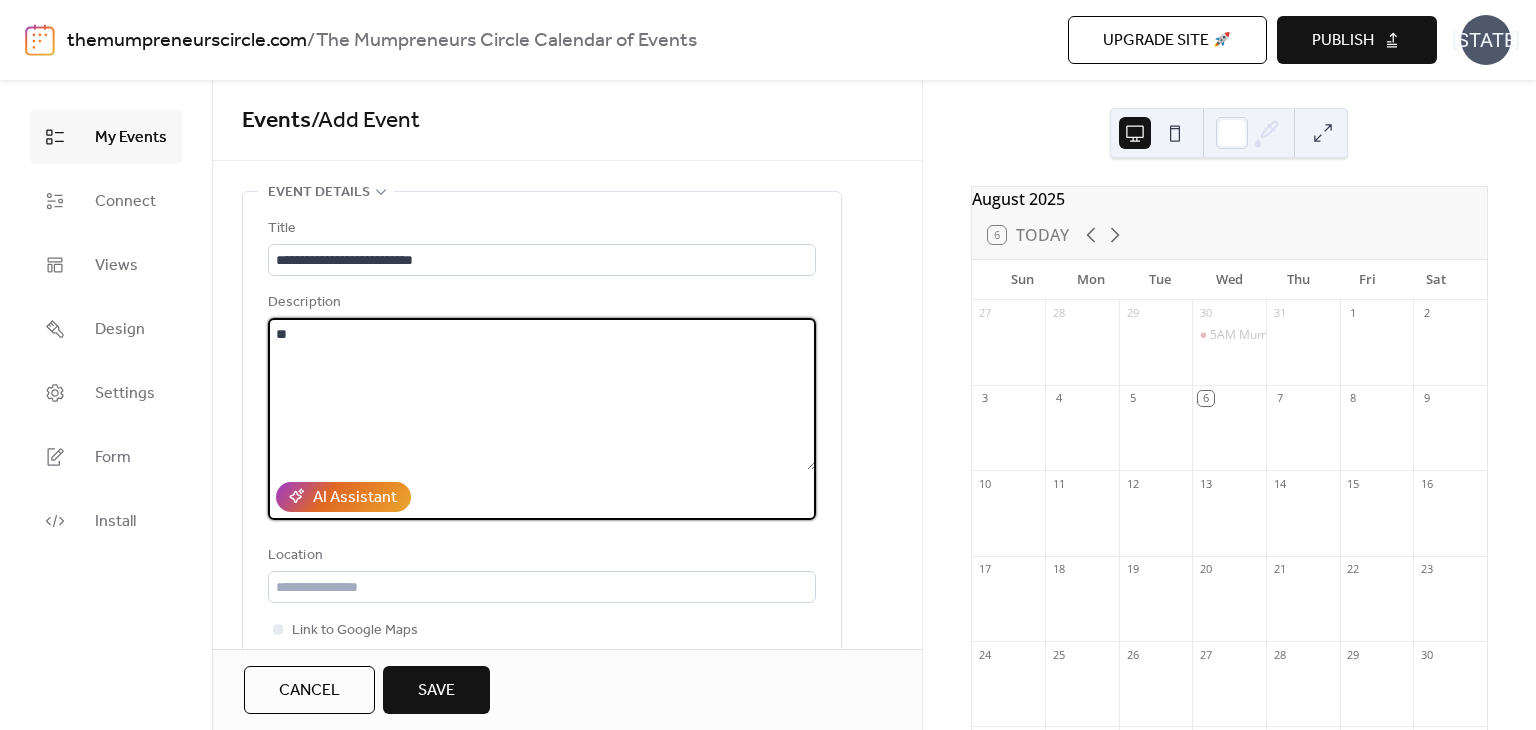 type on "*" 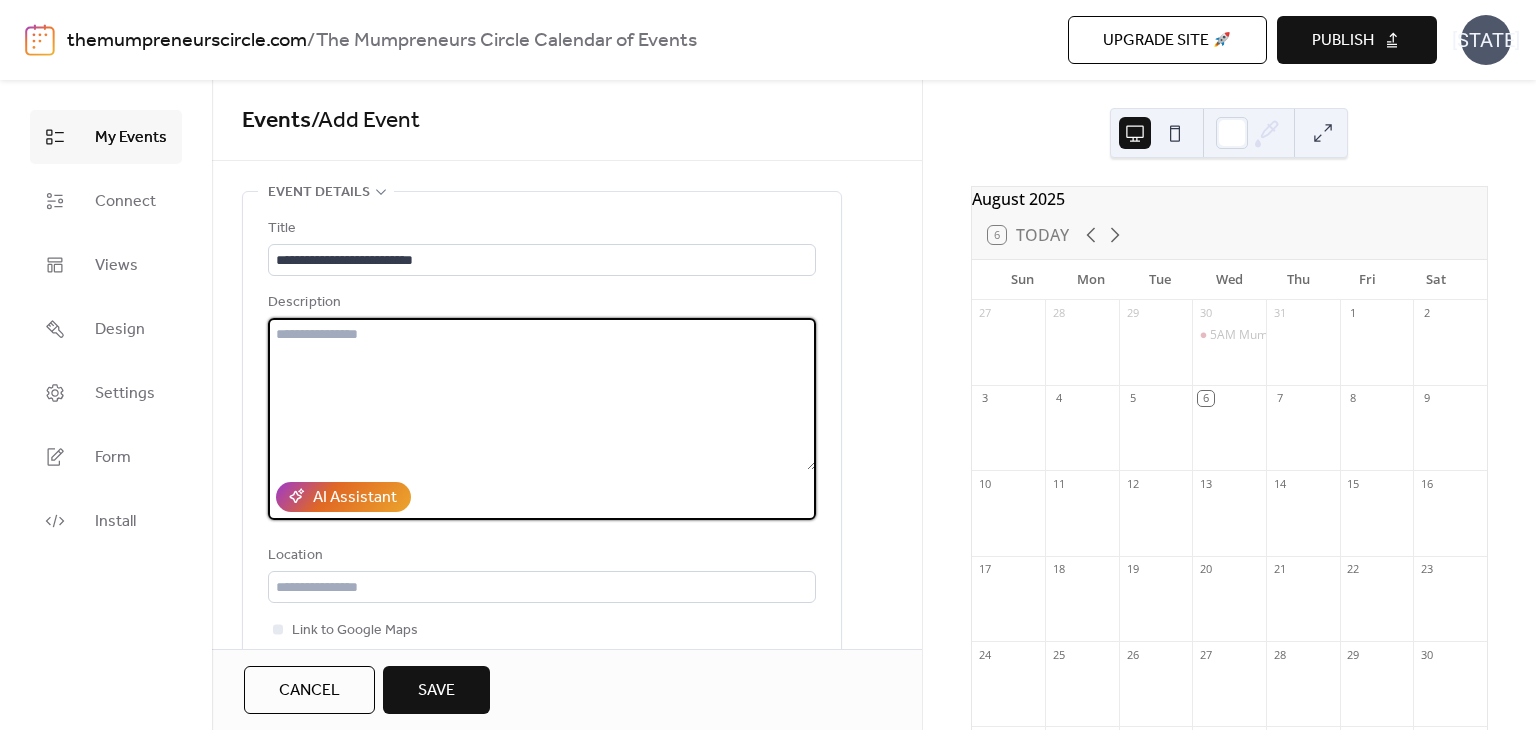 paste on "**********" 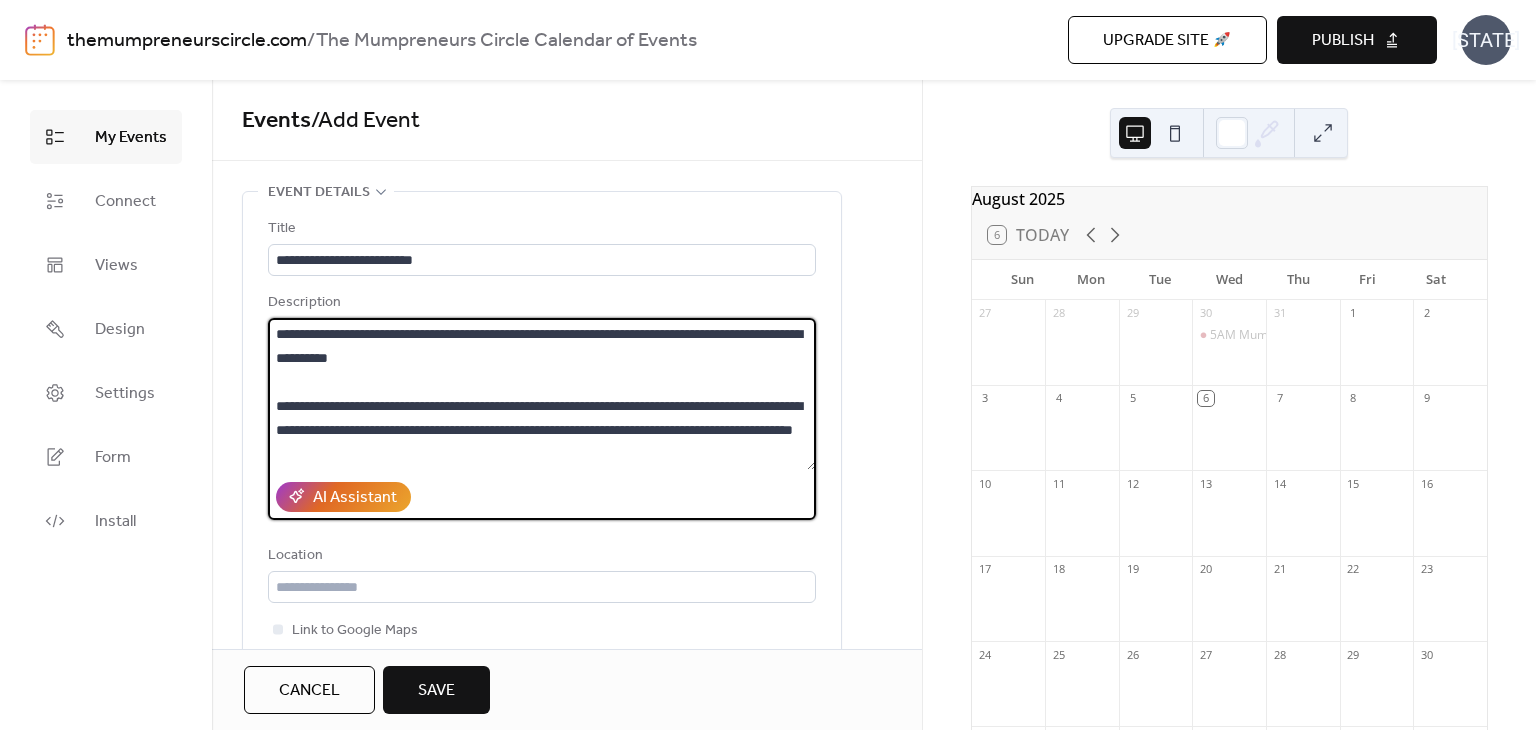 scroll, scrollTop: 68, scrollLeft: 0, axis: vertical 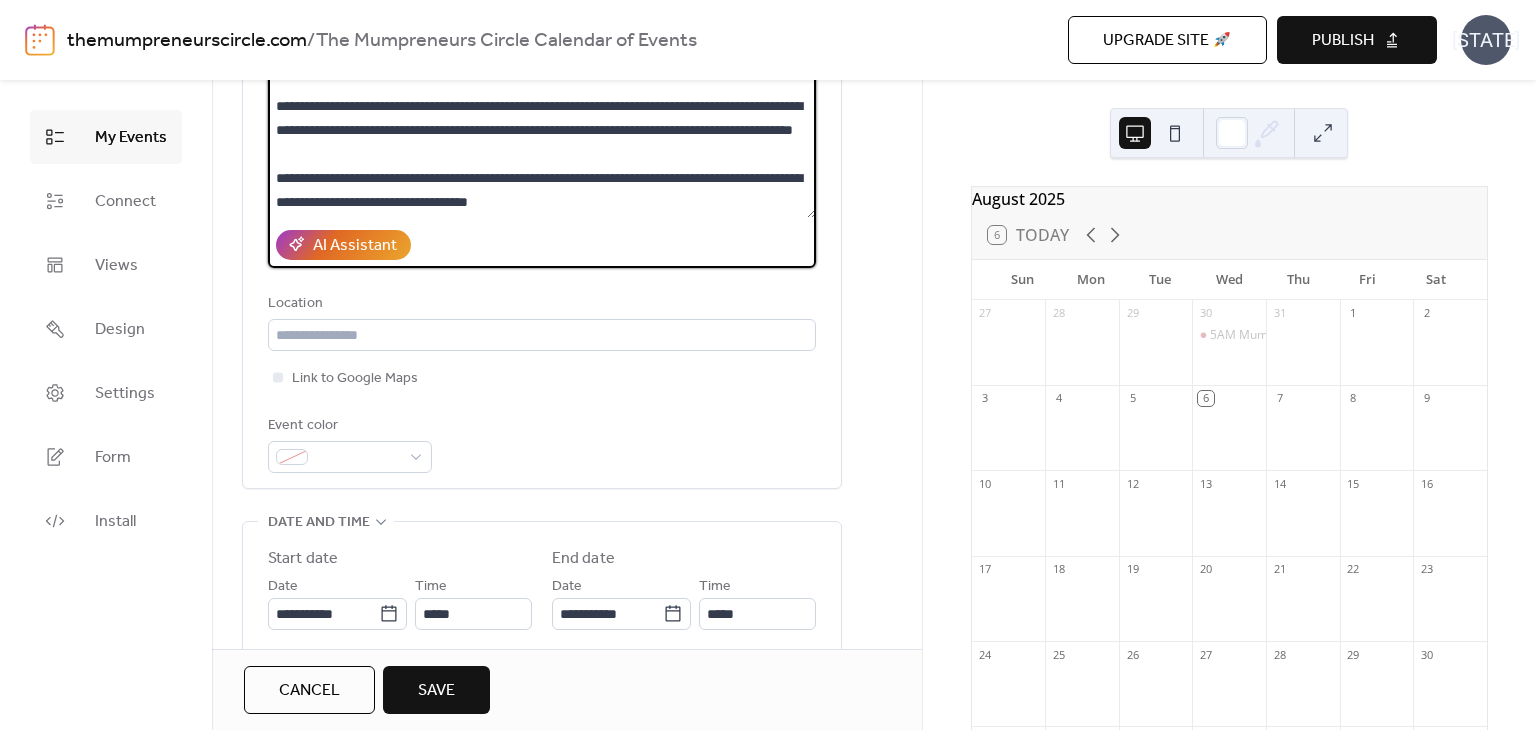 type on "**********" 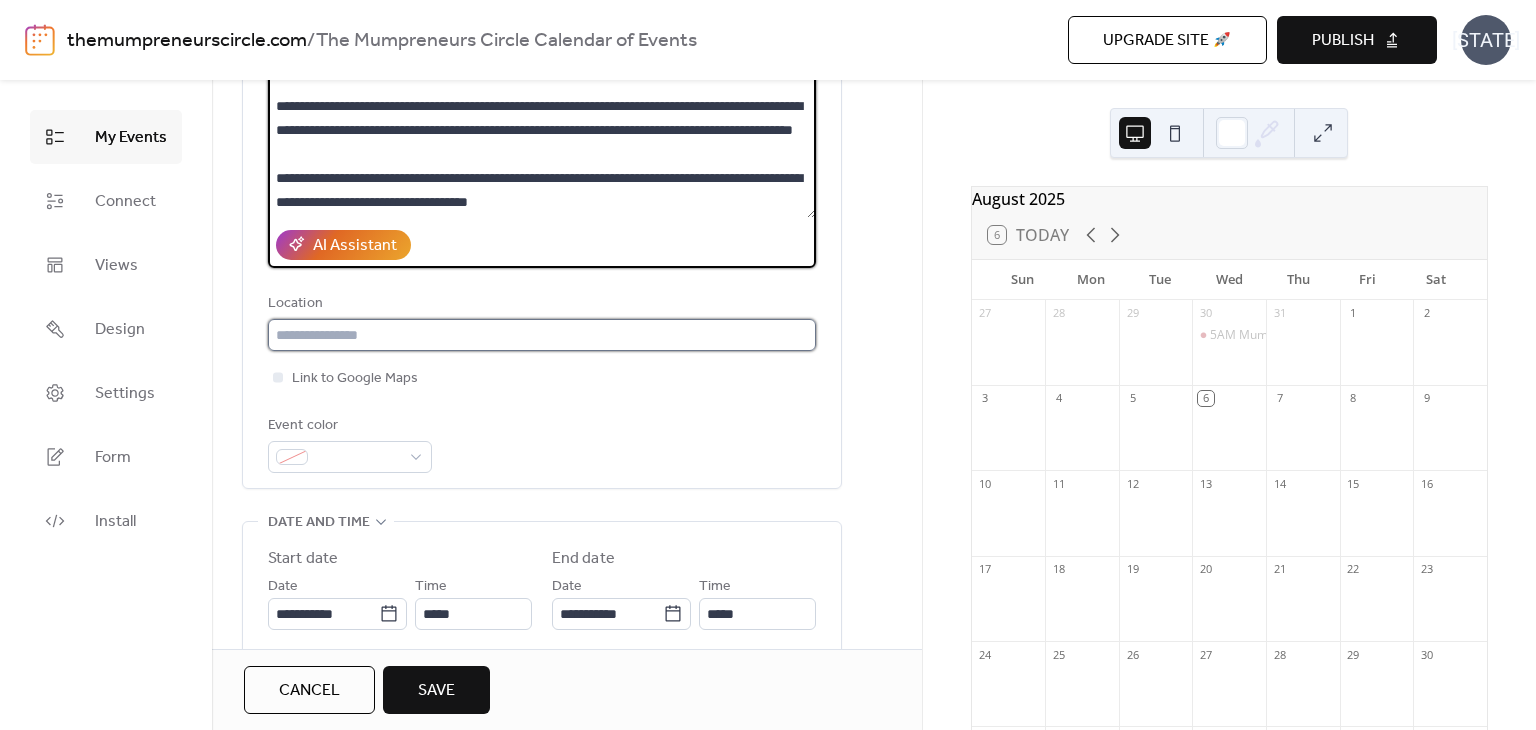 click at bounding box center (542, 335) 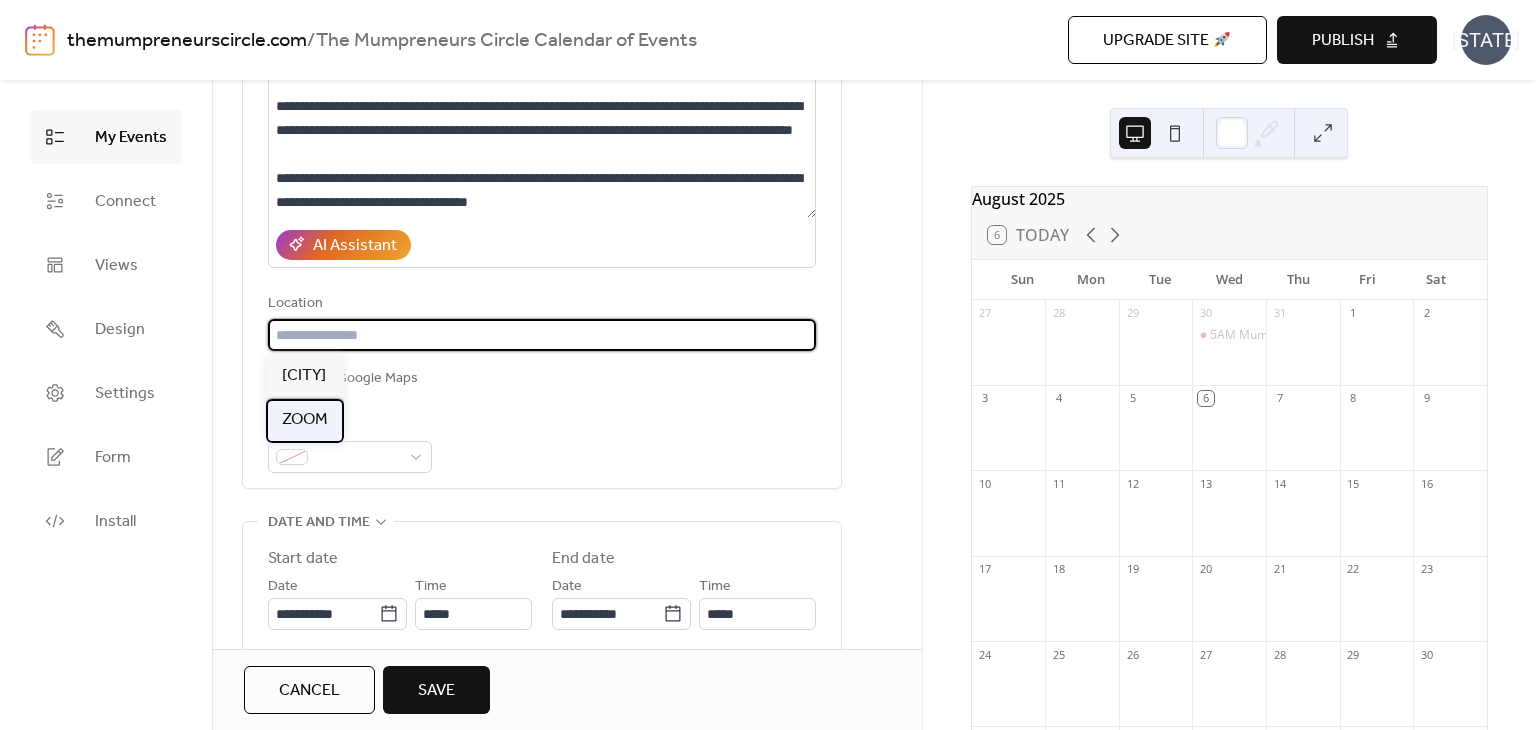 click on "ZOOM" at bounding box center (305, 420) 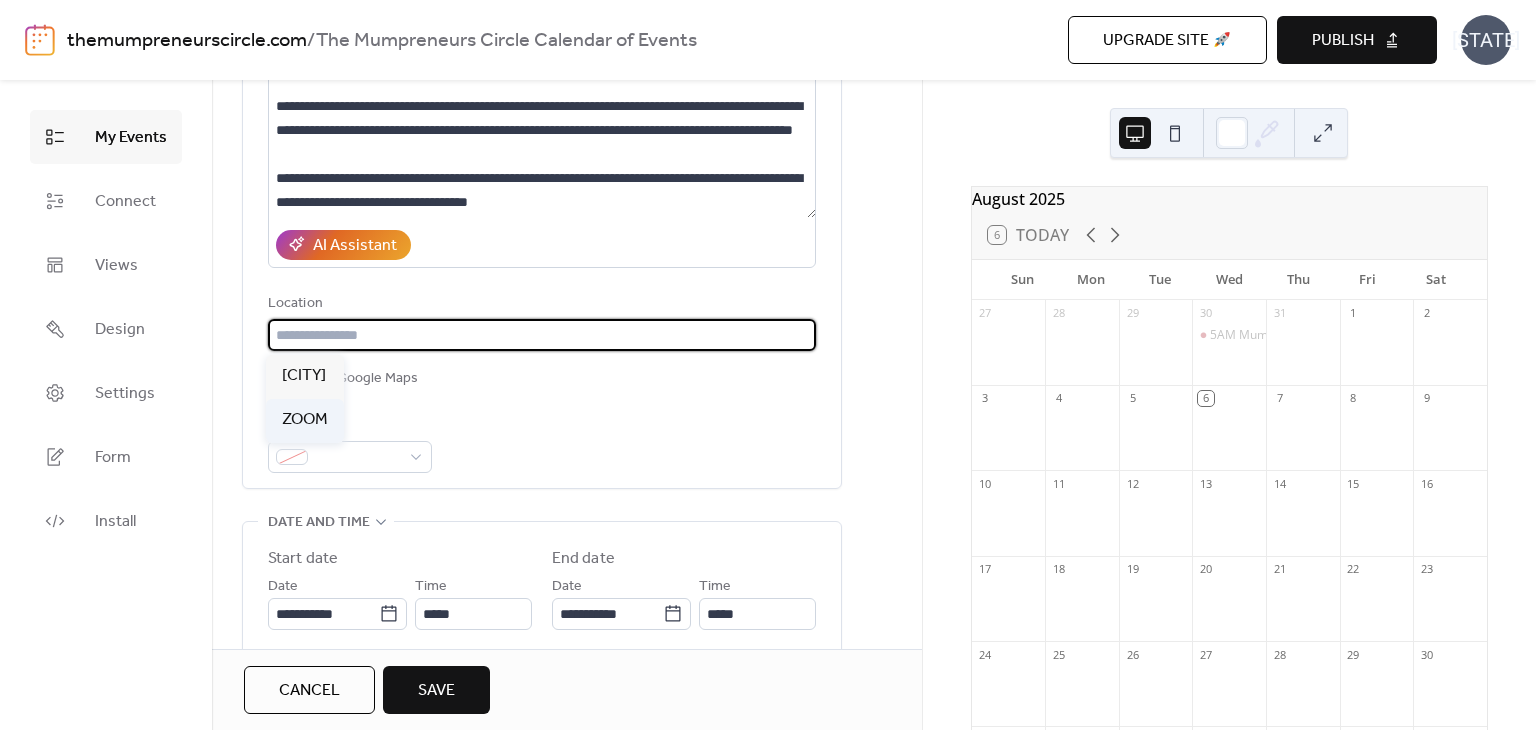 type on "****" 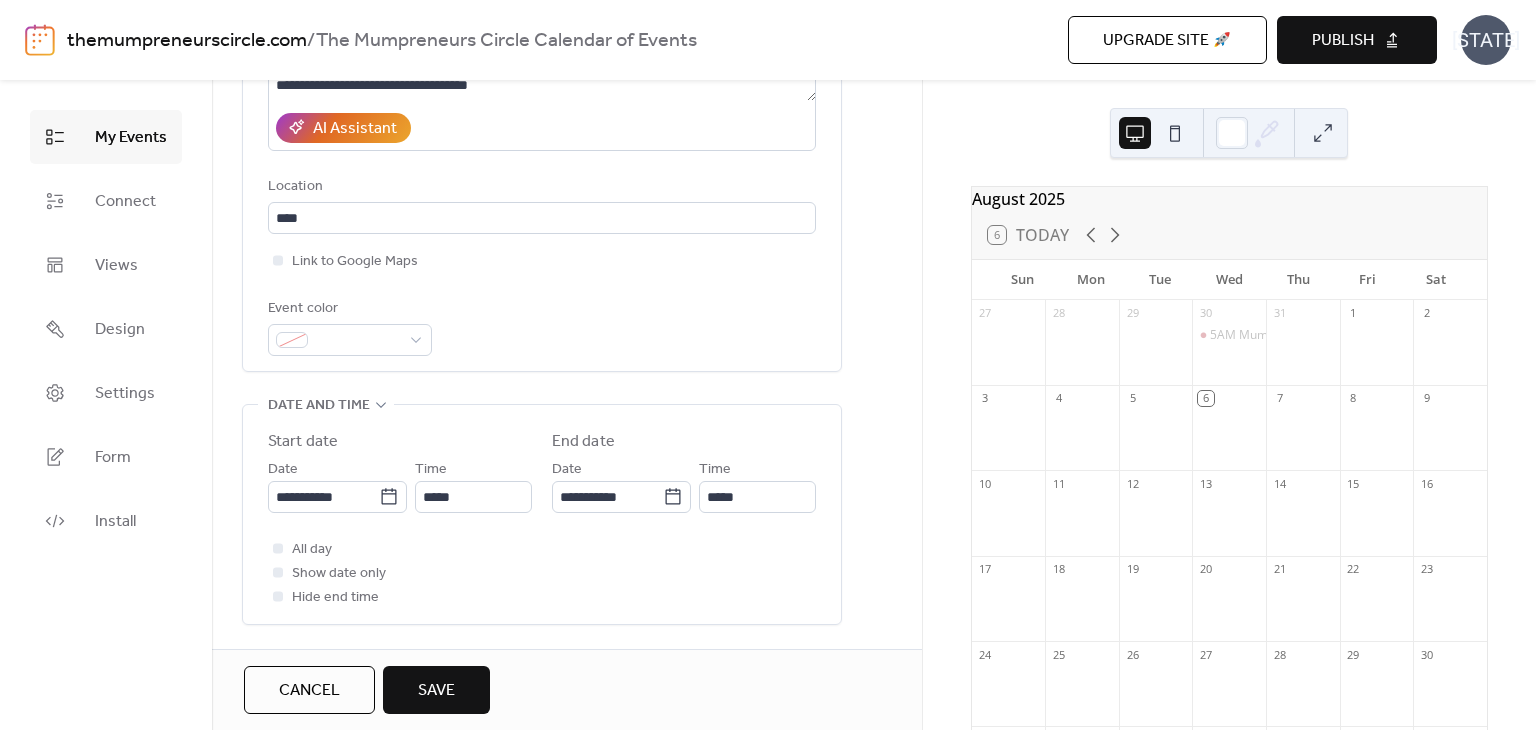 scroll, scrollTop: 436, scrollLeft: 0, axis: vertical 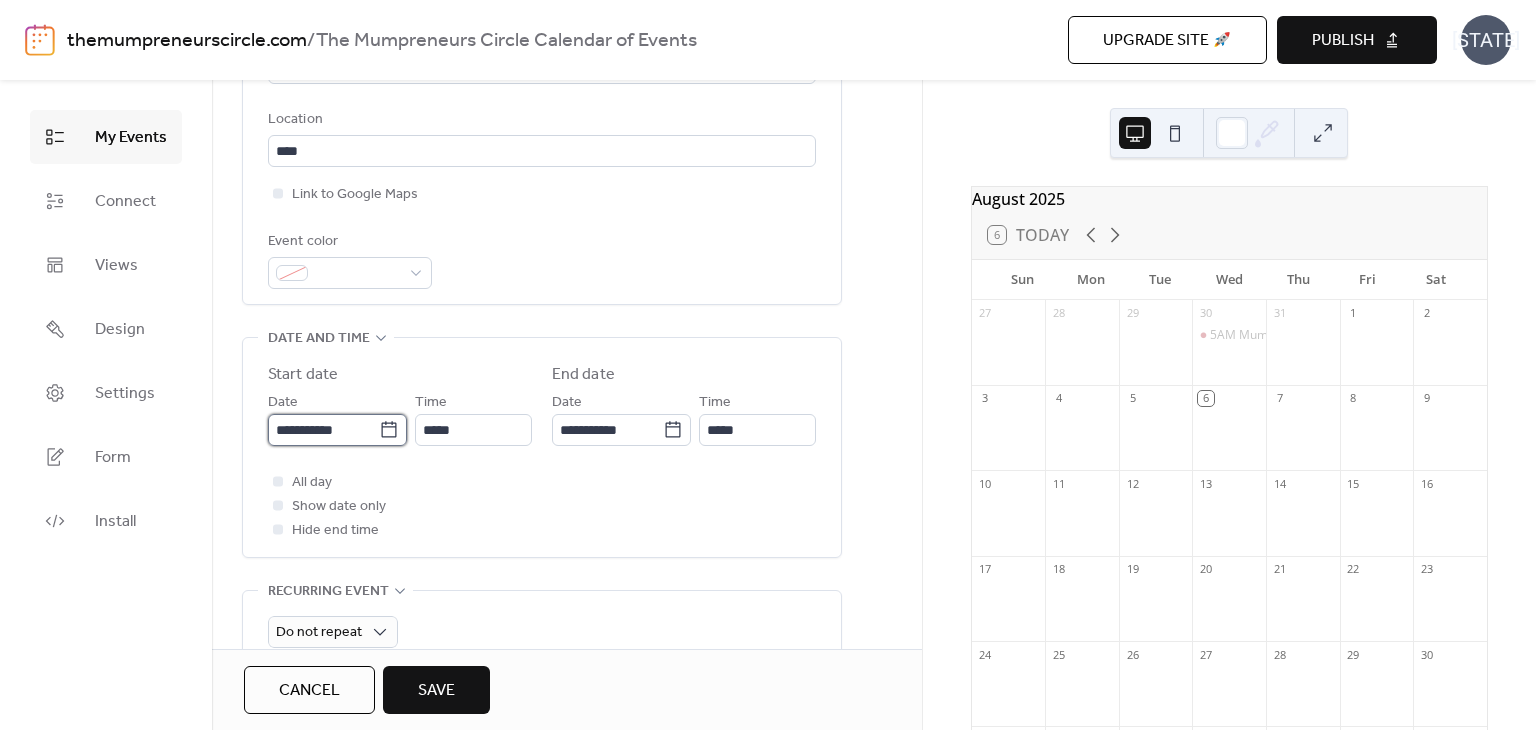 click on "**********" at bounding box center (323, 430) 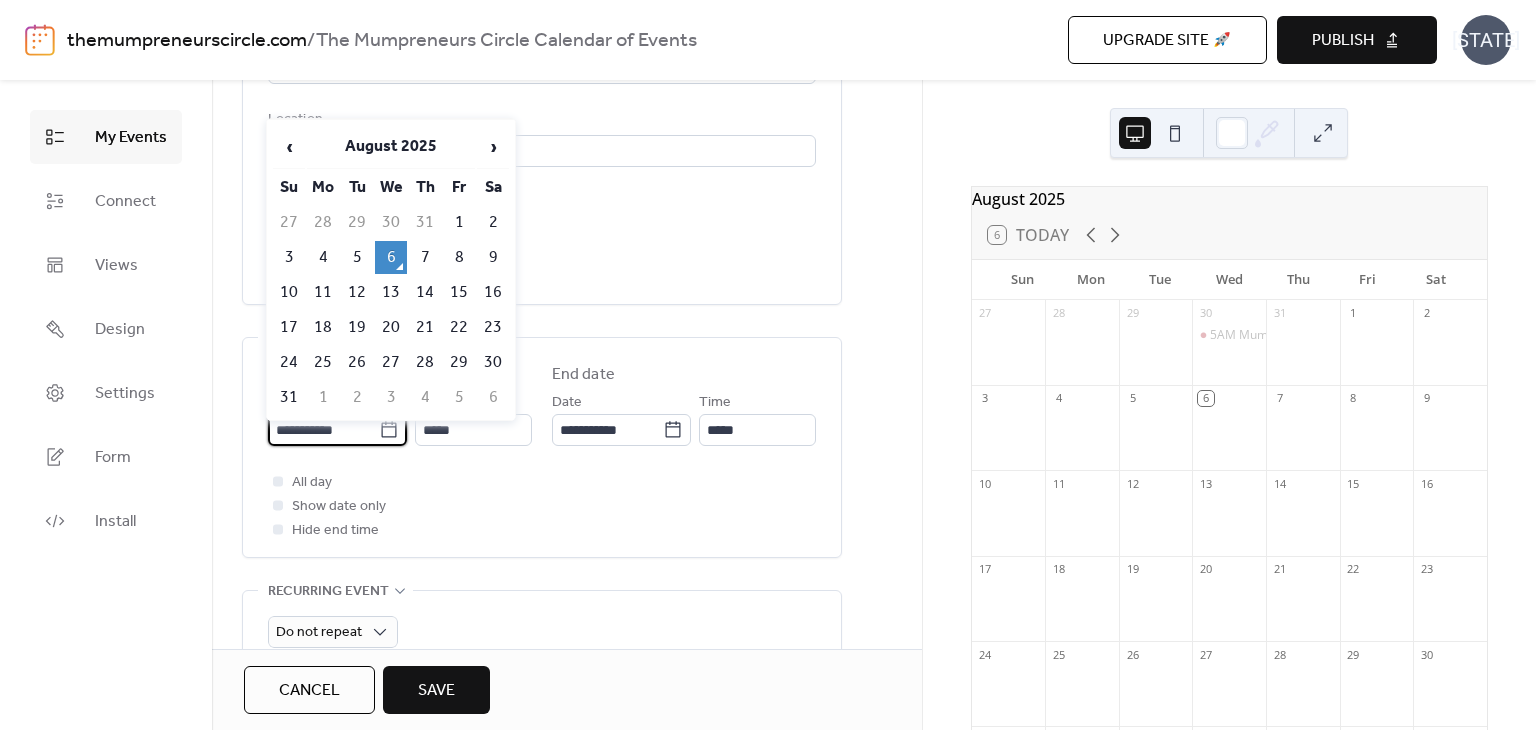 click on "‹ August 2025 › Su Mo Tu We Th Fr Sa 27 28 29 30 31 1 2 3 4 5 6 7 8 9 10 11 12 13 14 15 16 17 18 19 20 21 22 23 24 25 26 27 28 29 30 31 1 2 3 4 5 6" at bounding box center [391, 270] 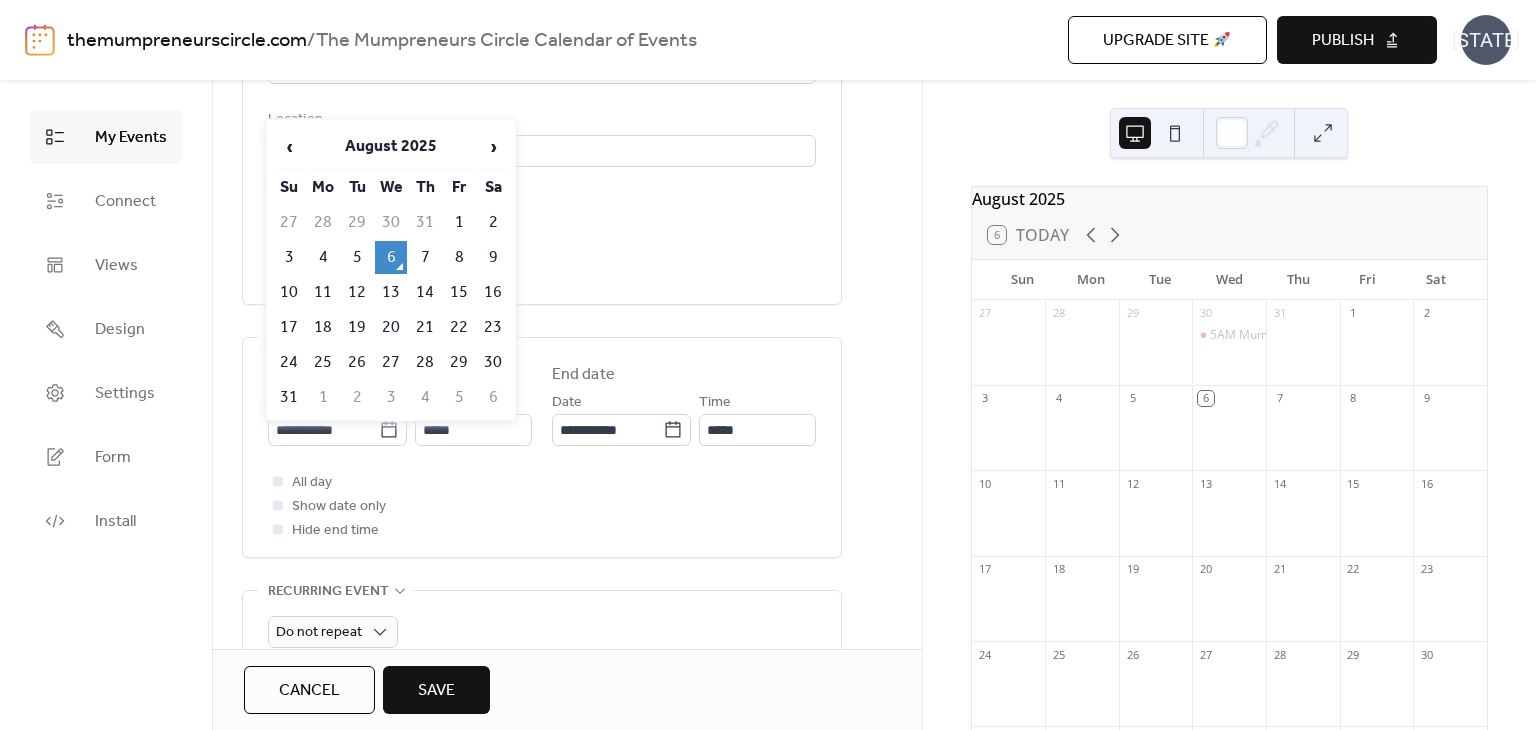 click on "›" at bounding box center [493, 147] 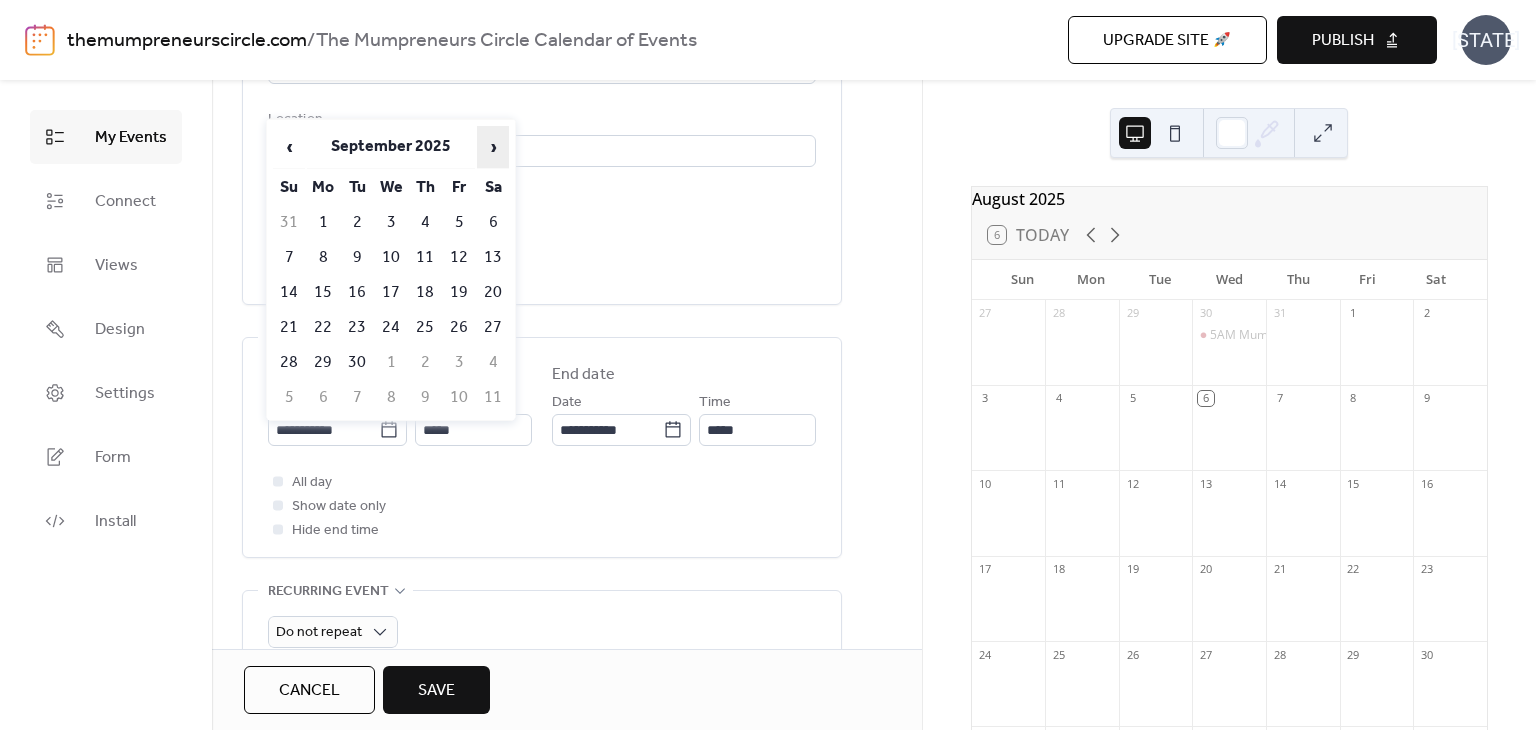 click on "17" at bounding box center [391, 292] 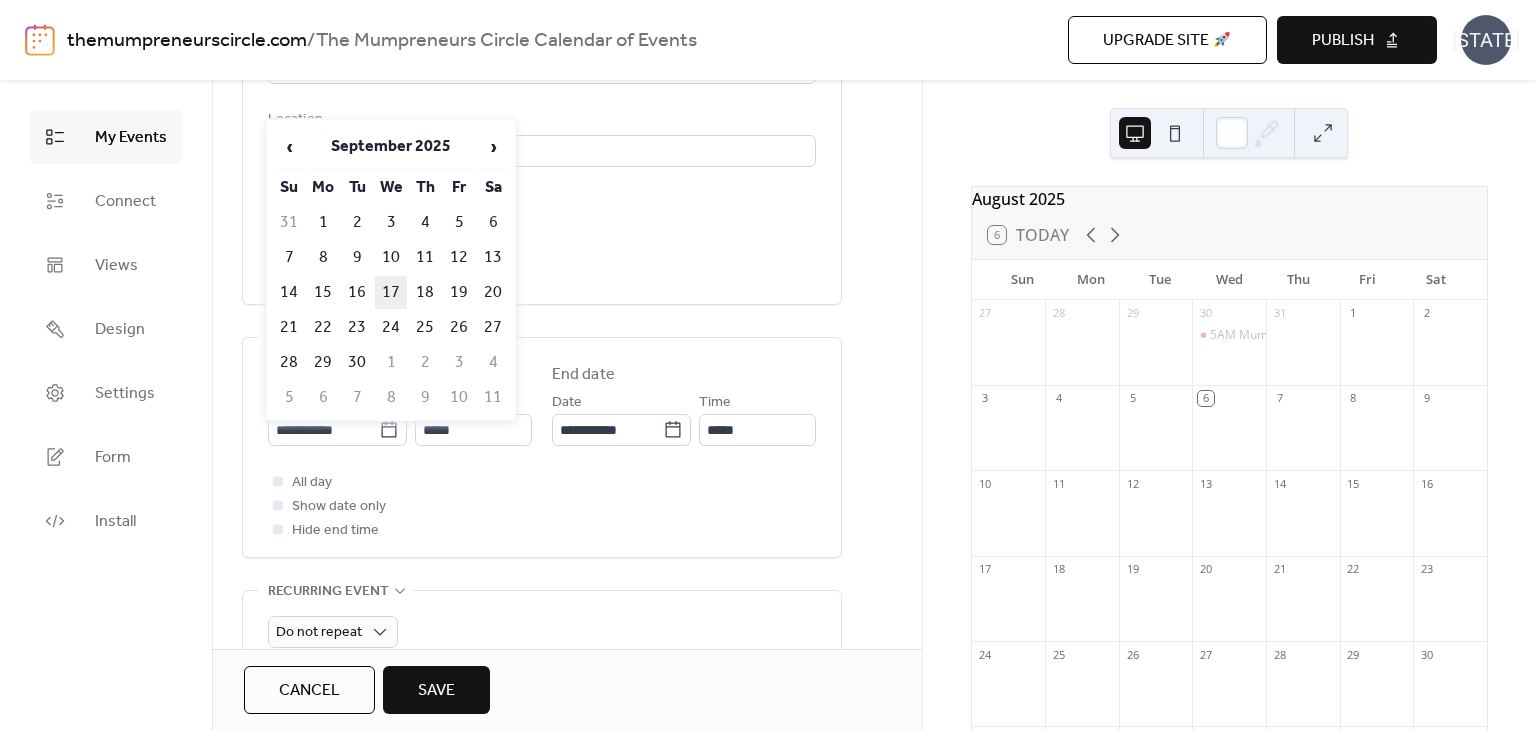 type on "**********" 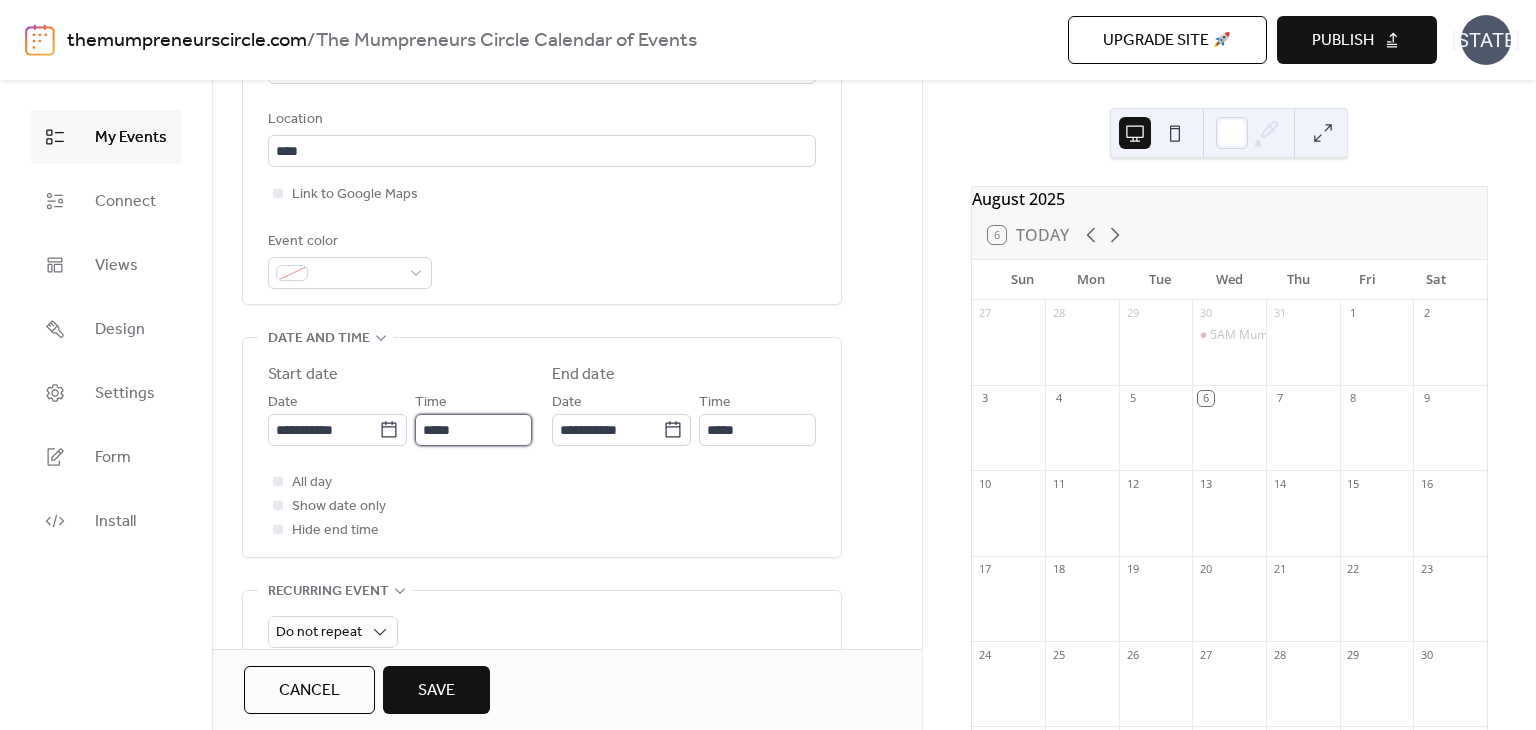 click on "*****" at bounding box center [473, 430] 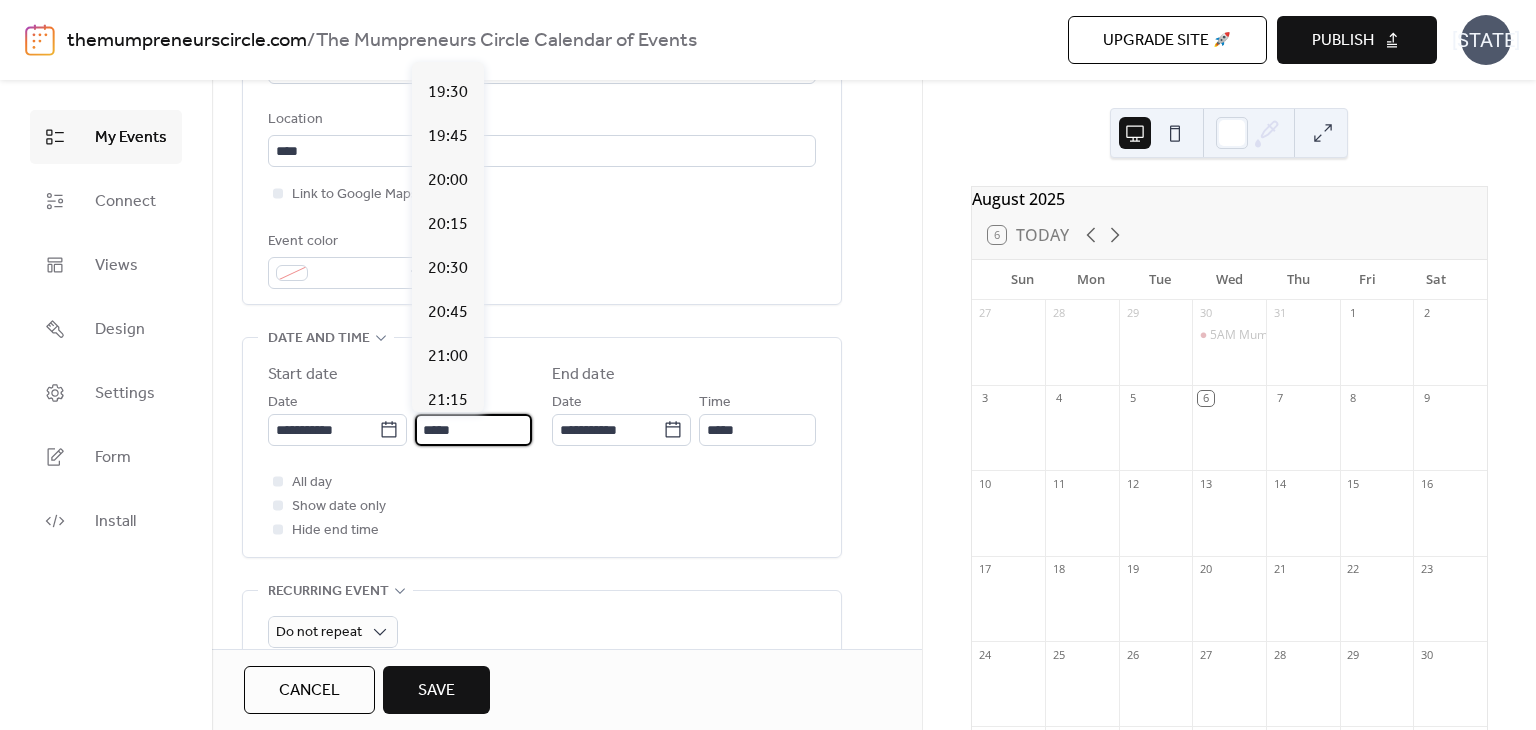 scroll, scrollTop: 3432, scrollLeft: 0, axis: vertical 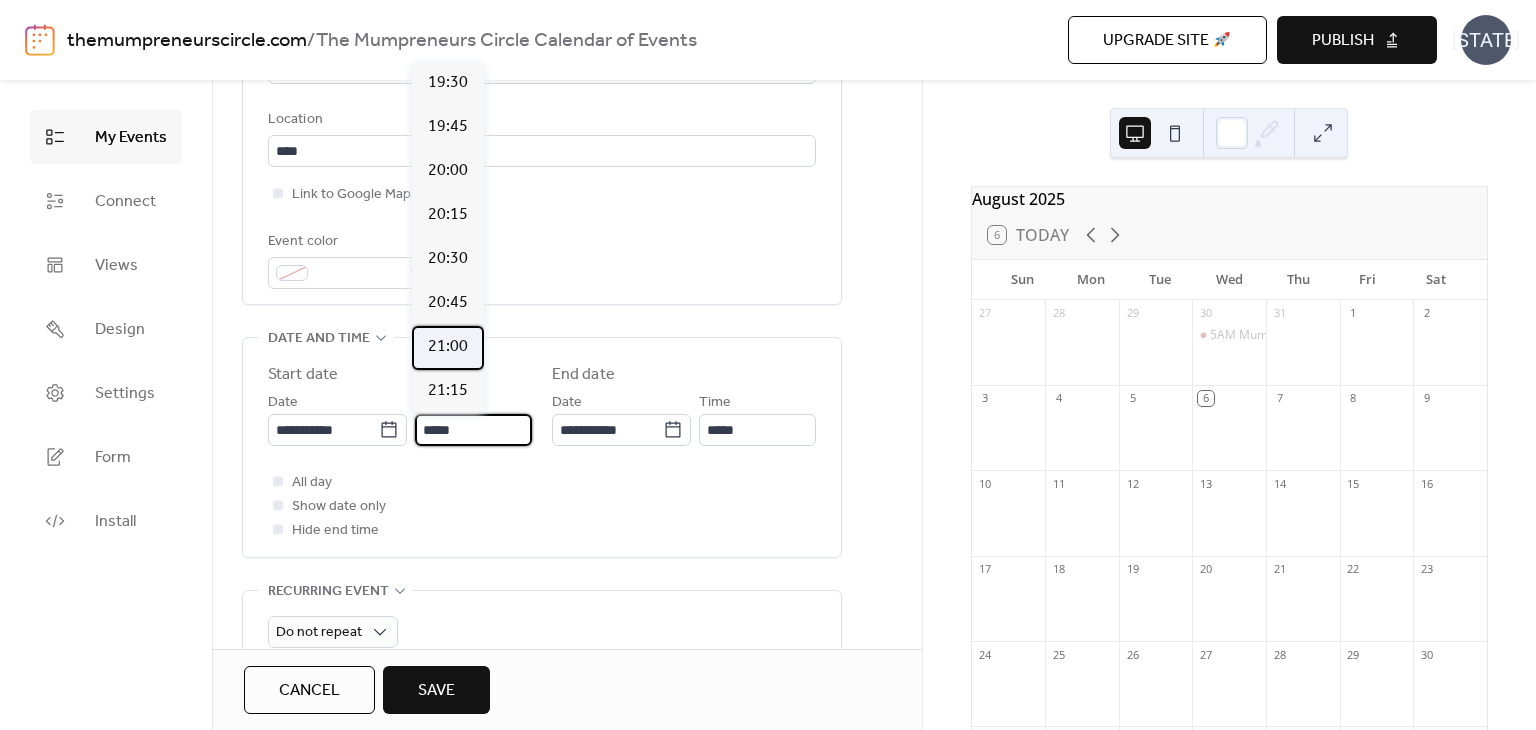 click on "21:00" at bounding box center (448, 347) 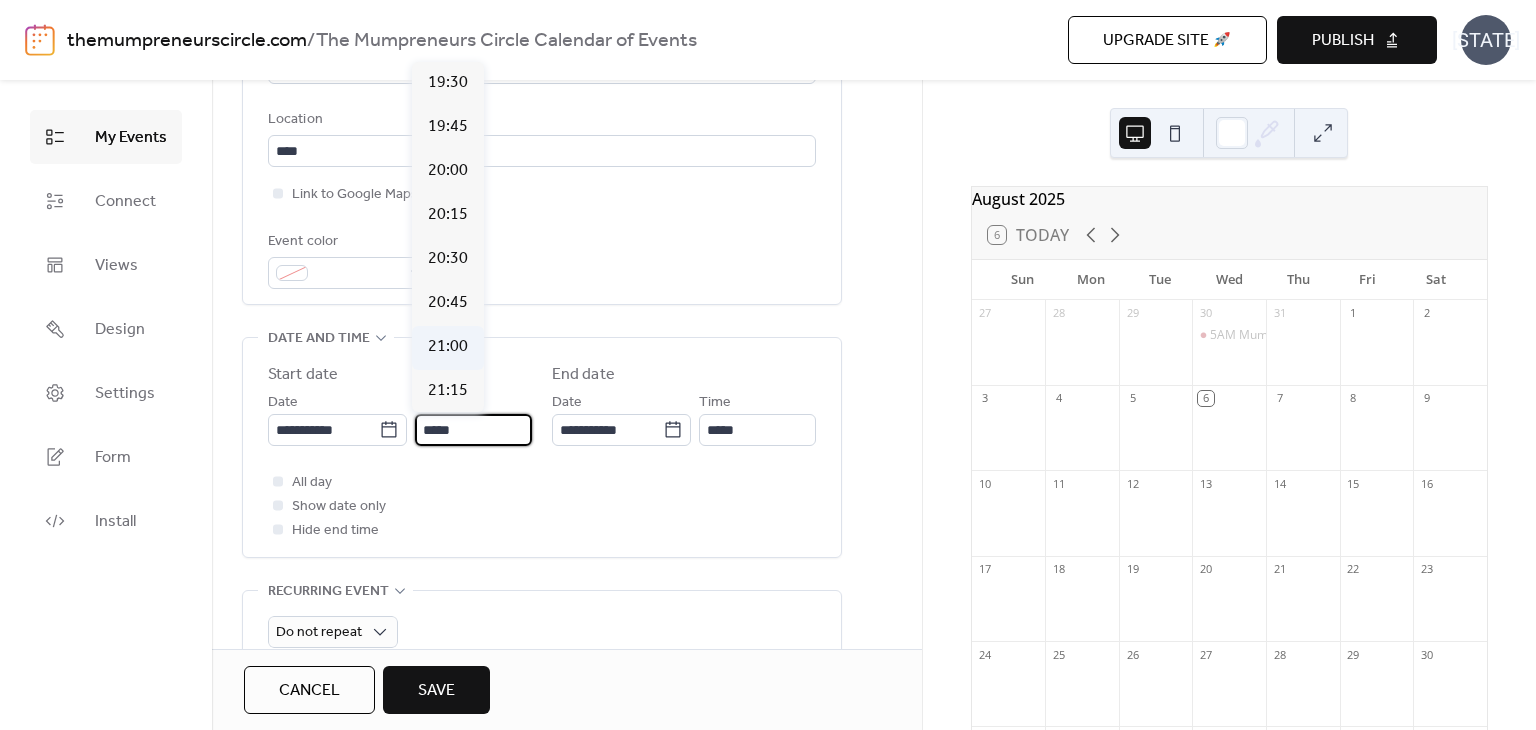 type on "*****" 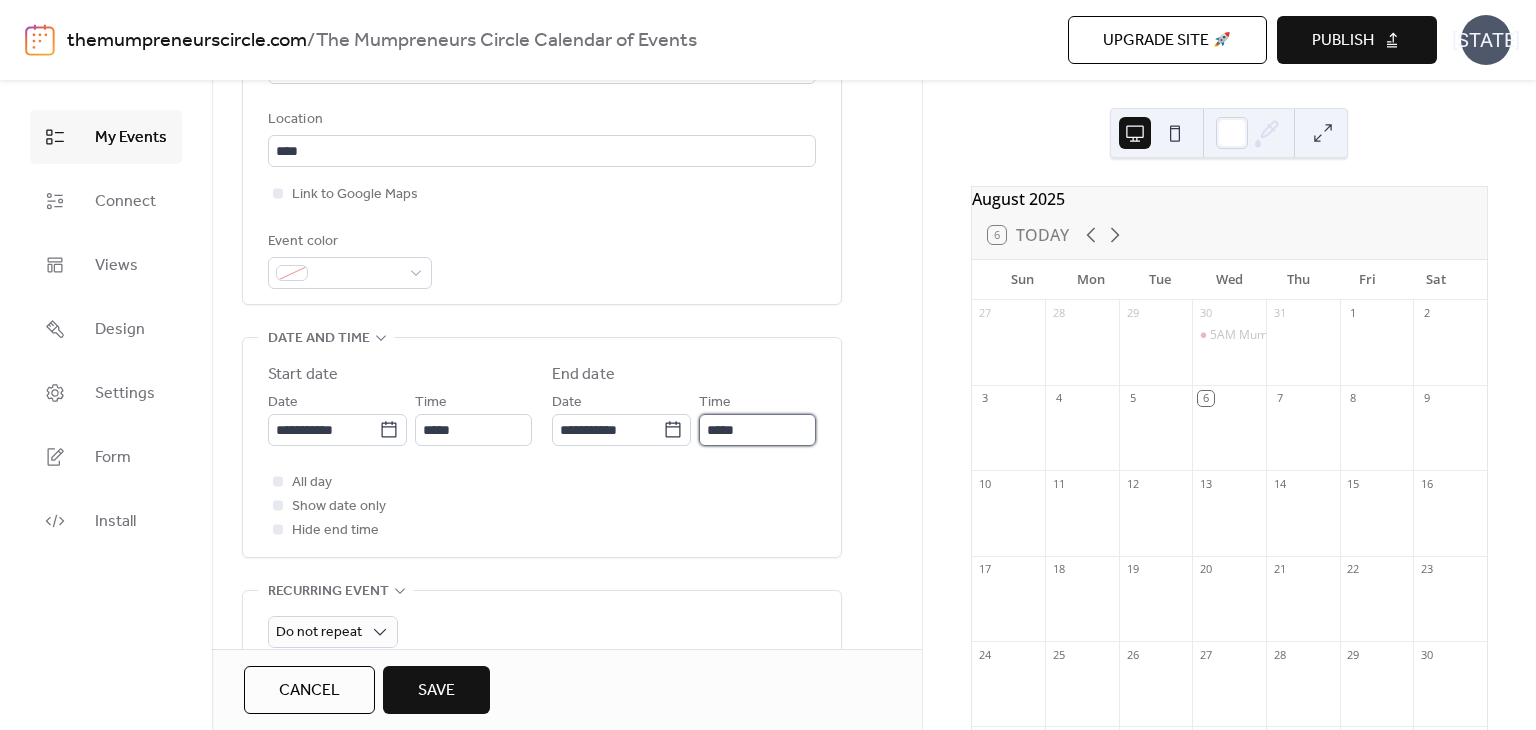 click on "*****" at bounding box center [757, 430] 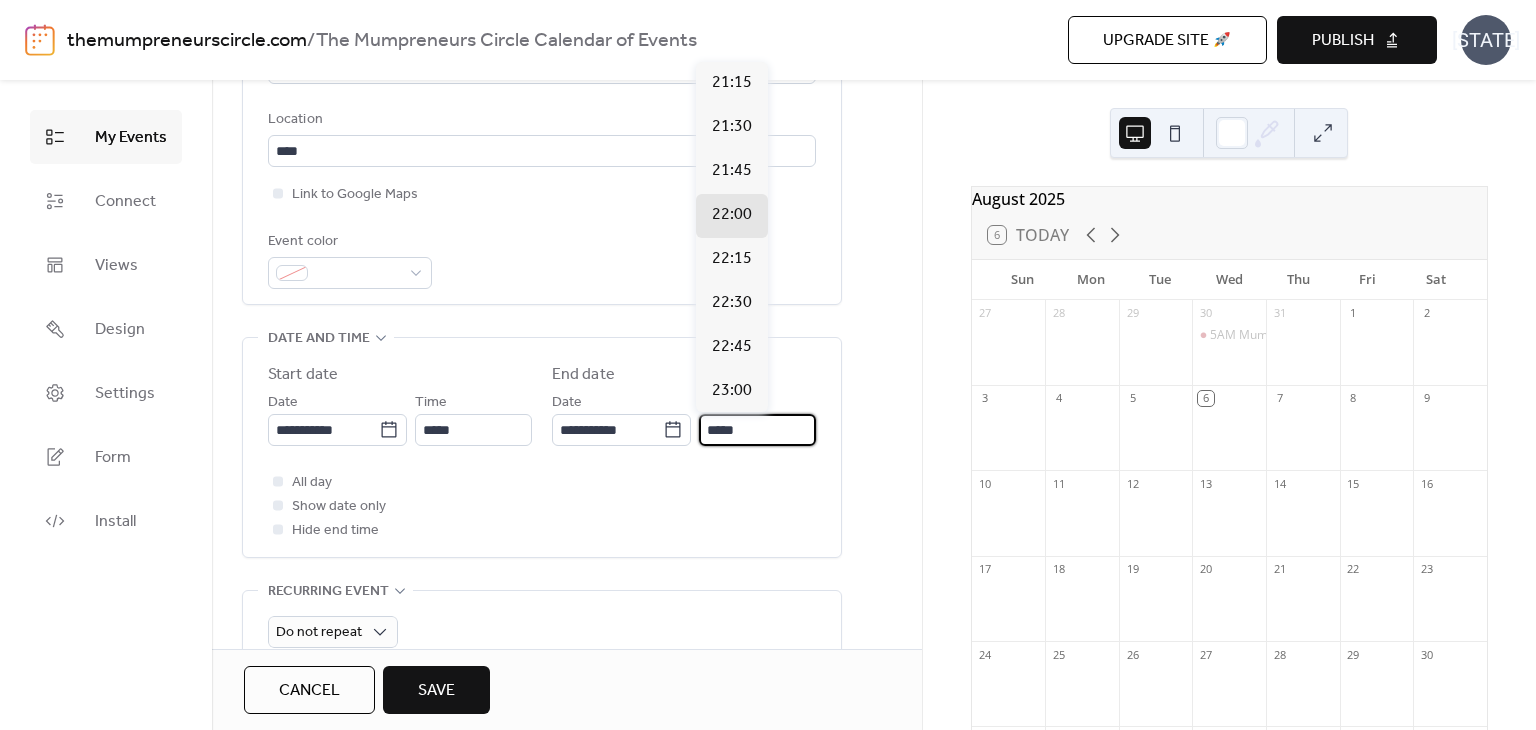 click on "All day Show date only Hide end time" at bounding box center [542, 506] 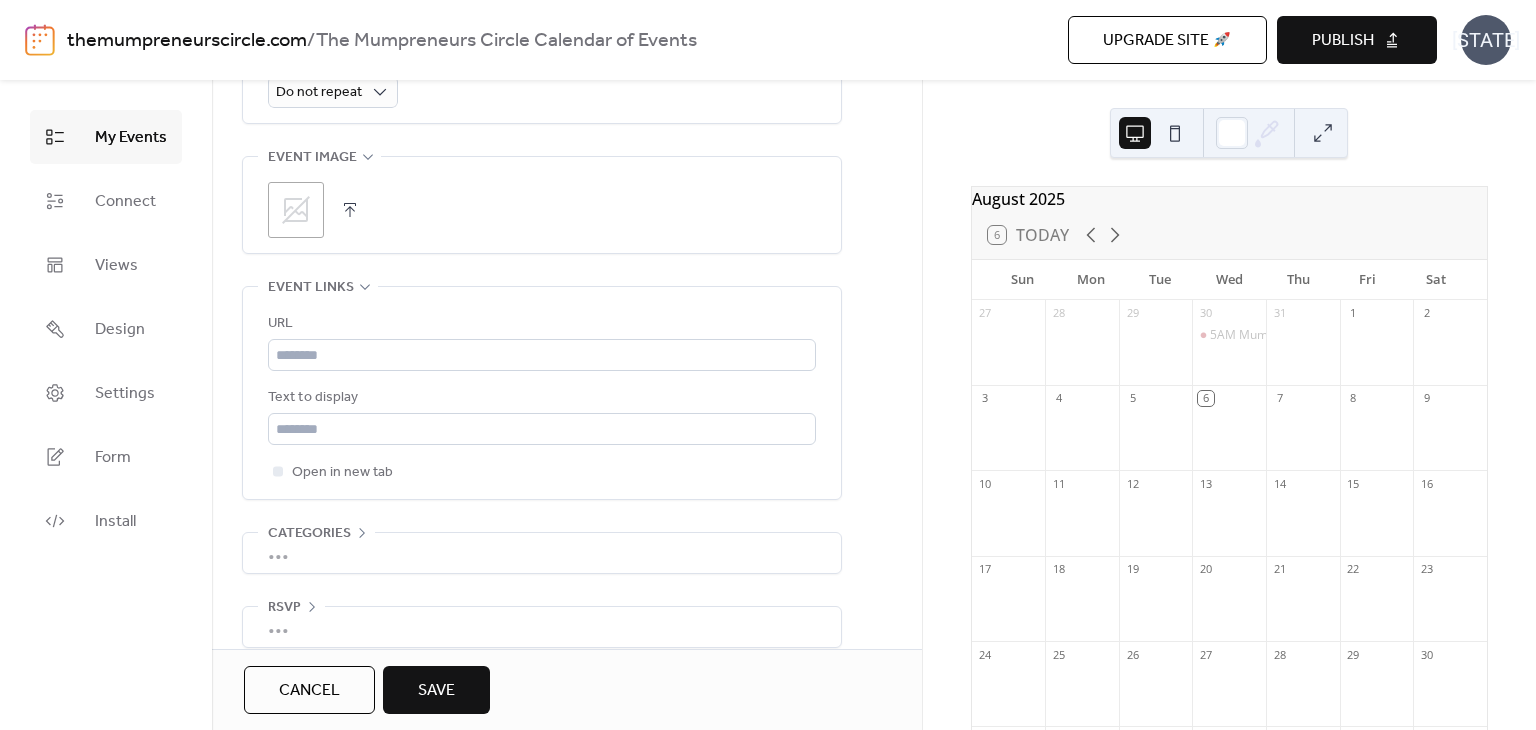 scroll, scrollTop: 978, scrollLeft: 0, axis: vertical 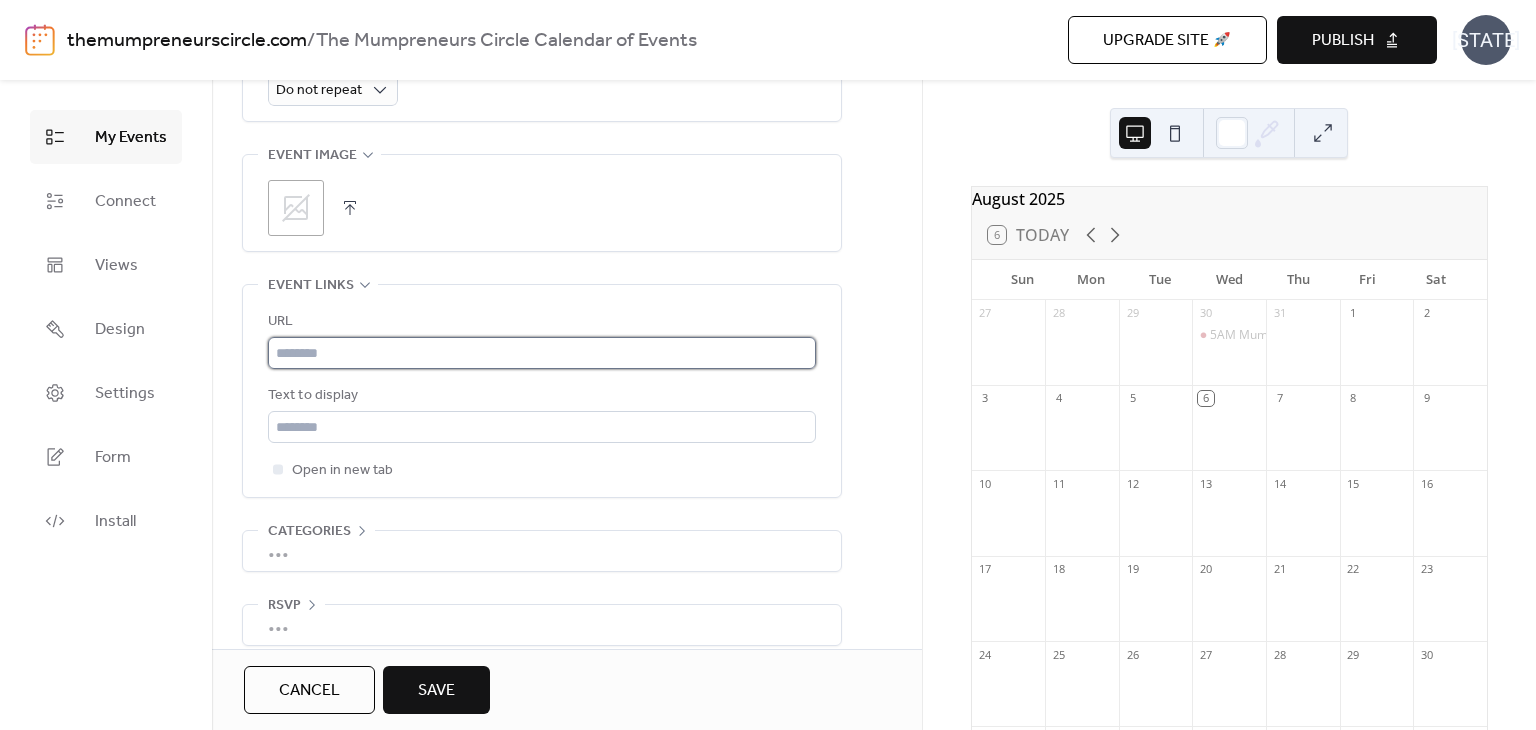 click at bounding box center [542, 353] 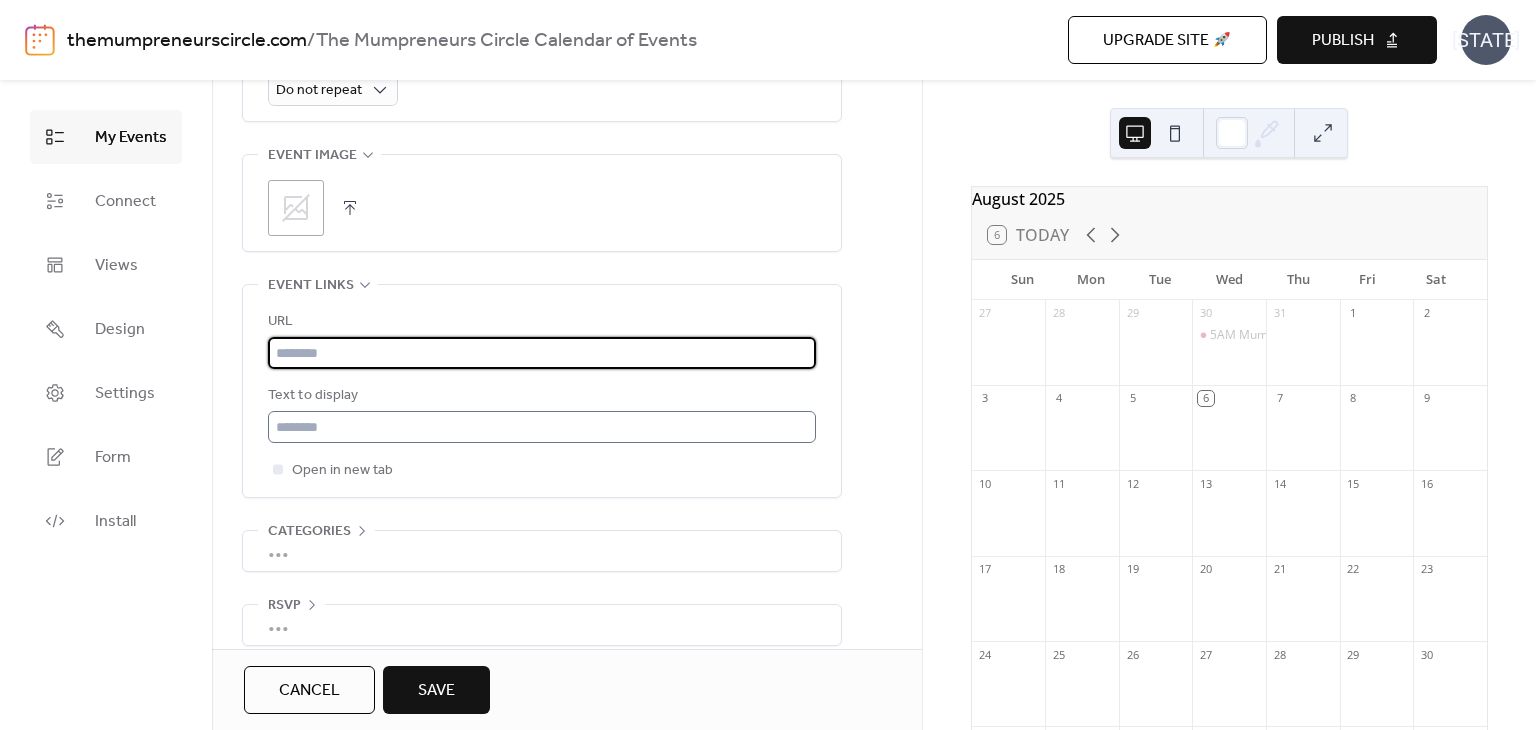 paste on "**********" 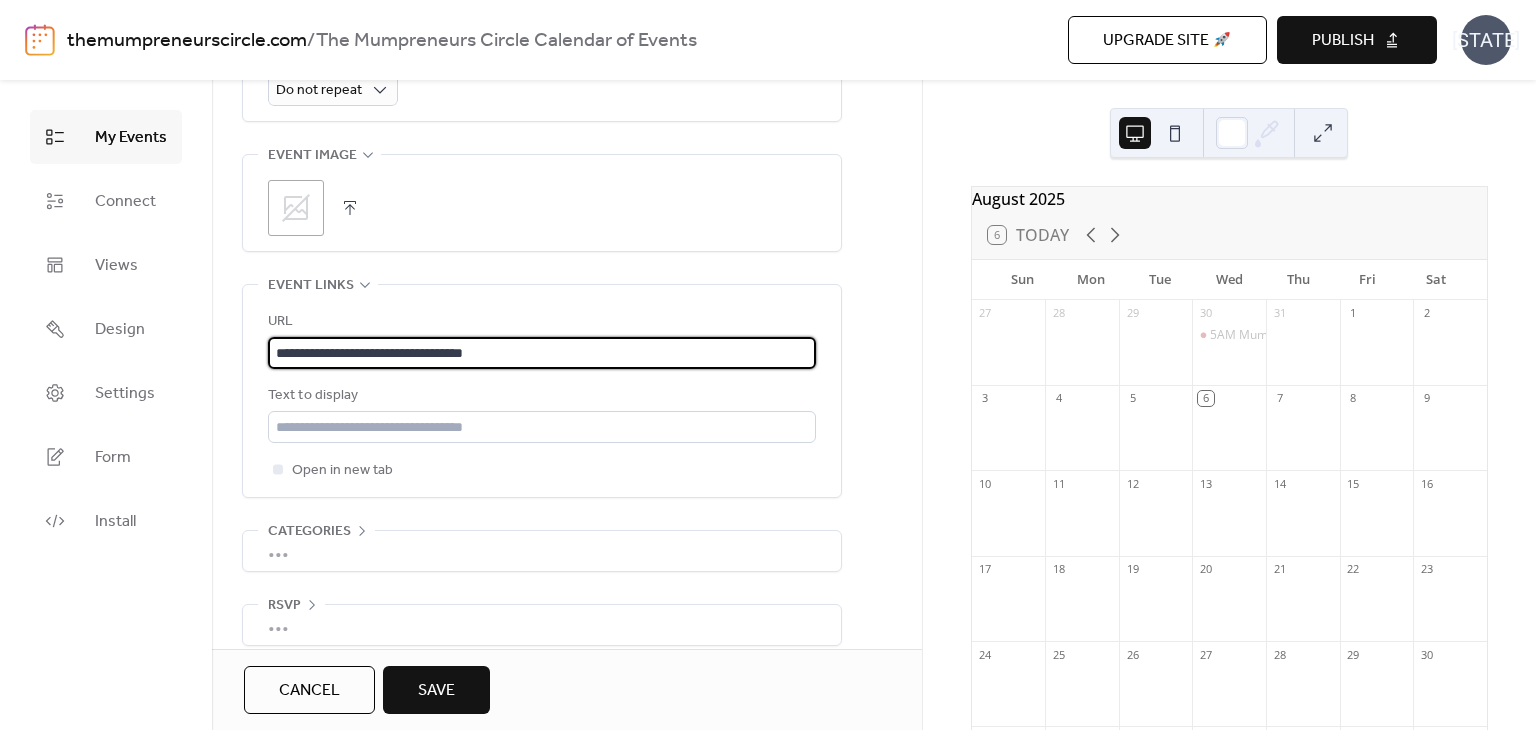 type on "**********" 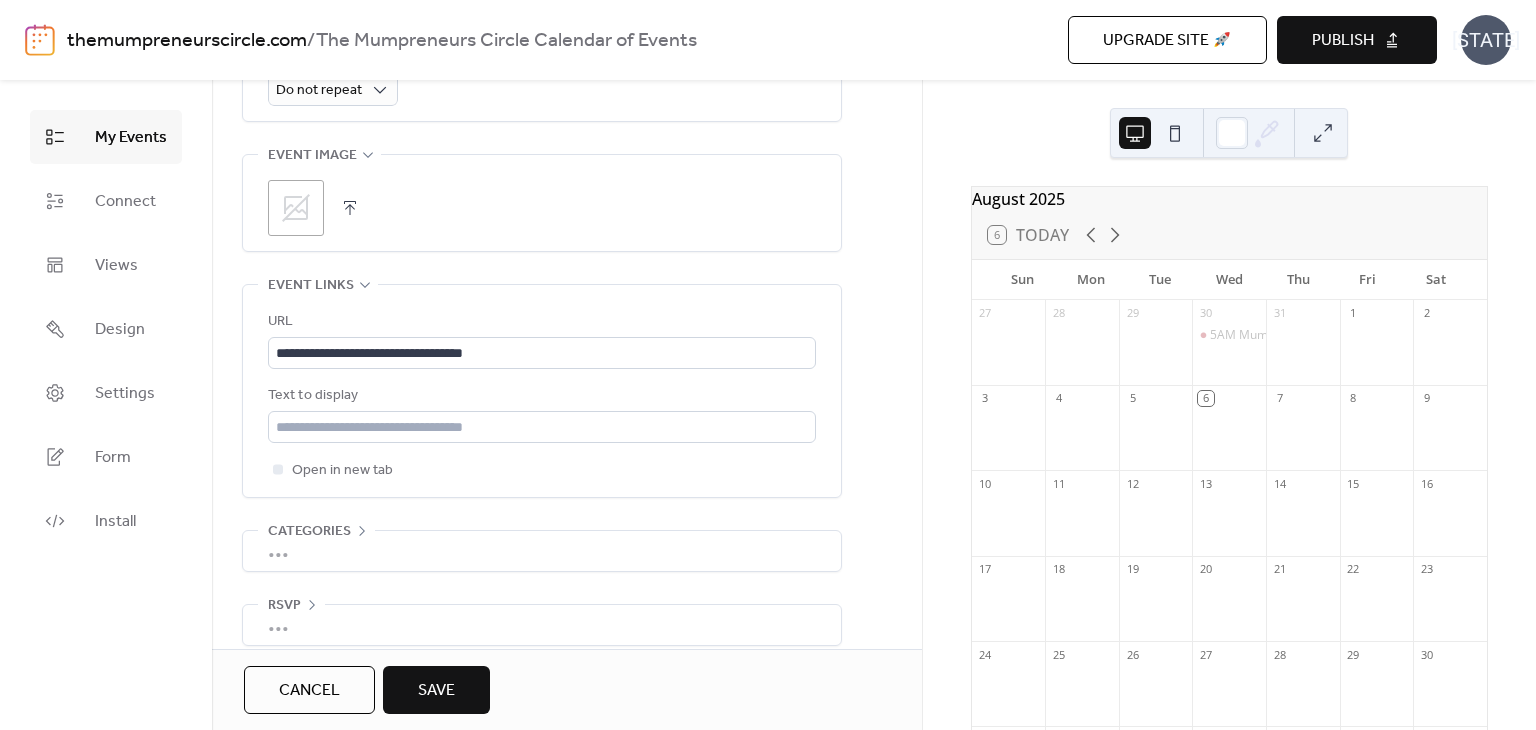 scroll, scrollTop: 996, scrollLeft: 0, axis: vertical 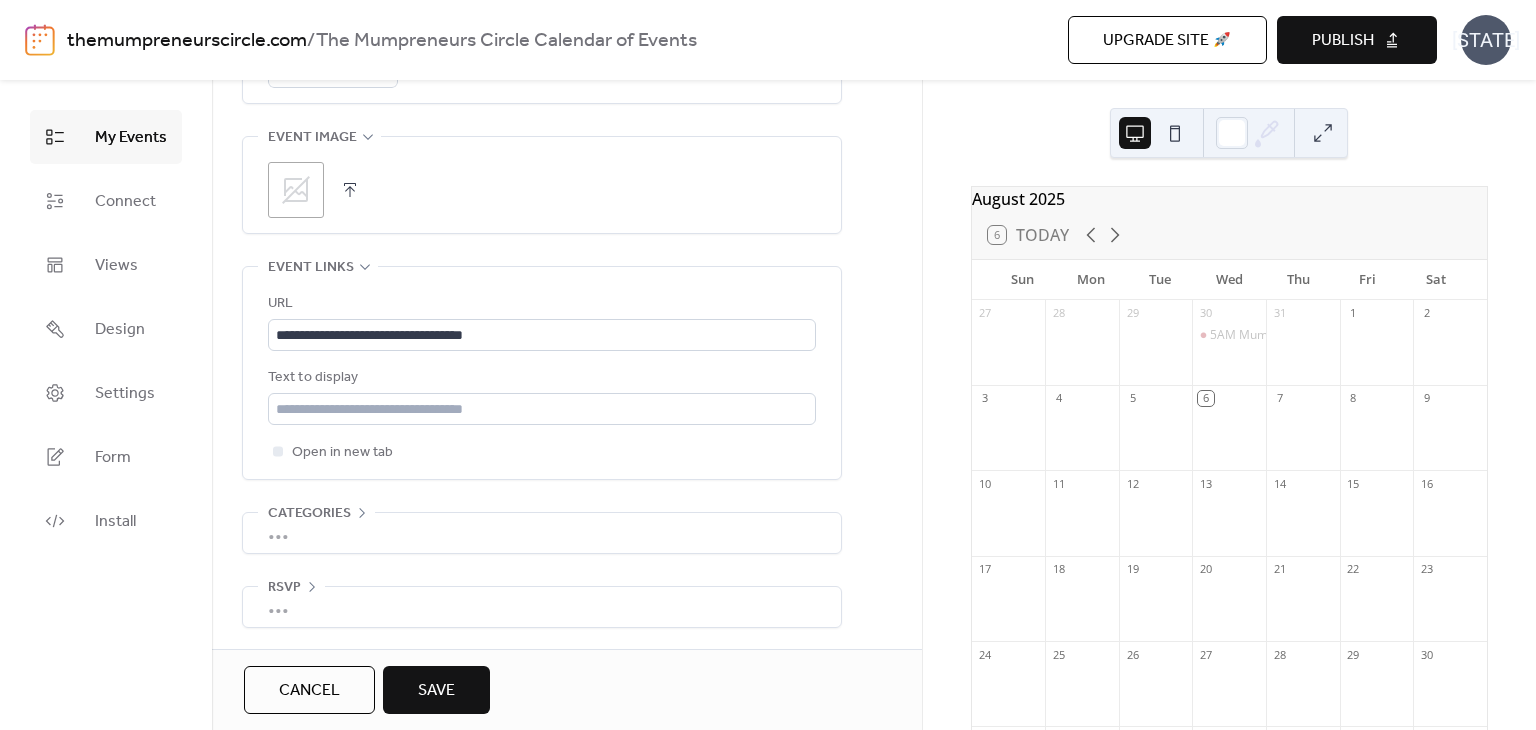 click on "Save" at bounding box center [436, 690] 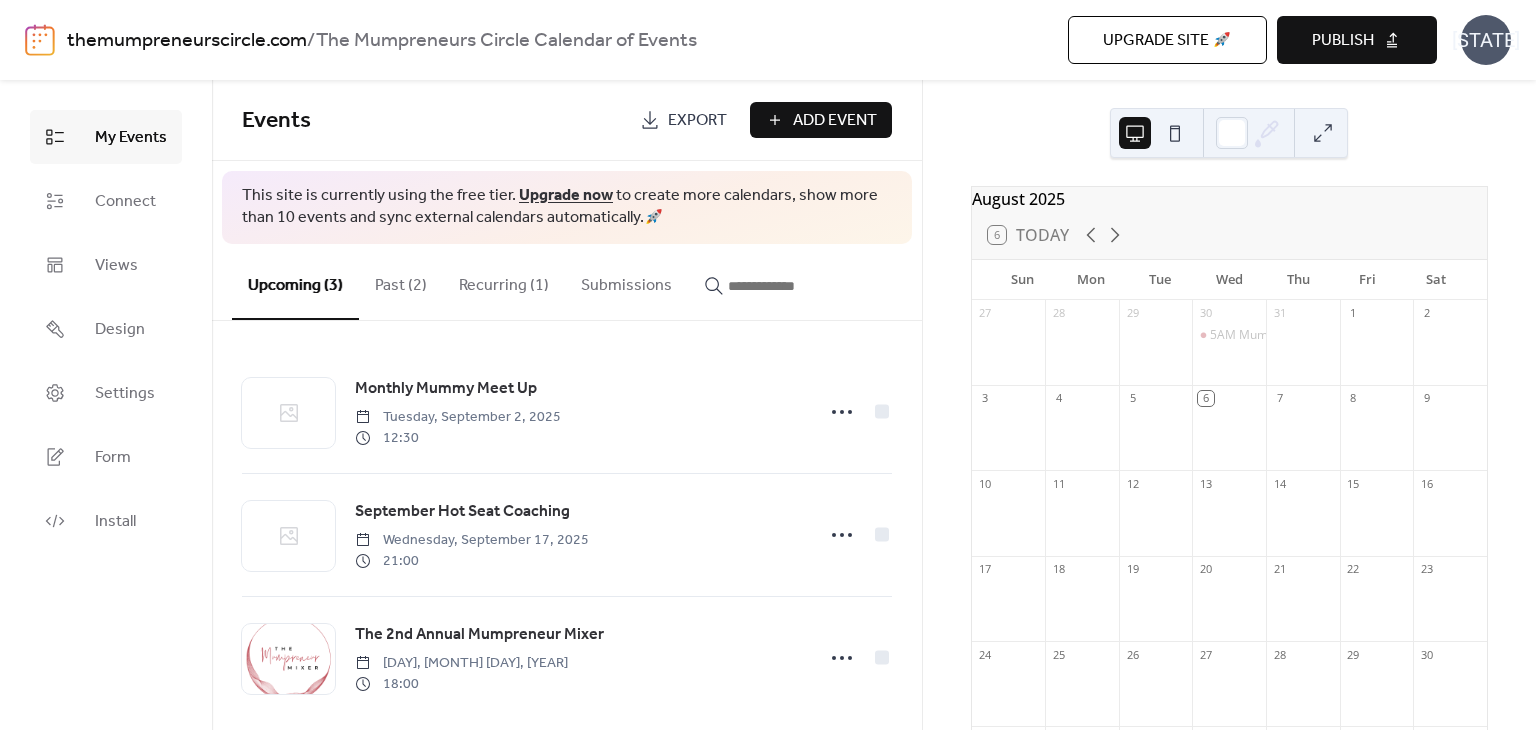 click on "Publish" at bounding box center [1357, 40] 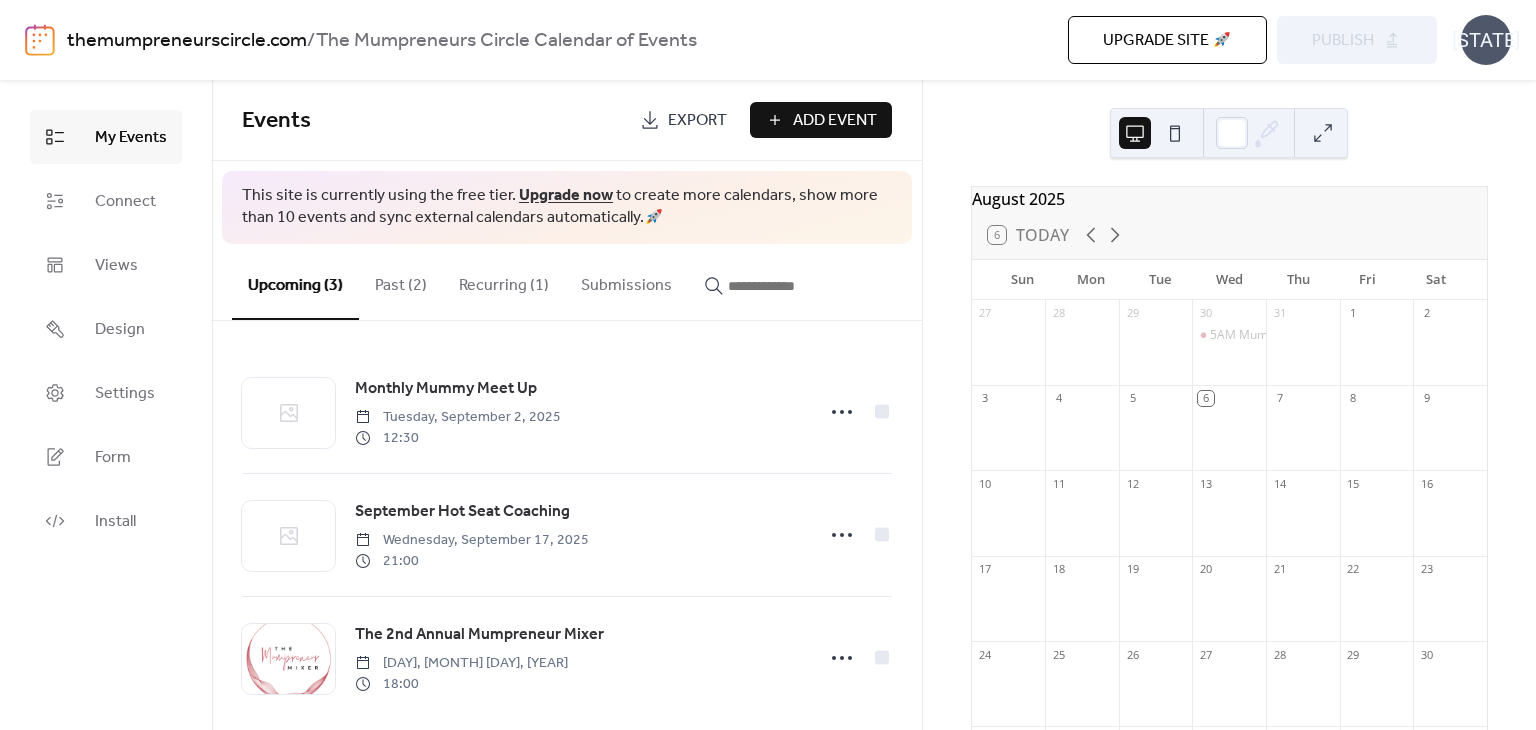 click on "Add Event" at bounding box center [835, 121] 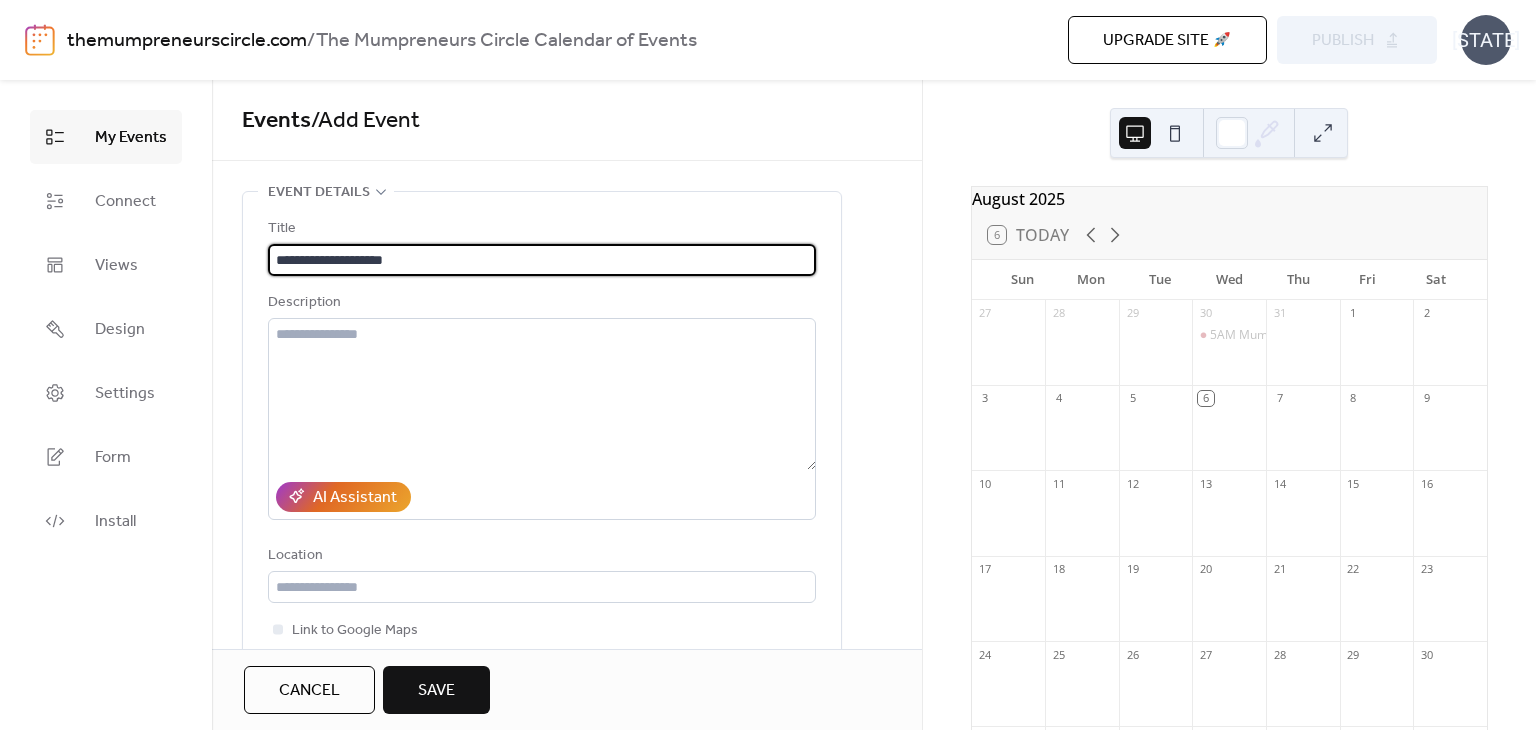 type on "**********" 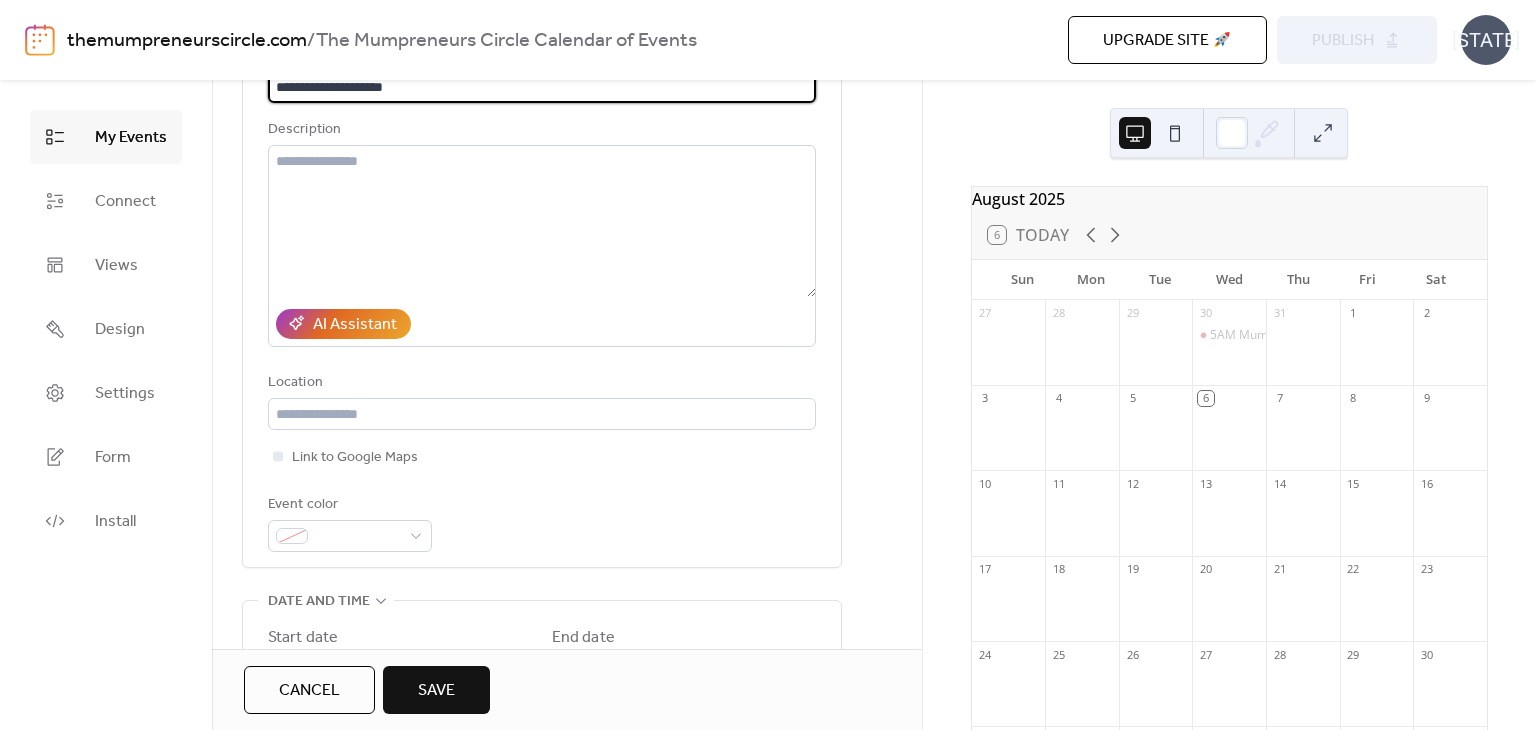 scroll, scrollTop: 162, scrollLeft: 0, axis: vertical 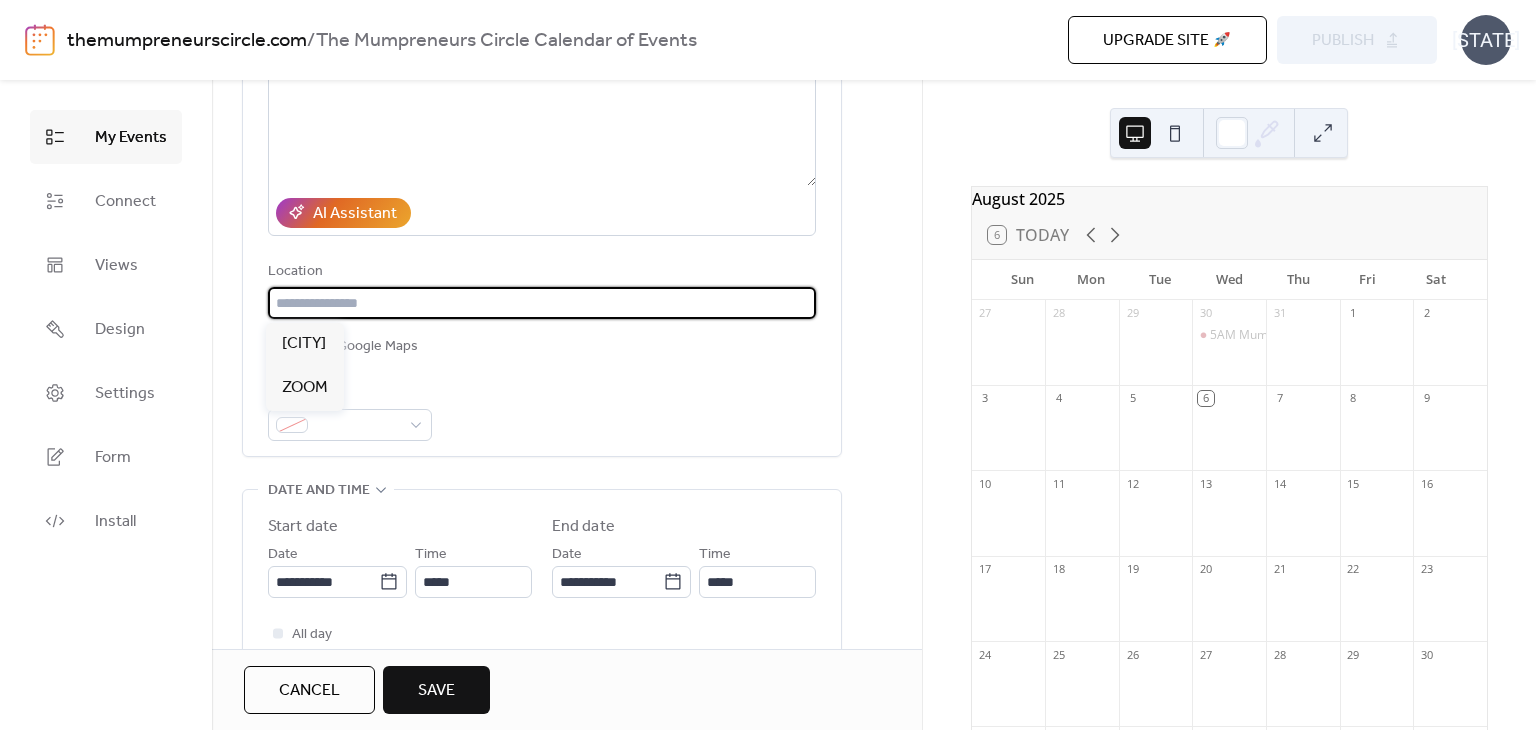 click at bounding box center (542, 303) 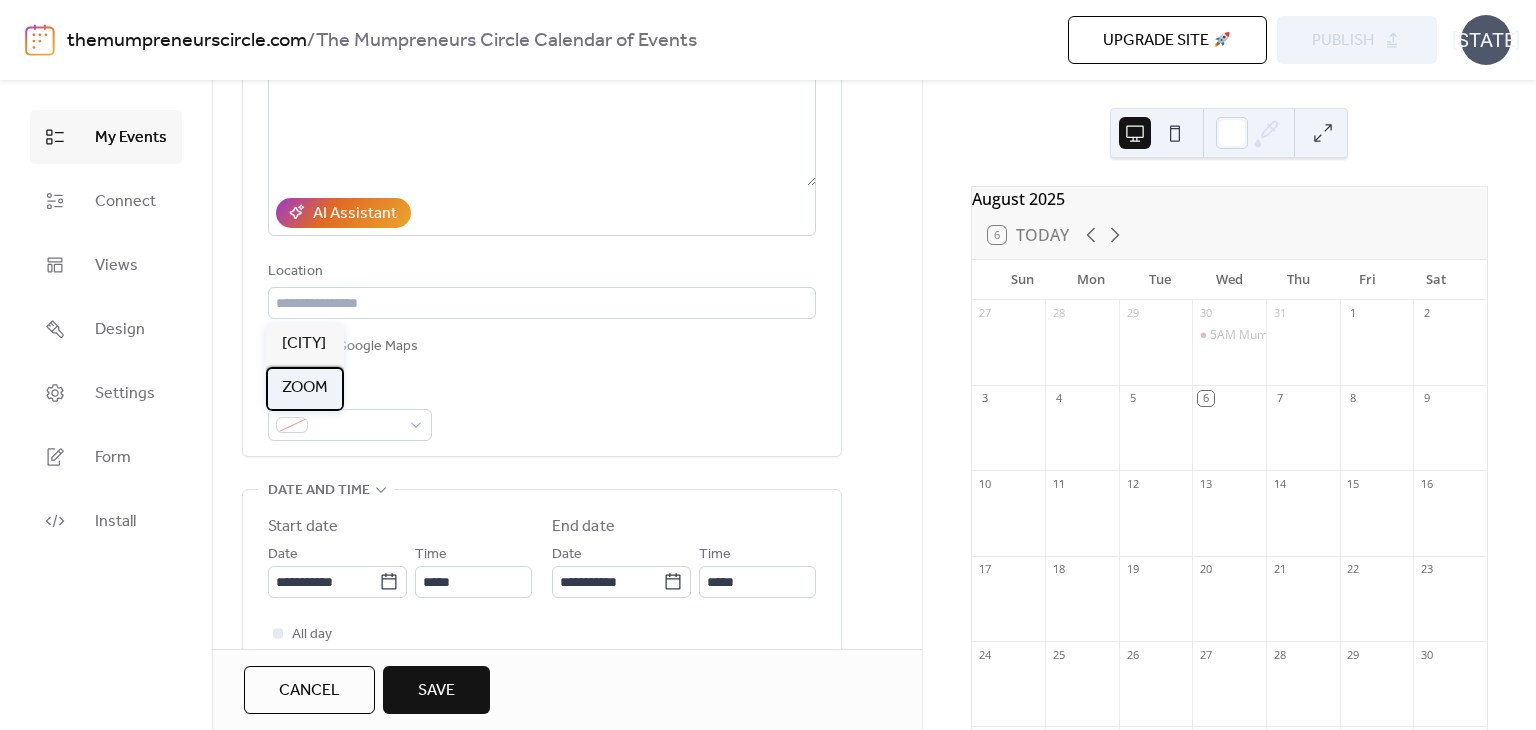 click on "ZOOM" at bounding box center (305, 388) 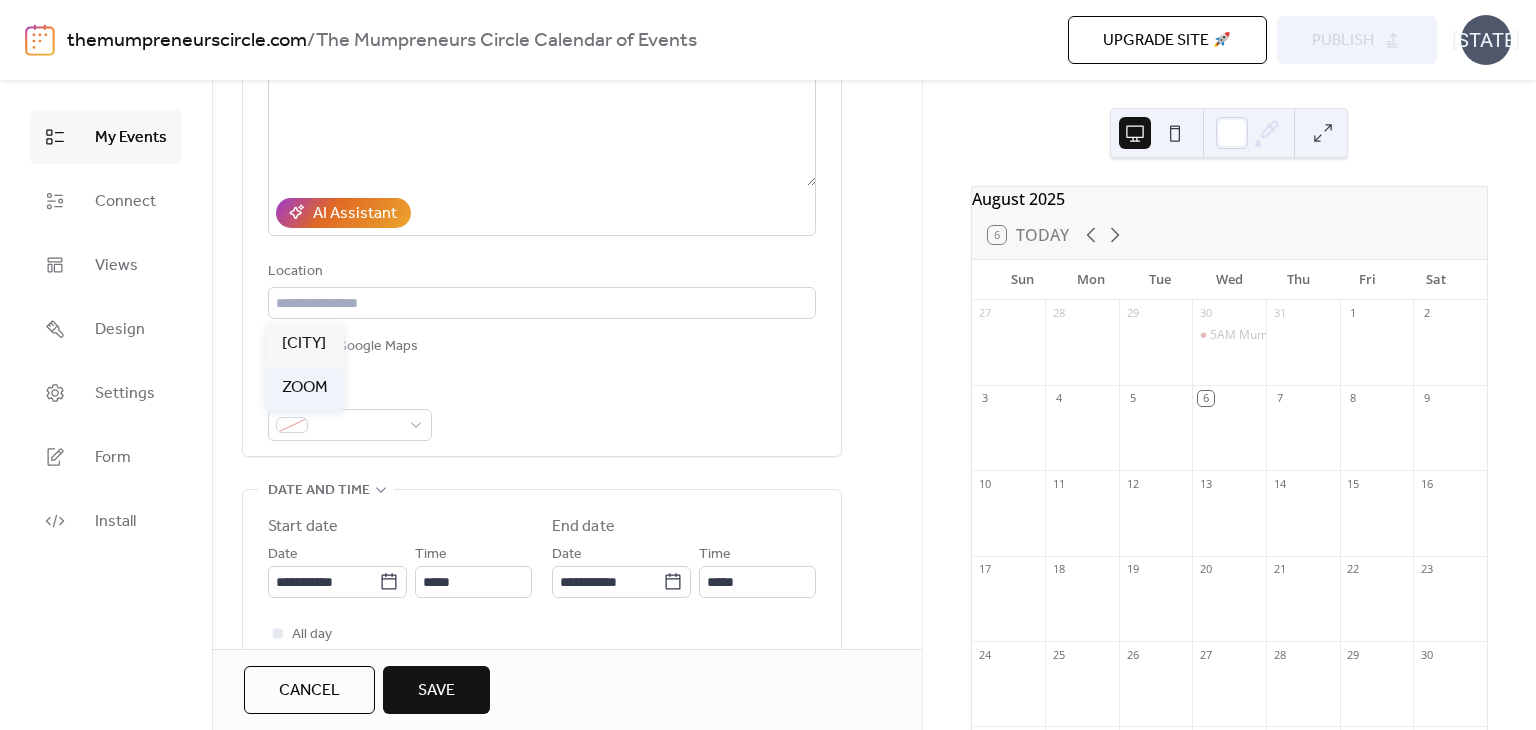 type on "****" 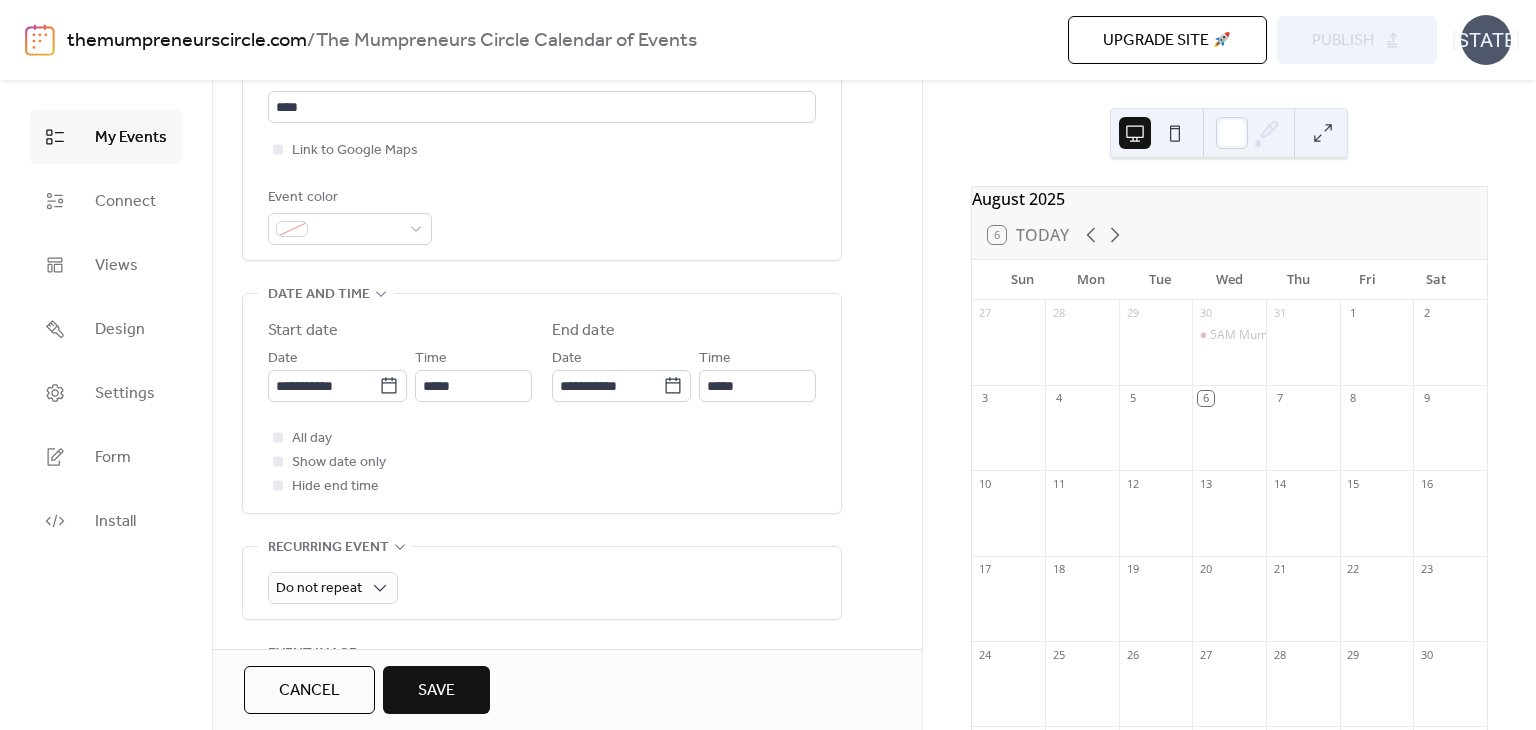 scroll, scrollTop: 602, scrollLeft: 0, axis: vertical 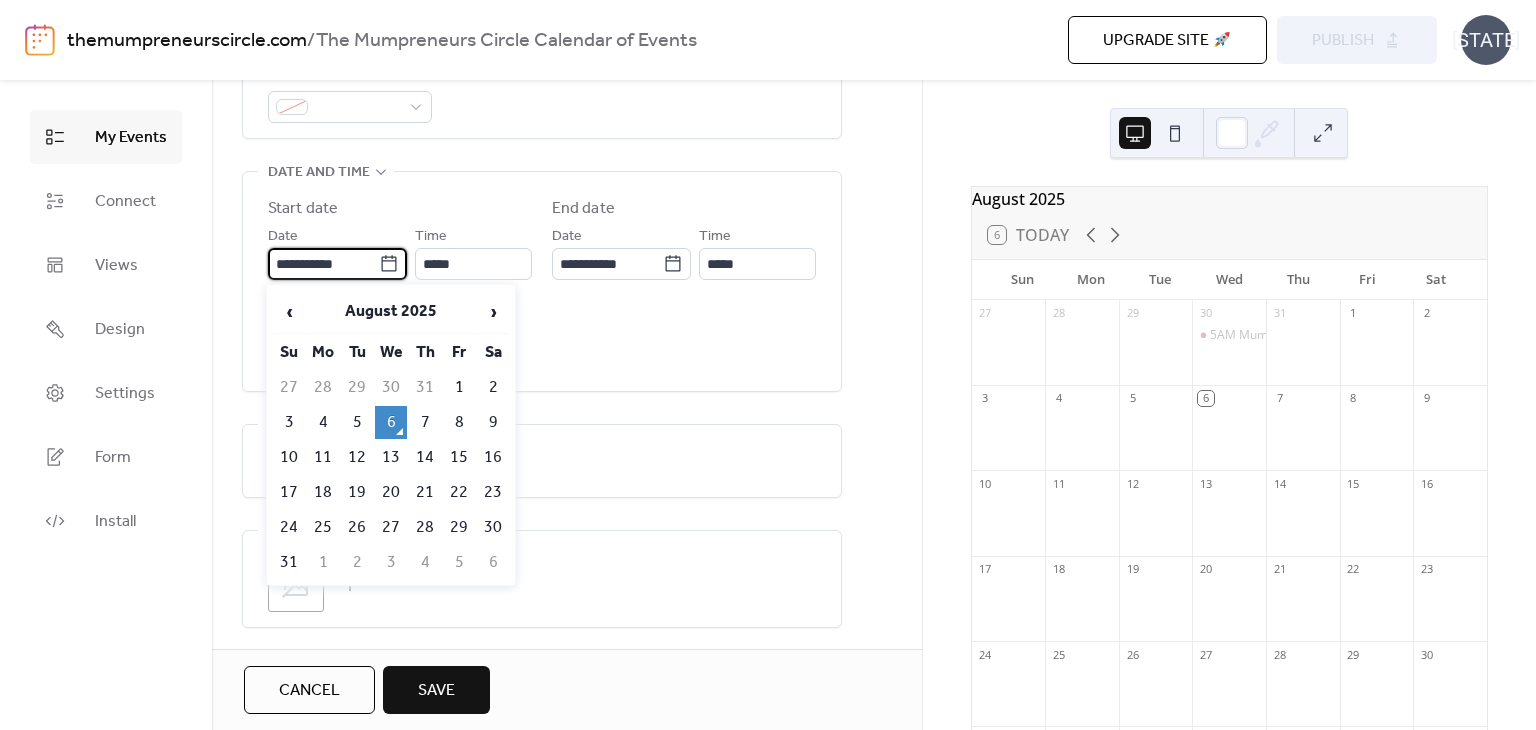 click on "**********" at bounding box center [323, 264] 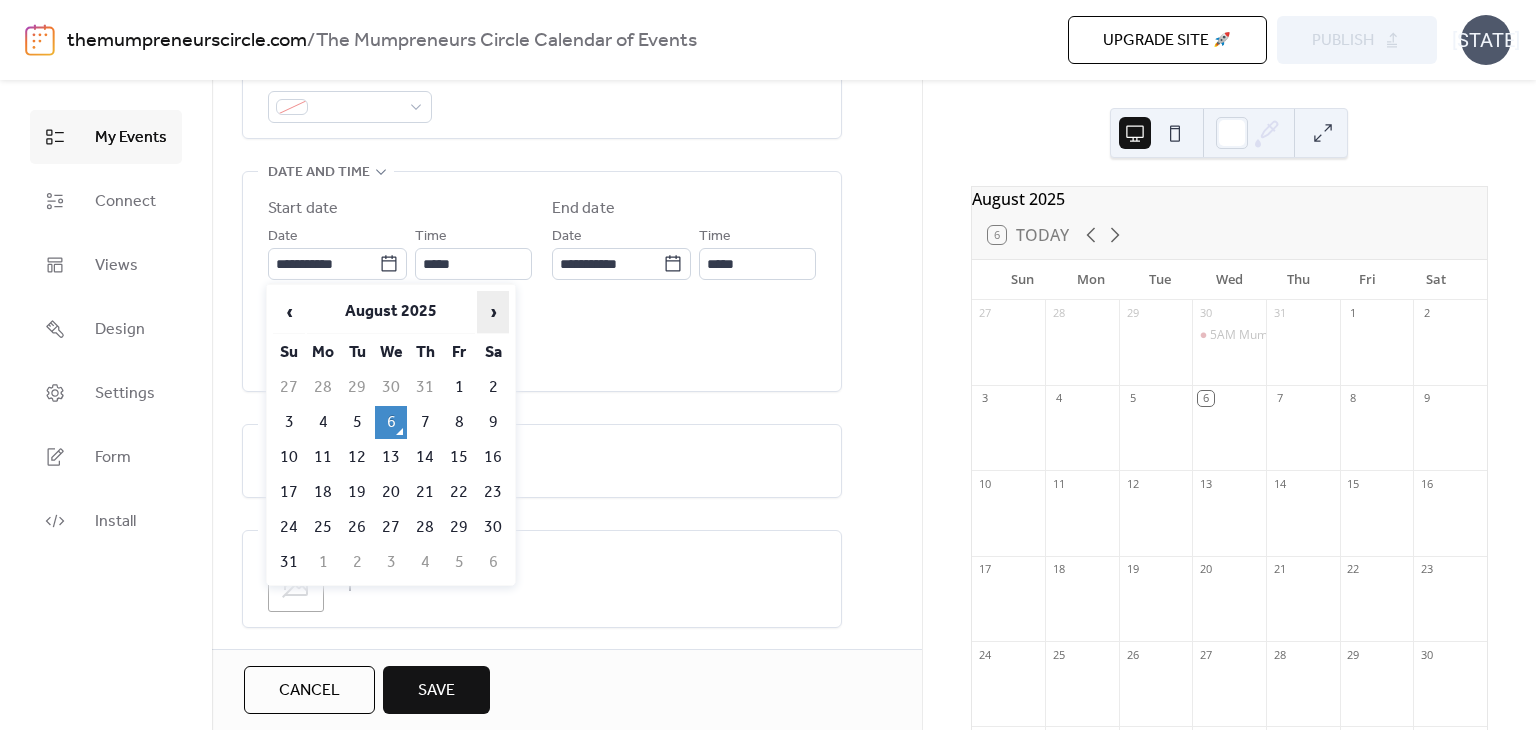 click on "›" at bounding box center [493, 312] 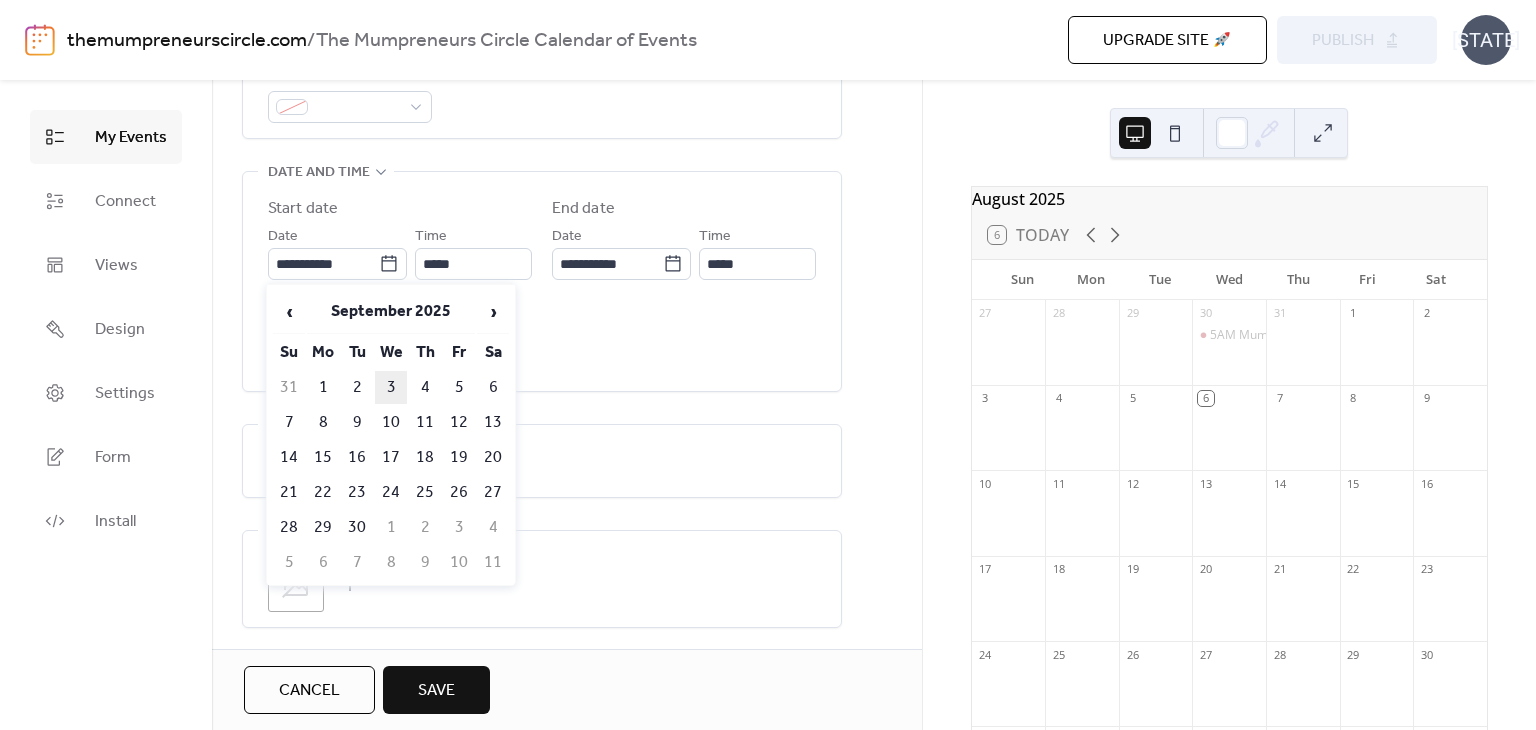 click on "3" at bounding box center [391, 387] 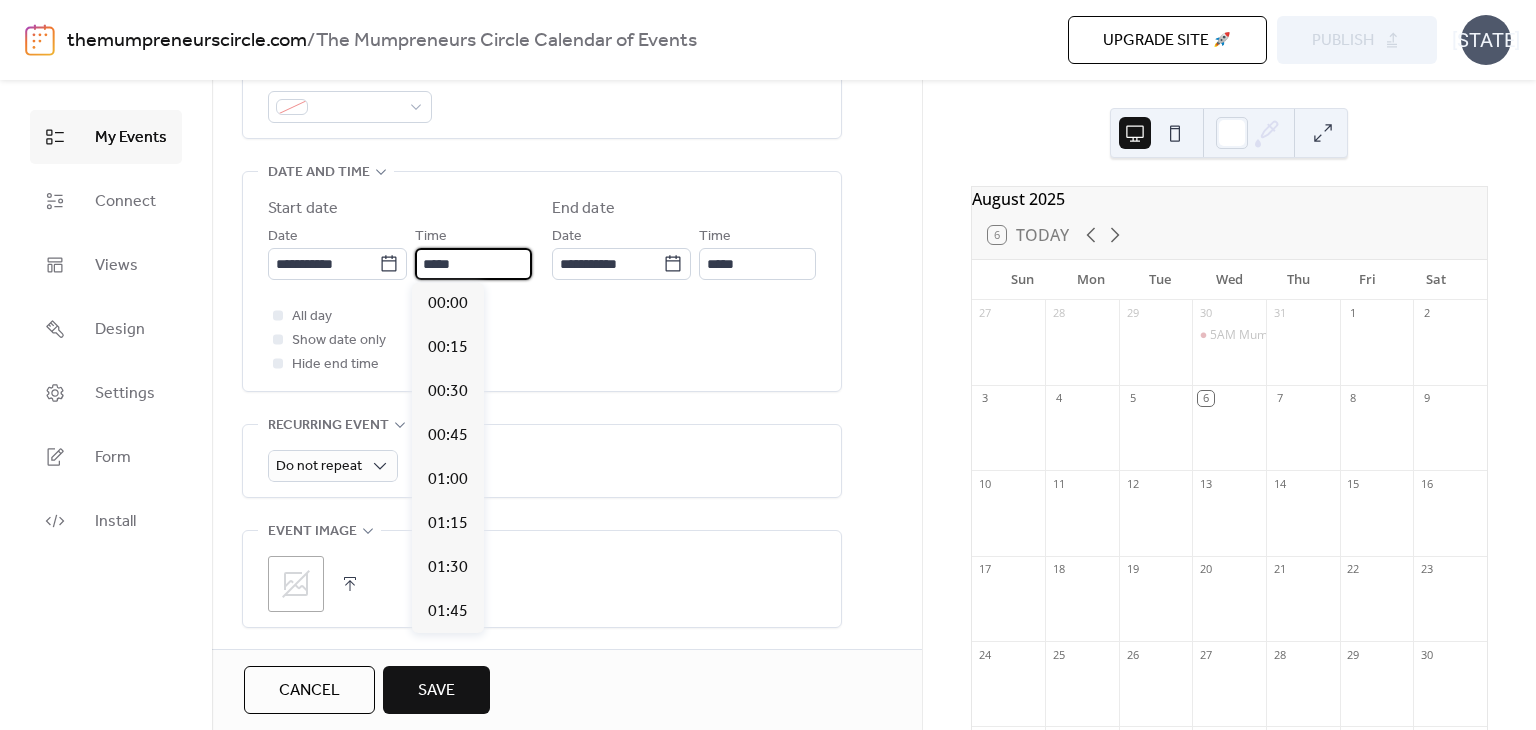 click on "*****" at bounding box center [473, 264] 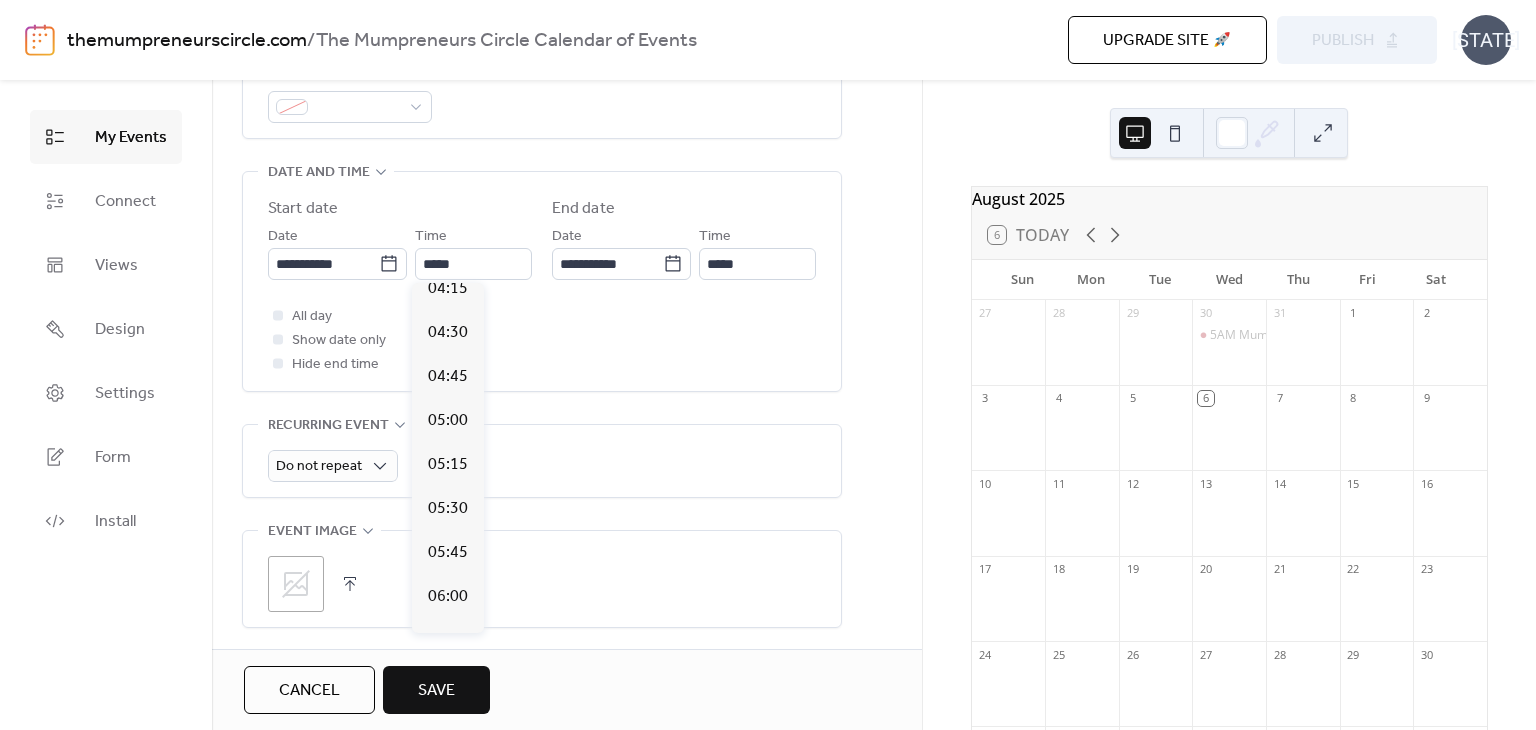 scroll, scrollTop: 647, scrollLeft: 0, axis: vertical 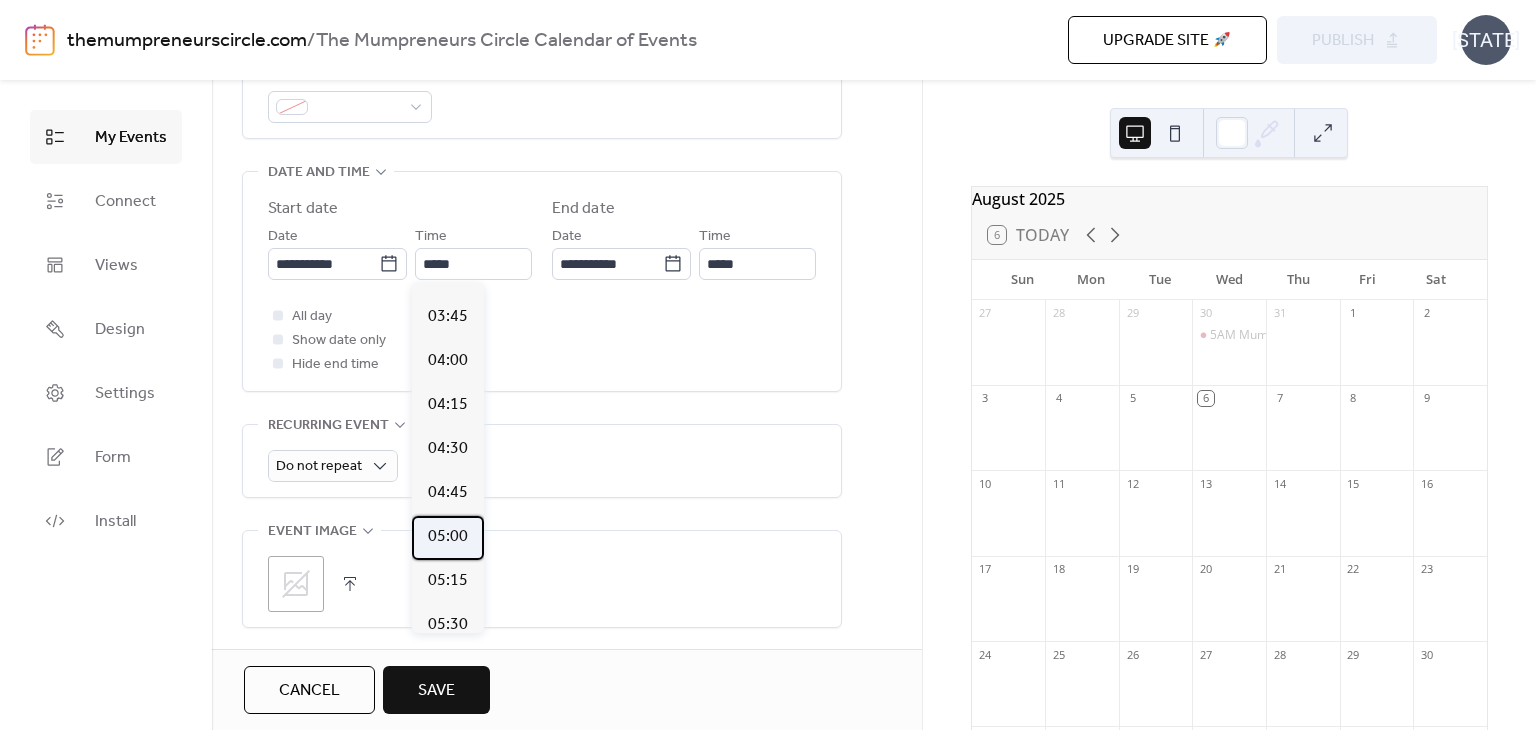 click on "05:00" at bounding box center [448, 538] 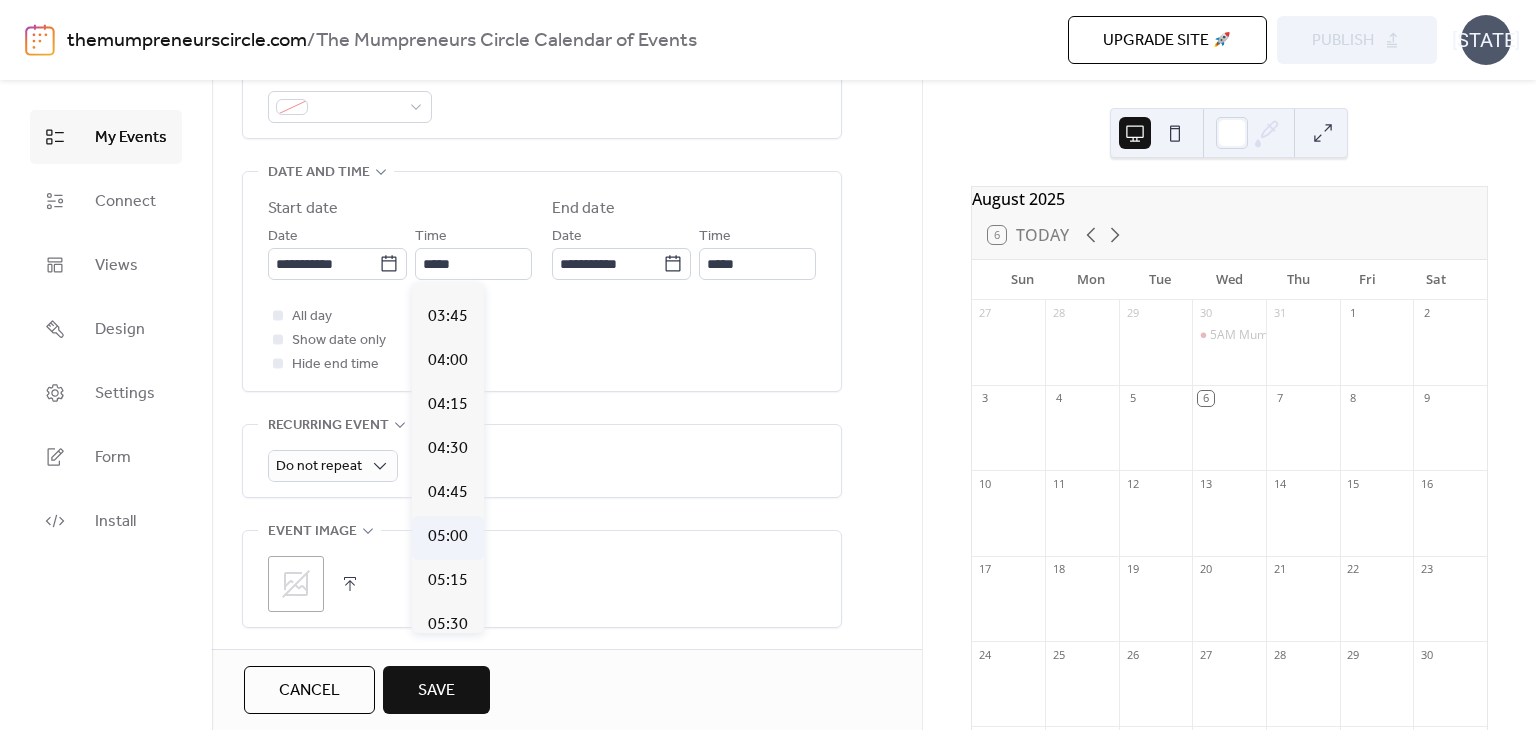 type on "*****" 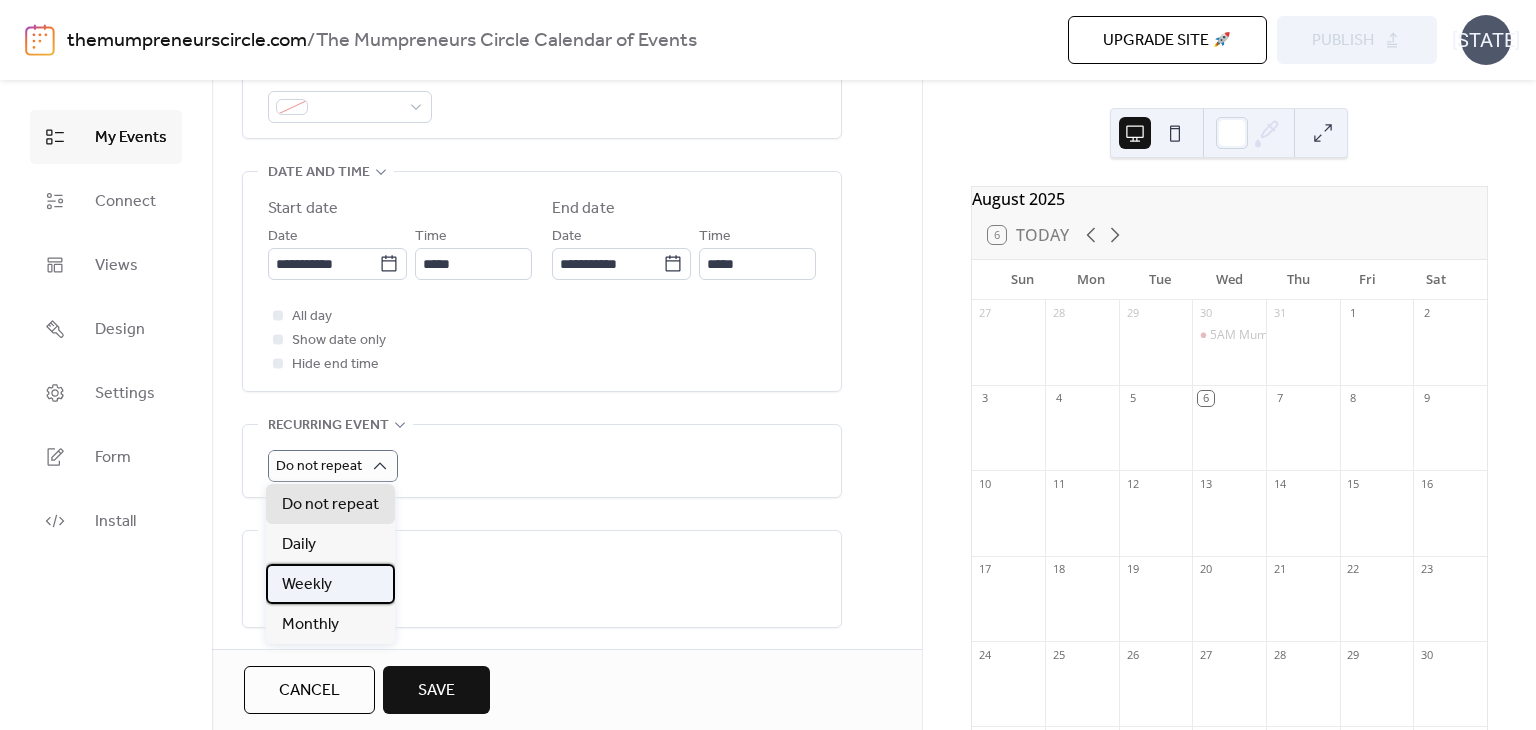 click on "Weekly" at bounding box center [330, 584] 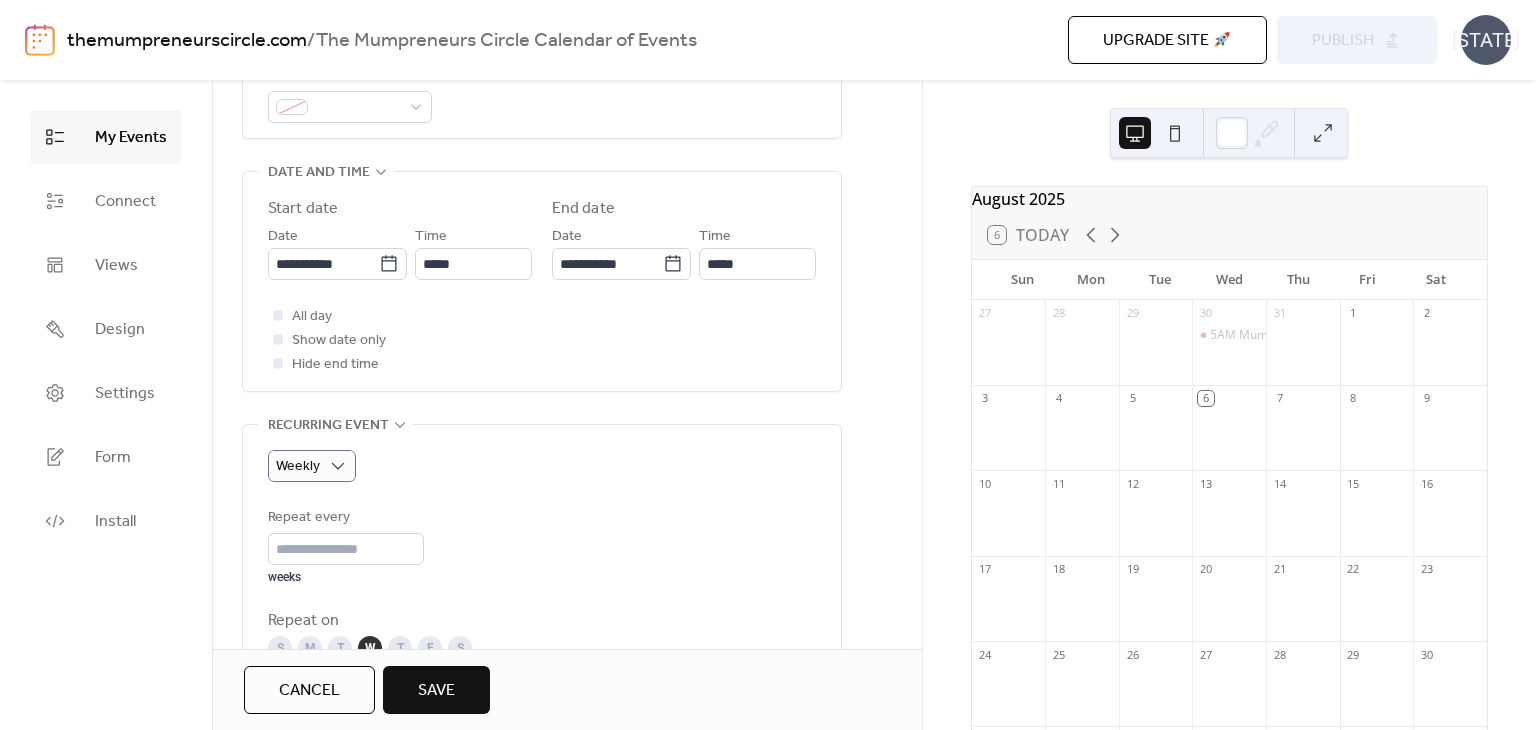 scroll, scrollTop: 888, scrollLeft: 0, axis: vertical 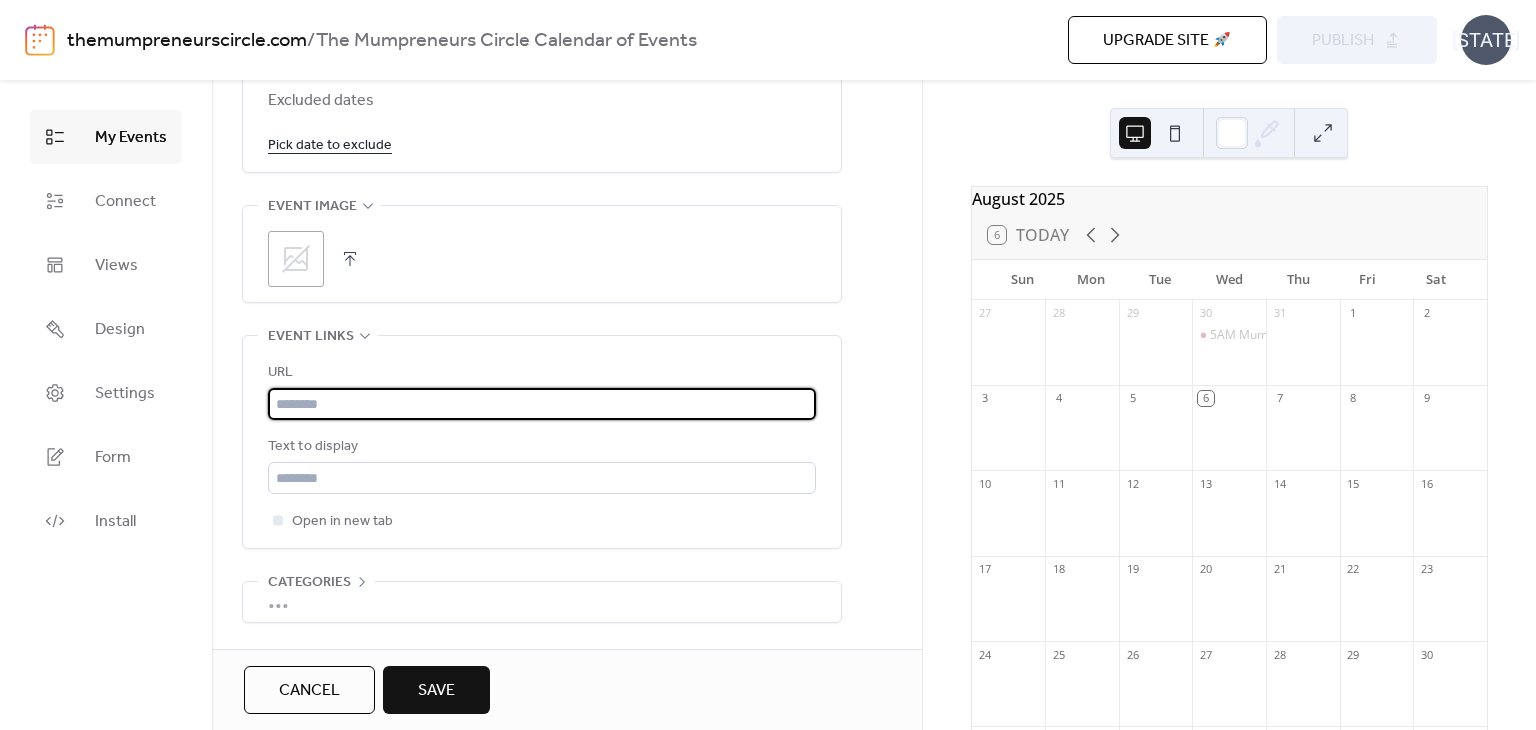 click at bounding box center (542, 404) 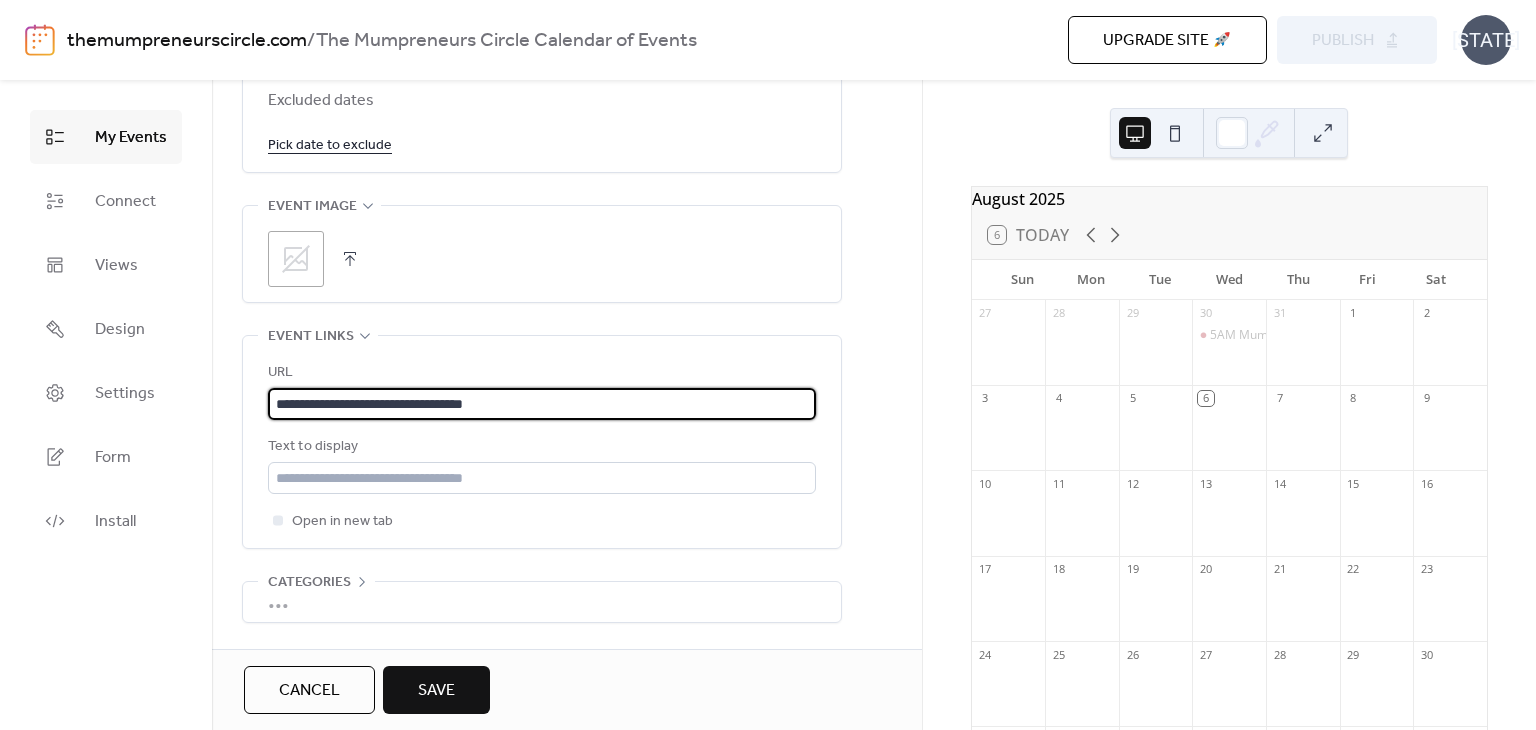 type on "**********" 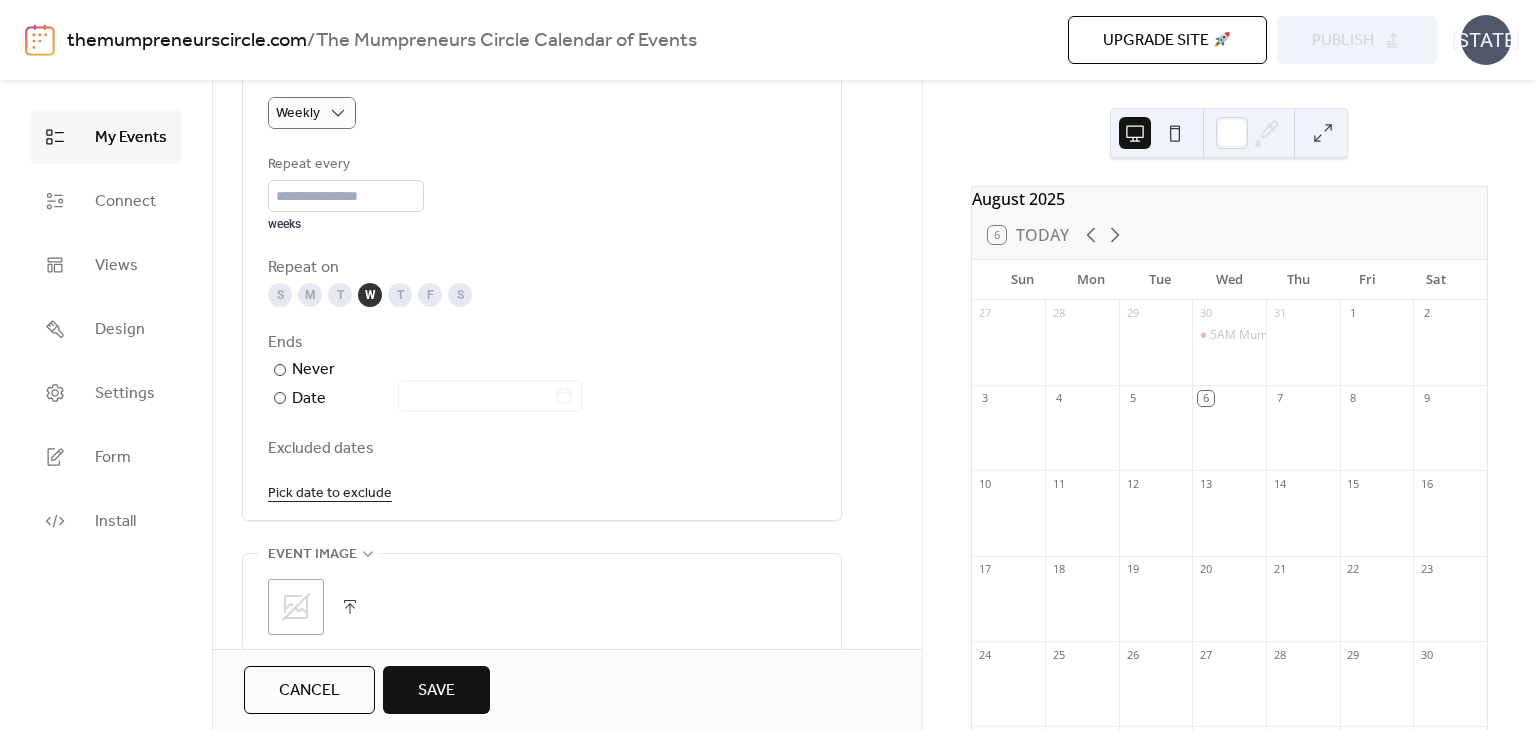 scroll, scrollTop: 947, scrollLeft: 0, axis: vertical 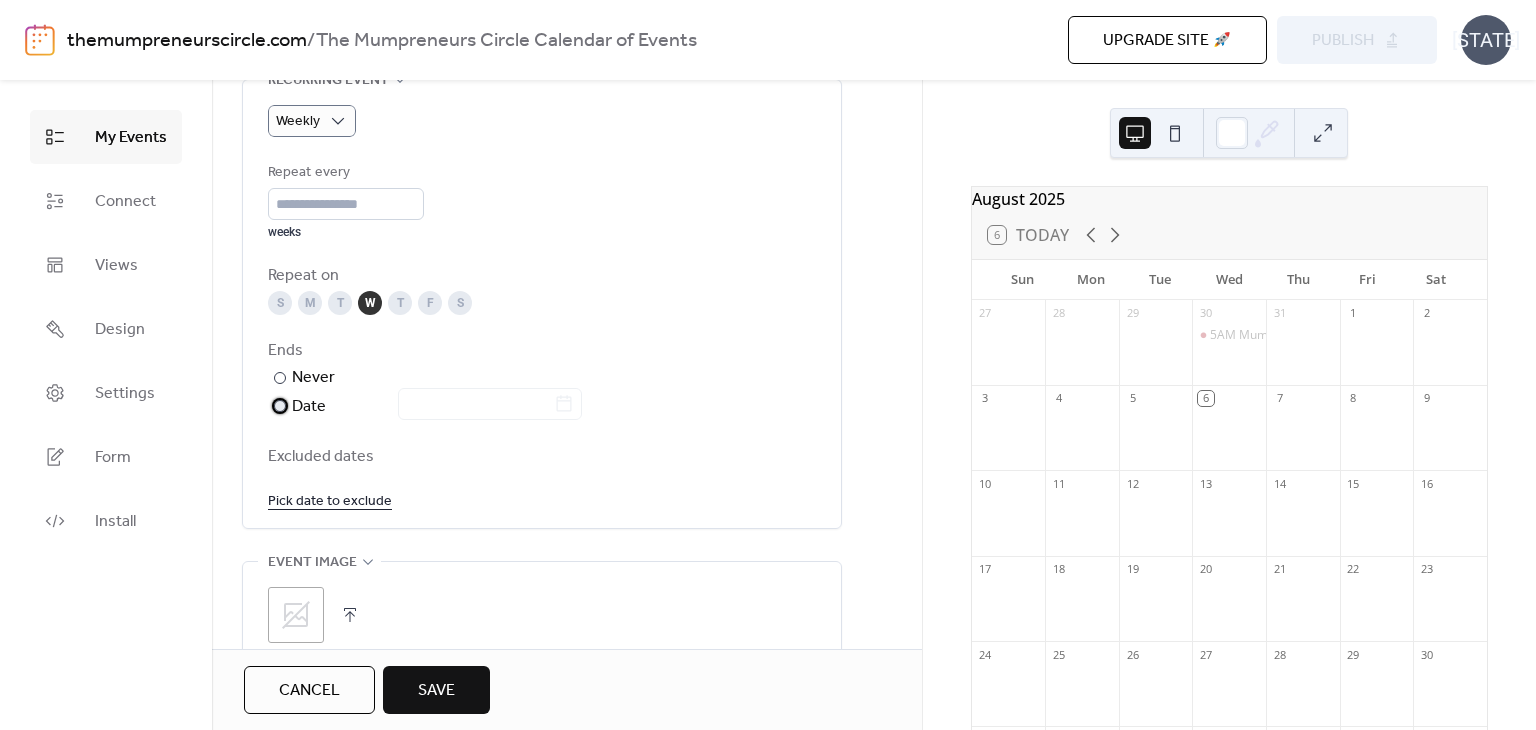 click on "Date" at bounding box center [437, 407] 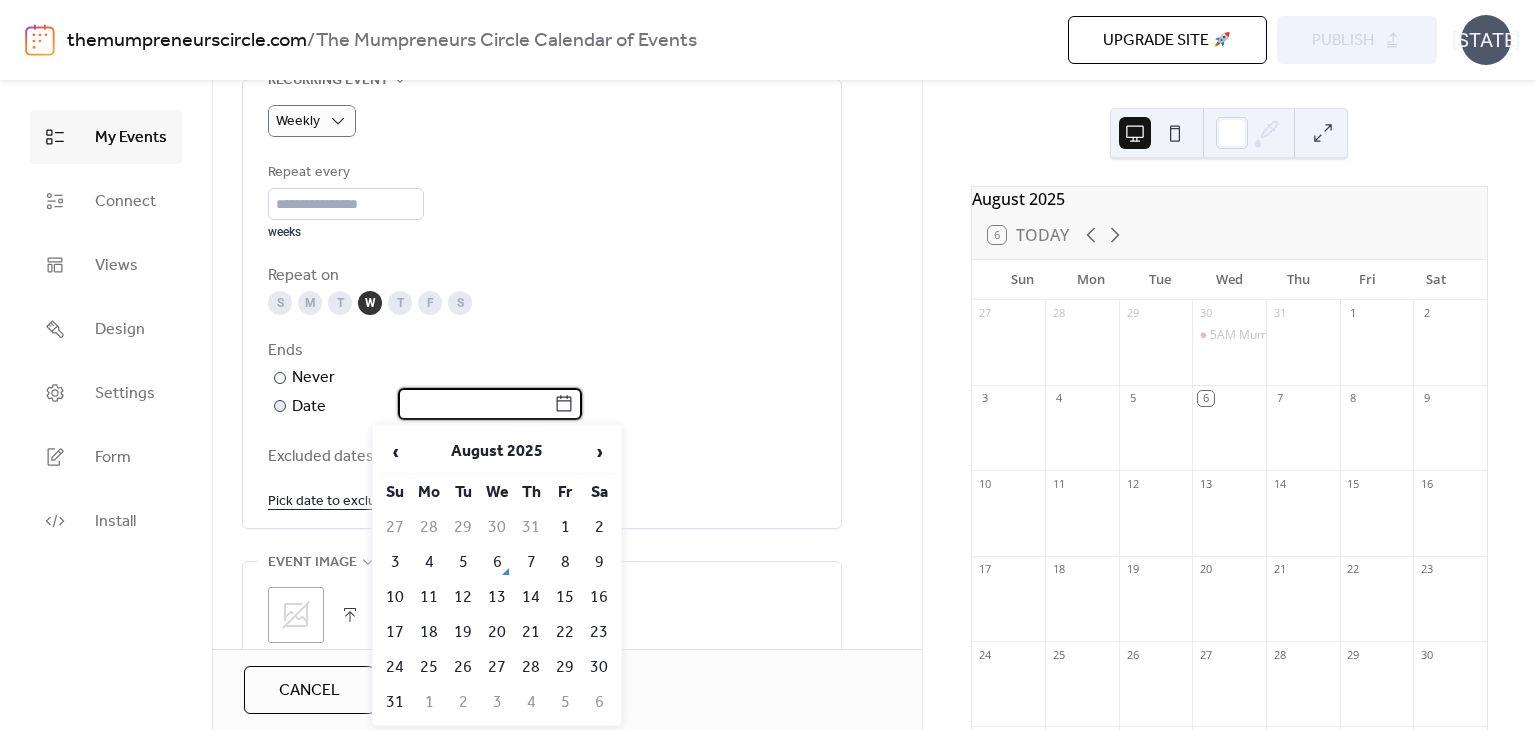 click at bounding box center (476, 404) 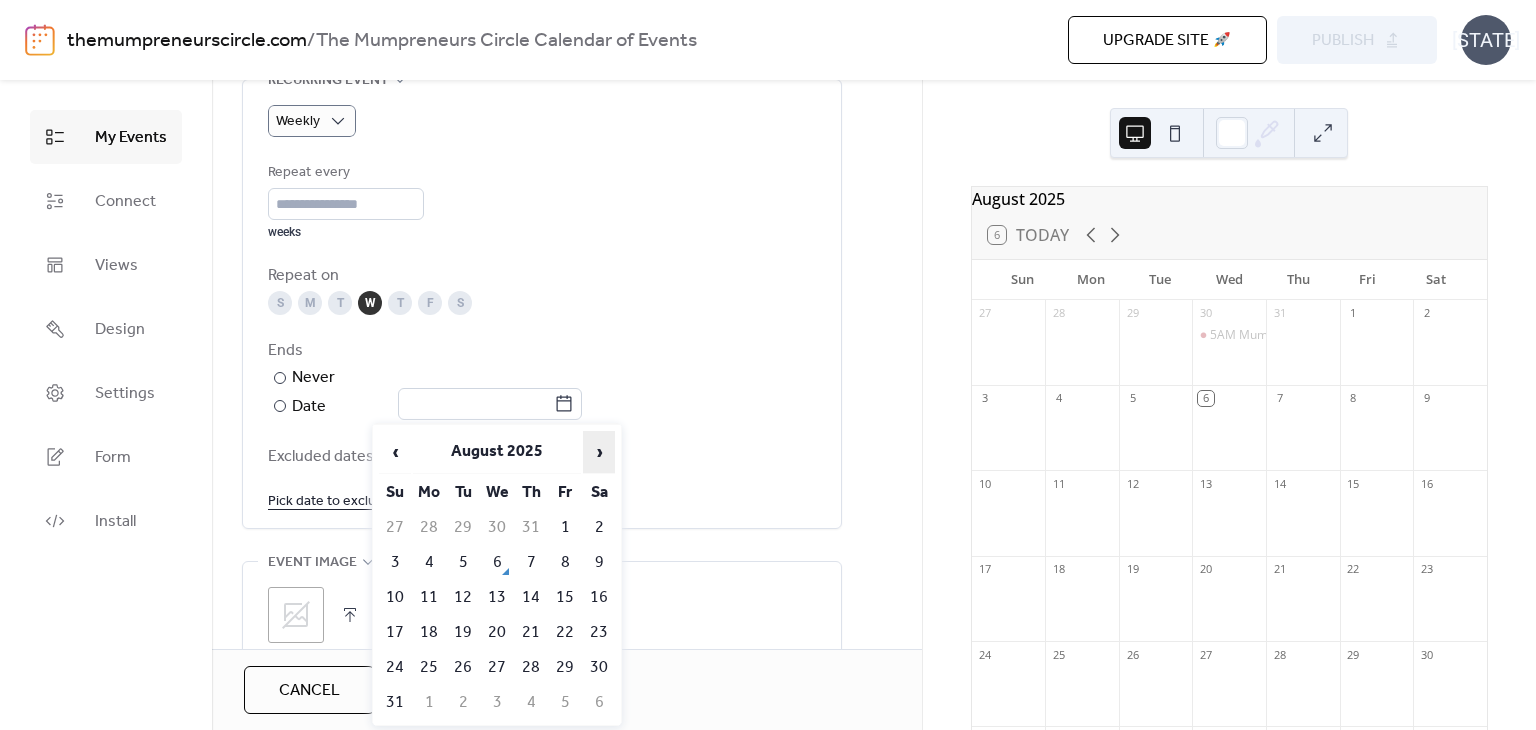 click on "›" at bounding box center [599, 452] 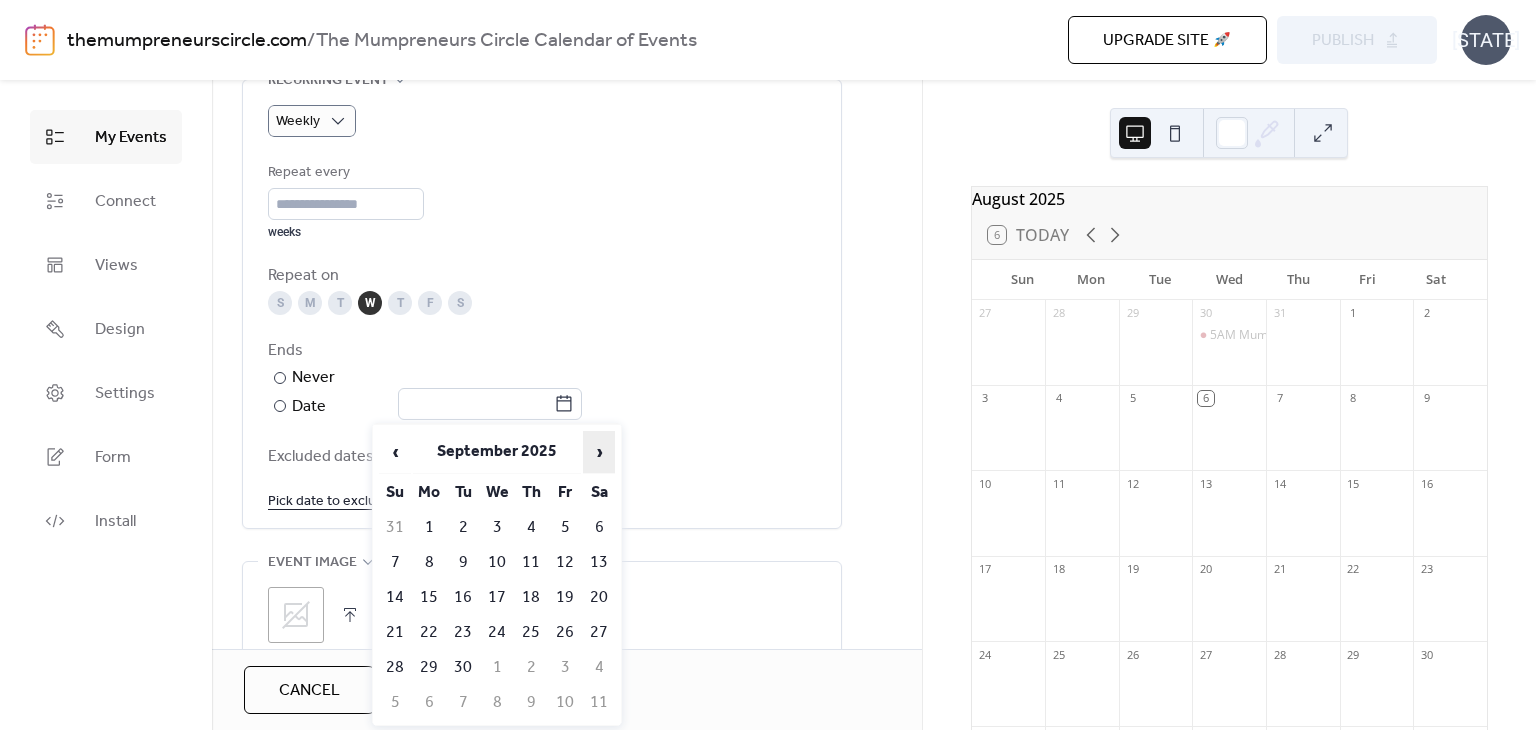 click on "›" at bounding box center [599, 452] 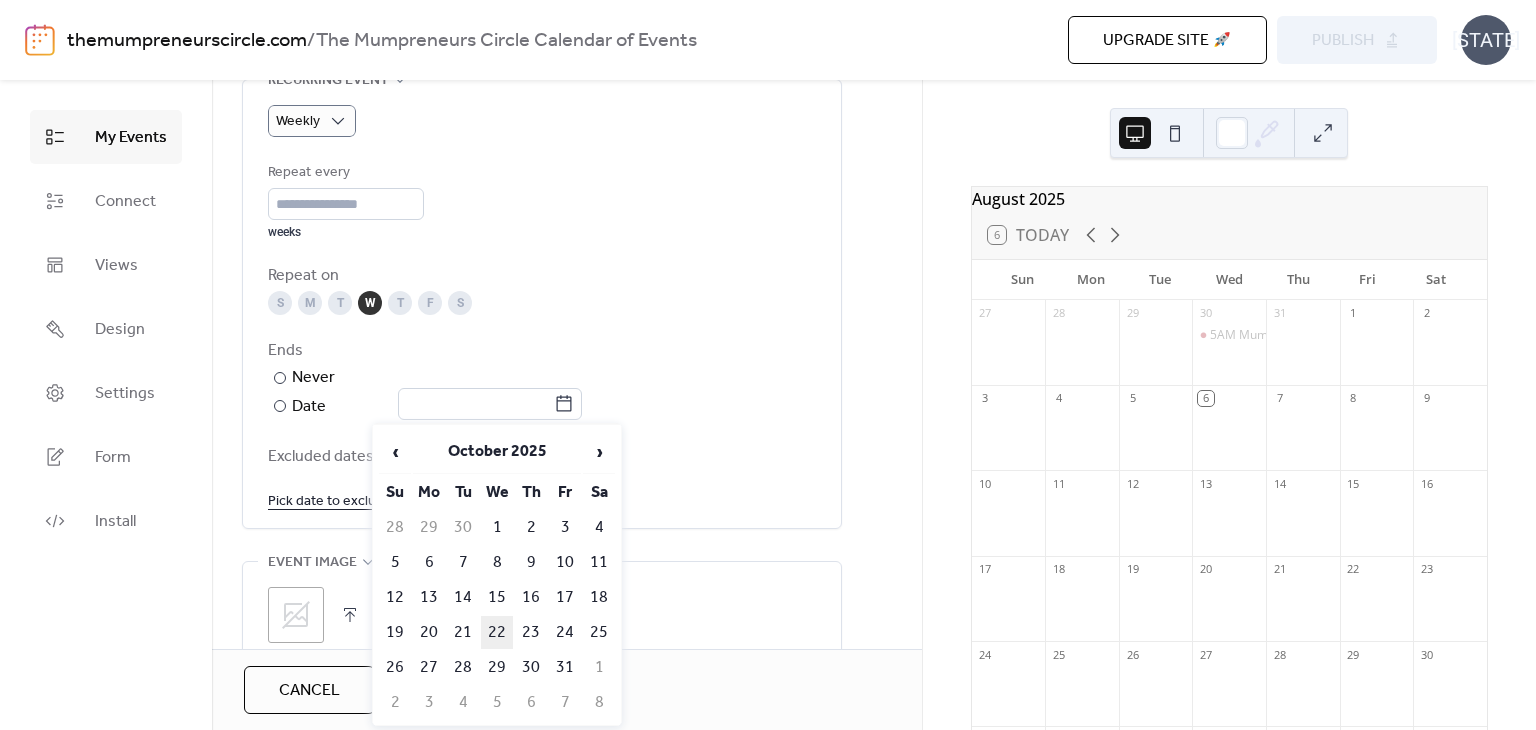 click on "22" at bounding box center [497, 632] 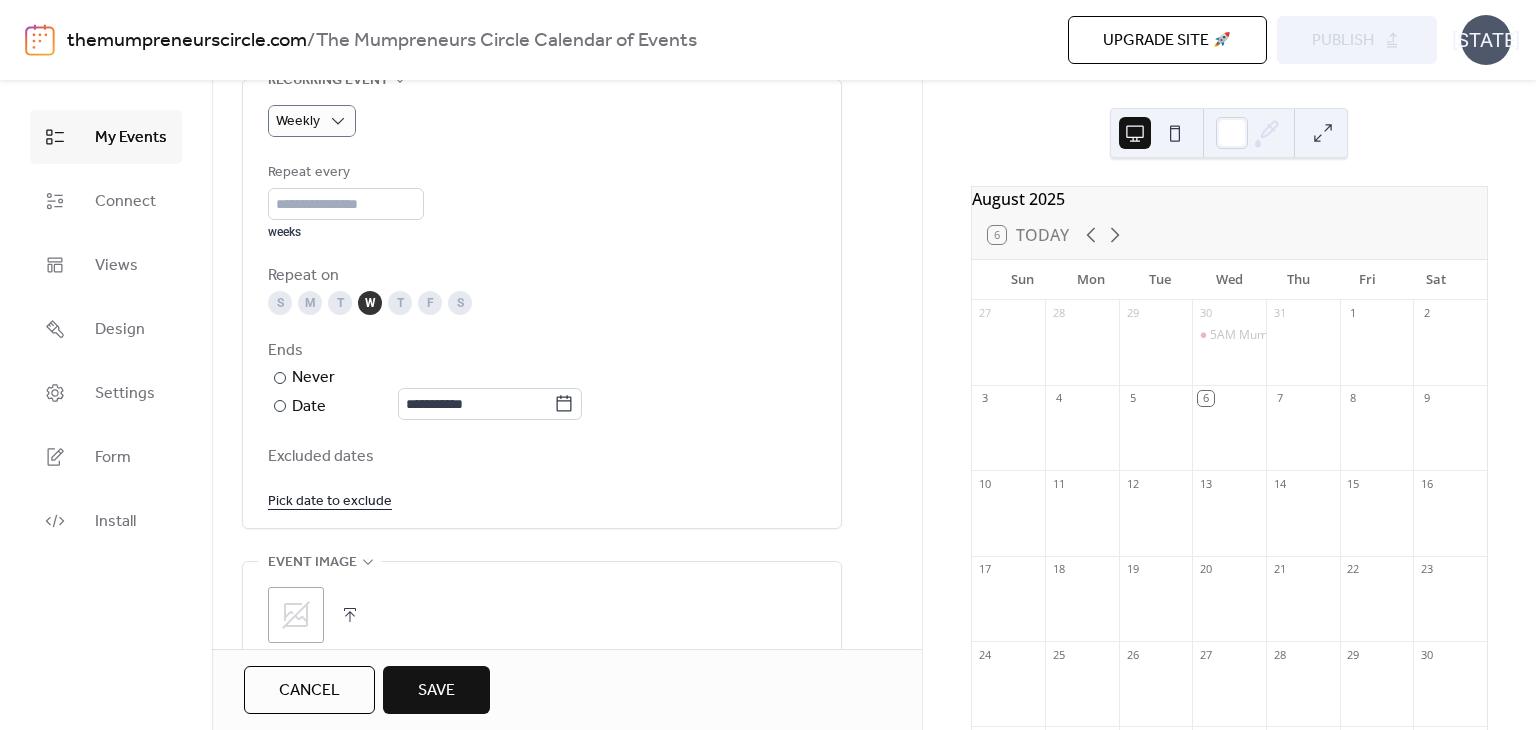 click on "Save" at bounding box center [436, 690] 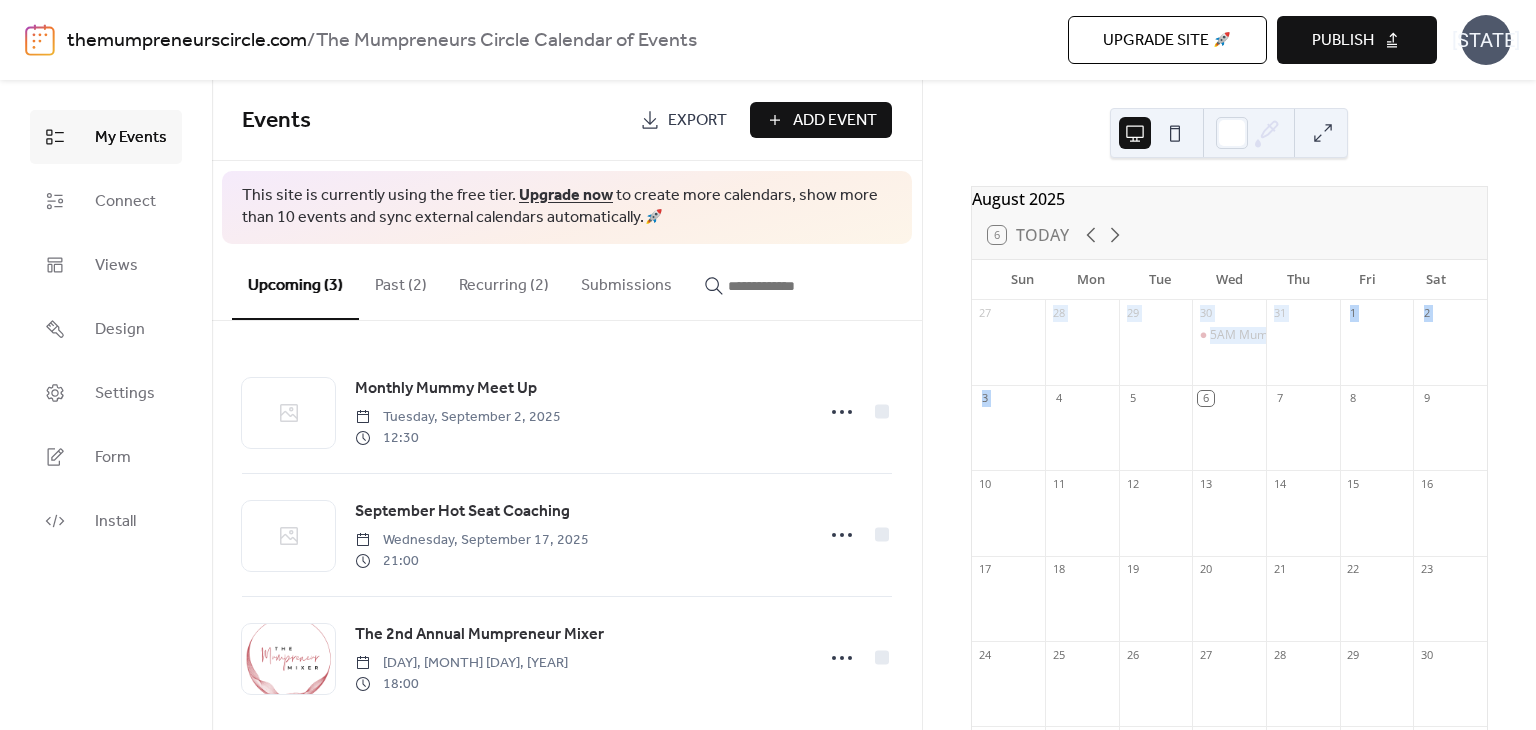 drag, startPoint x: 921, startPoint y: 384, endPoint x: 923, endPoint y: 453, distance: 69.02898 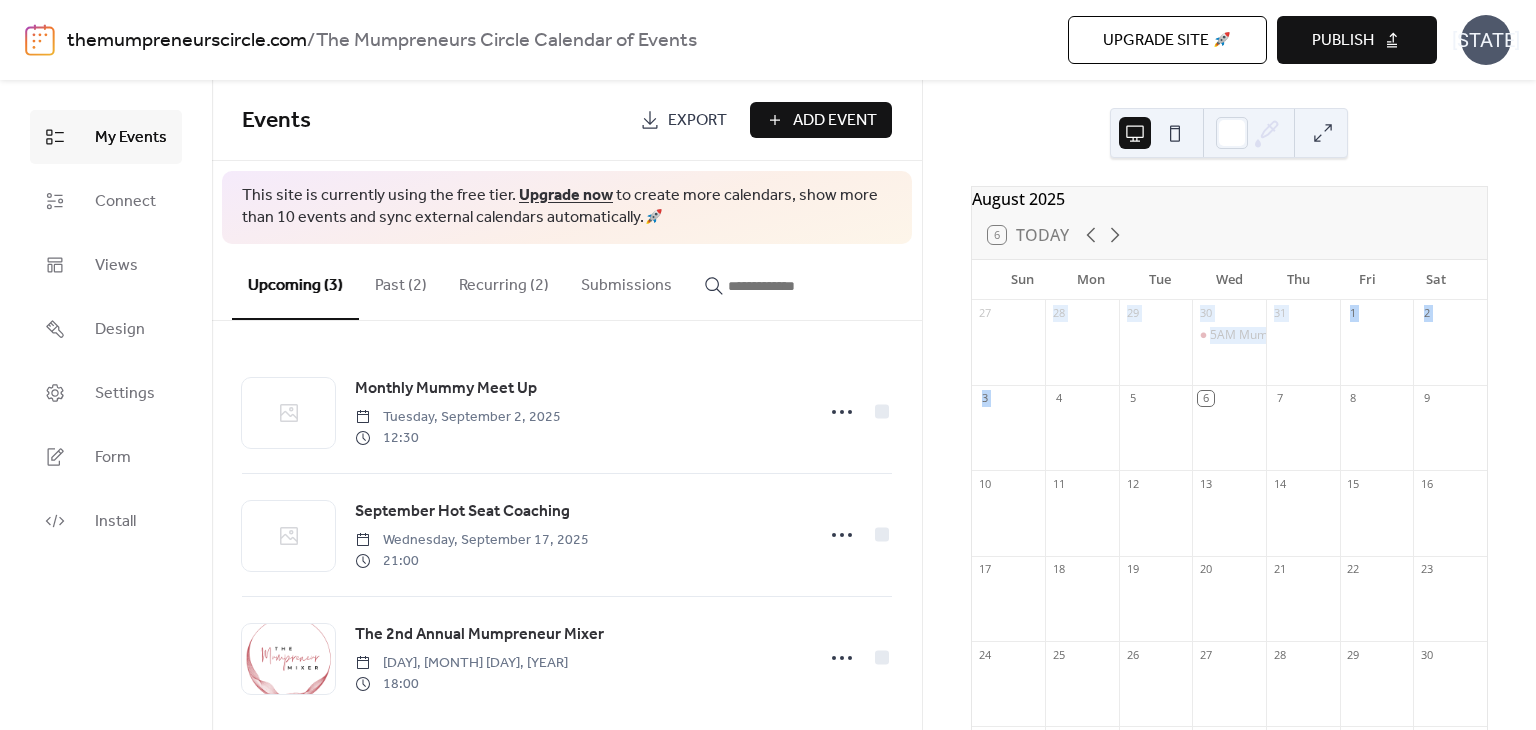 click on "[MONTH] [YEAR] 6 Today Sun Mon Tue Wed Thu Fri Sat [NUMBER] [NUMBER] [NUMBER] [NUMBER] 5AM Mummy Prayer Club [NUMBER] [NUMBER] [NUMBER] [NUMBER] [NUMBER] [NUMBER] [NUMBER] [NUMBER] [NUMBER] [NUMBER] [NUMBER] [NUMBER] [NUMBER] [NUMBER] [NUMBER] [NUMBER] [NUMBER] [NUMBER] [NUMBER] [NUMBER] [NUMBER] [NUMBER] [NUMBER] [NUMBER] [NUMBER] [NUMBER] [NUMBER] [NUMBER] [NUMBER] [NUMBER] [NUMBER] [NUMBER] [NUMBER] [NUMBER] [NUMBER] Powered by   EventsCalendar.co" at bounding box center (1229, 405) 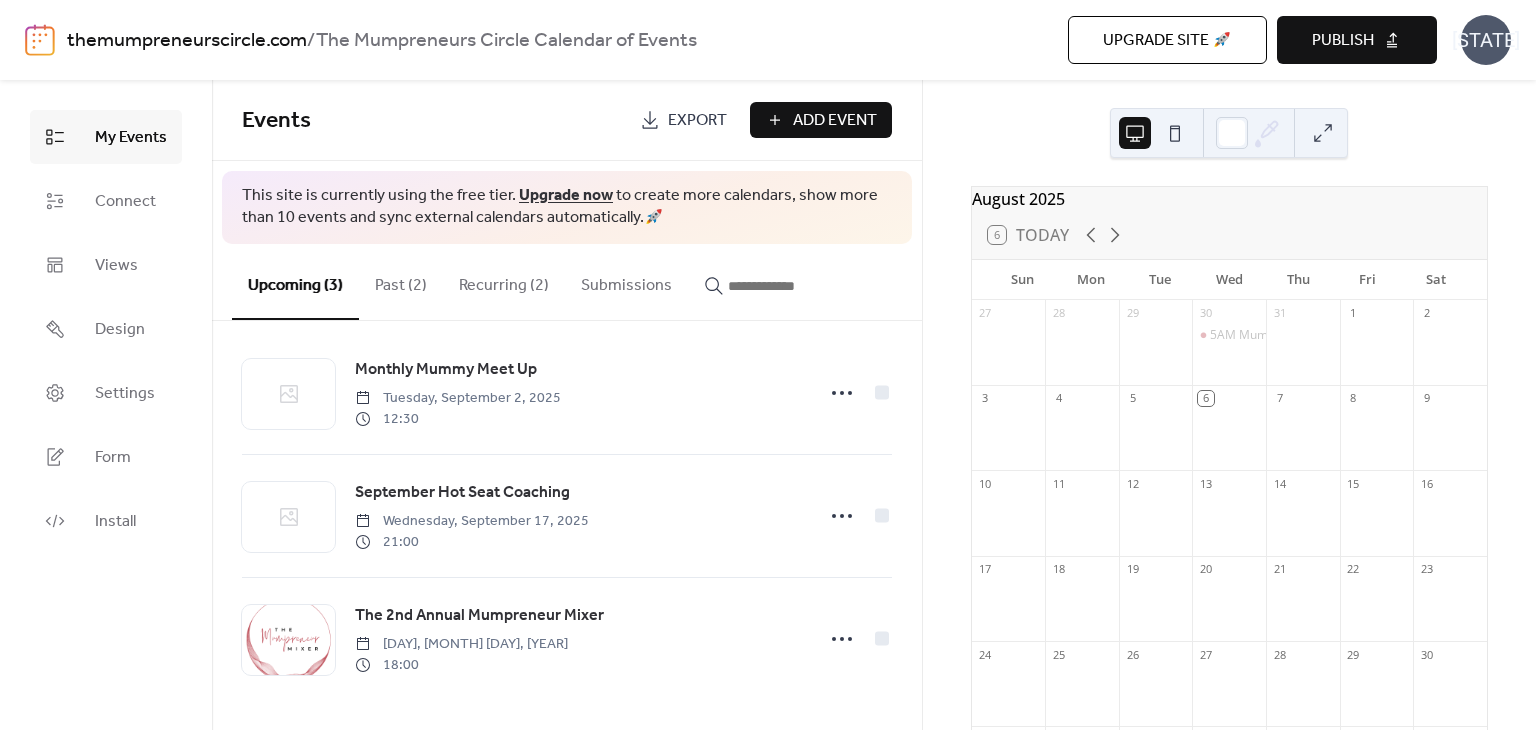 scroll, scrollTop: 0, scrollLeft: 0, axis: both 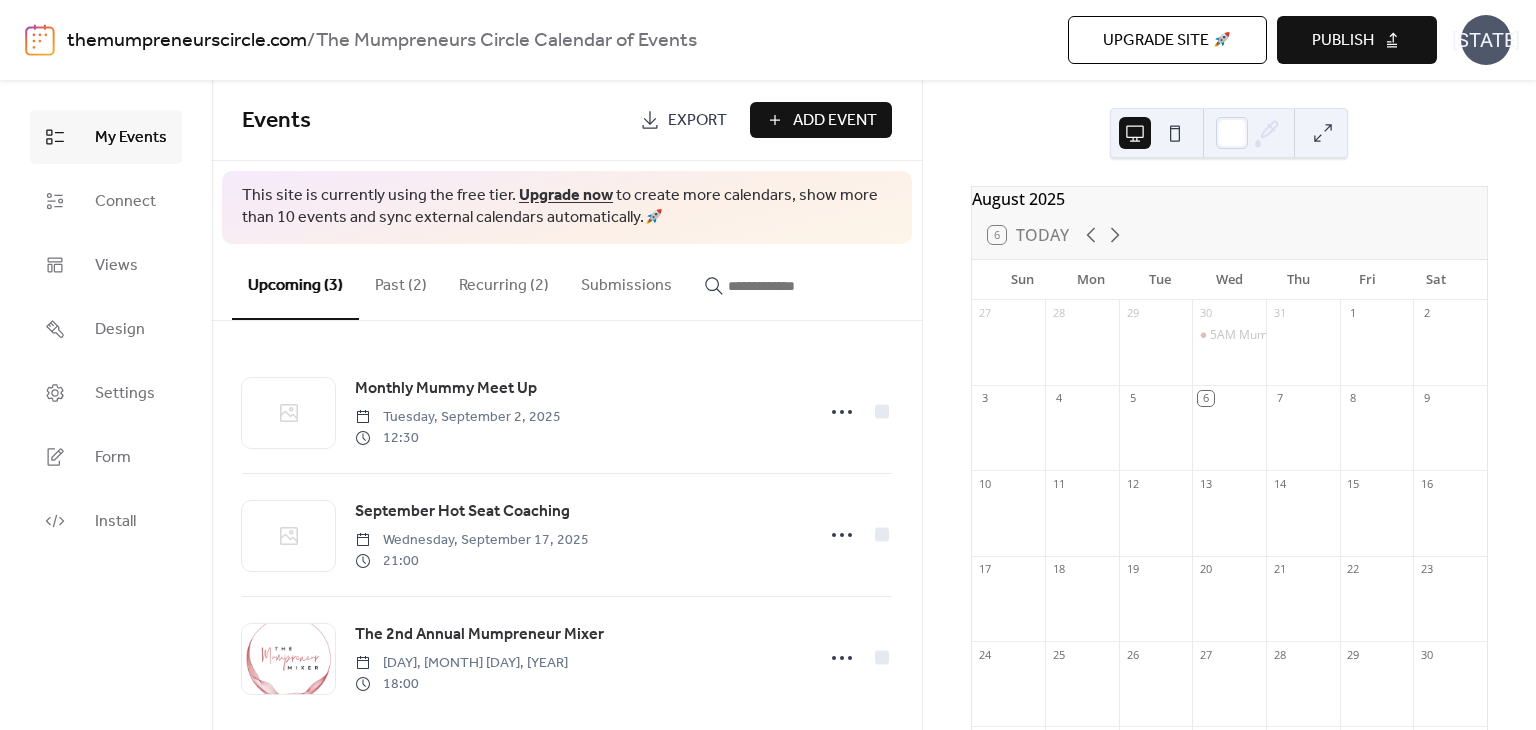 click on "Publish" at bounding box center [1343, 41] 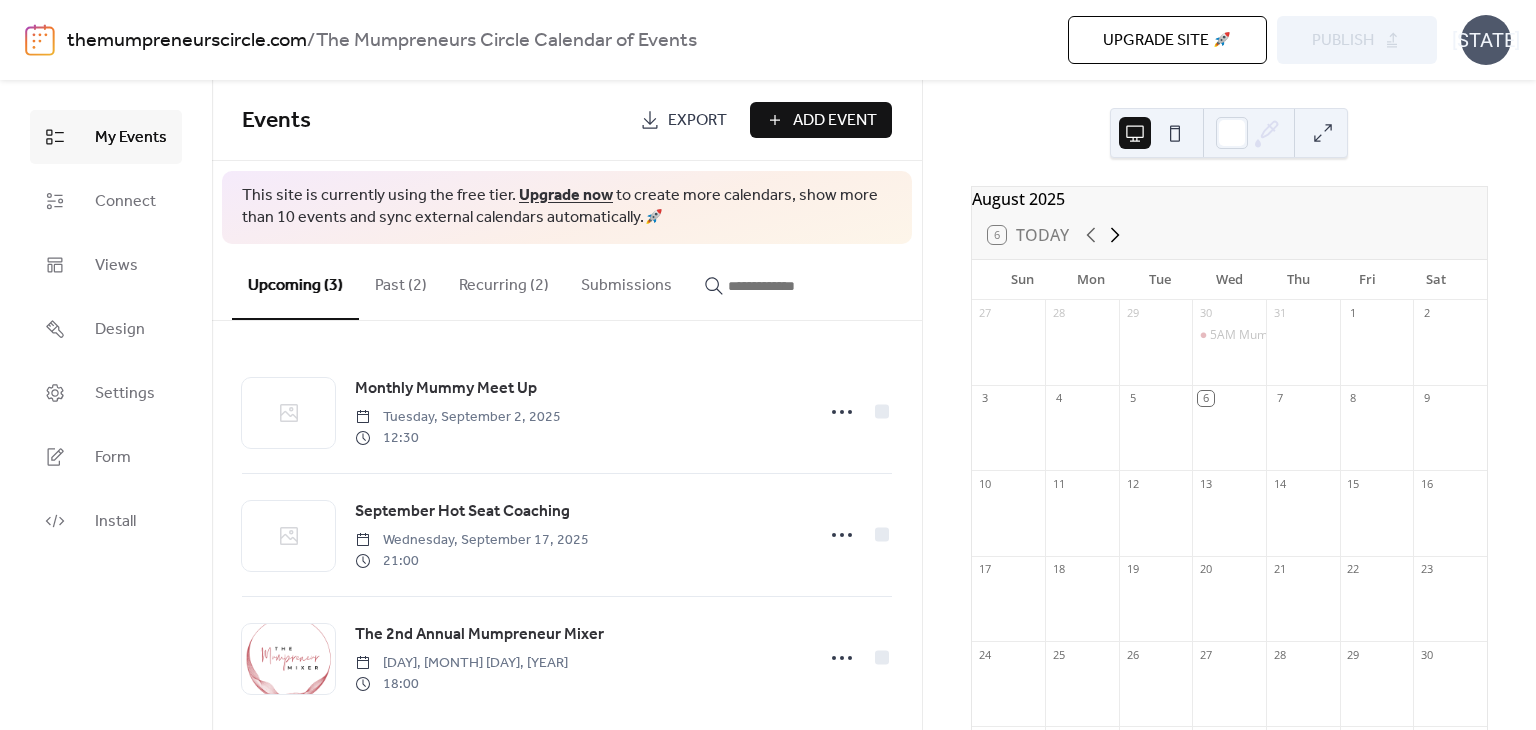 click 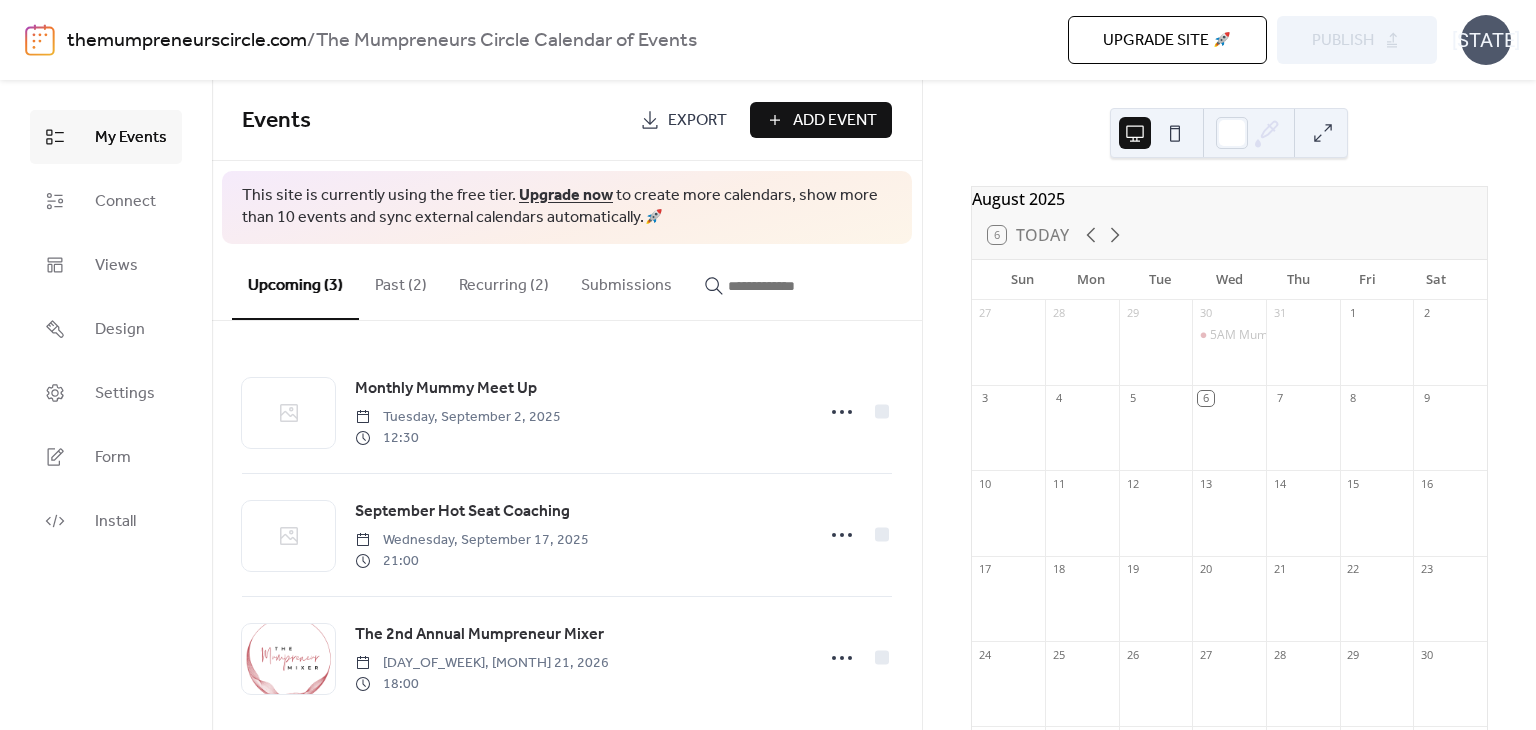 scroll, scrollTop: 0, scrollLeft: 0, axis: both 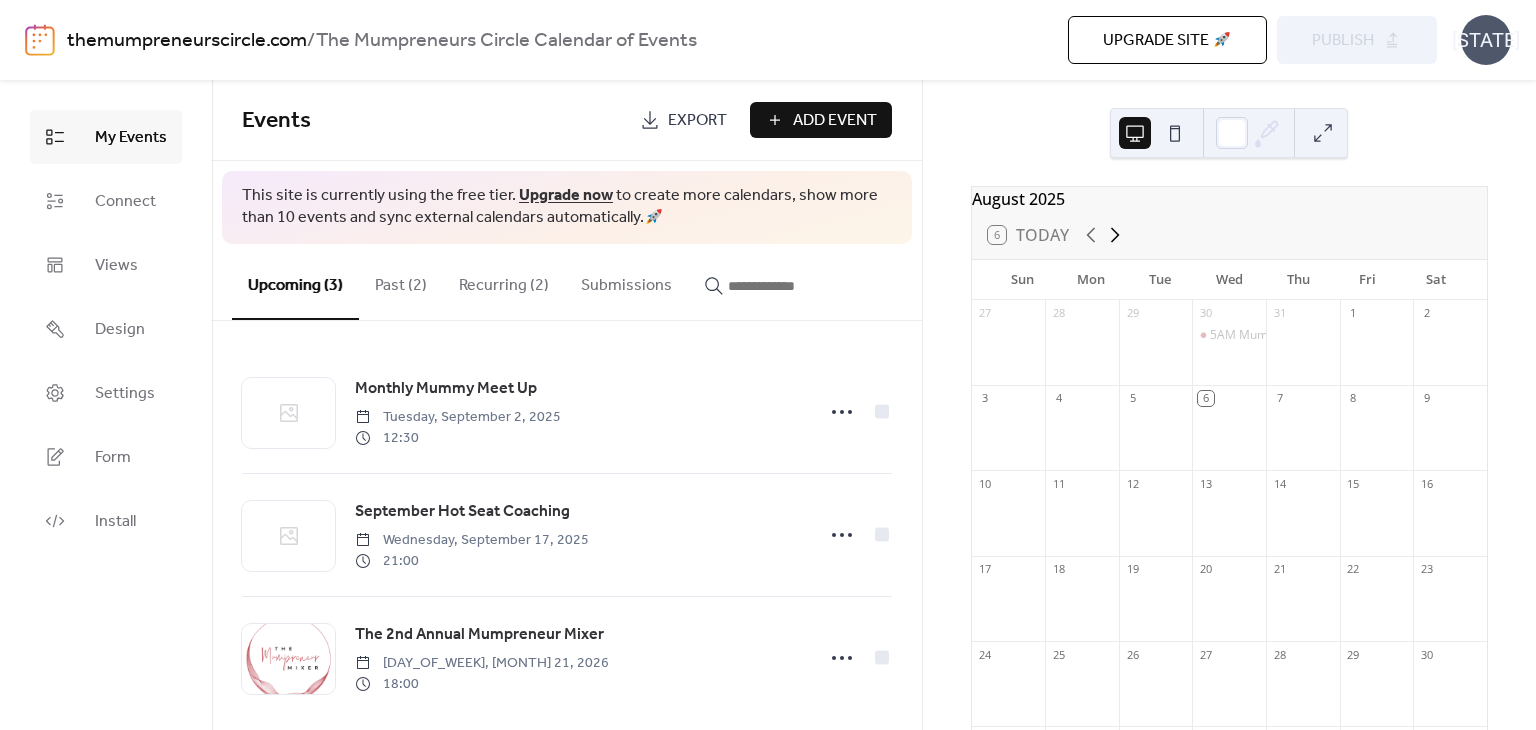 click 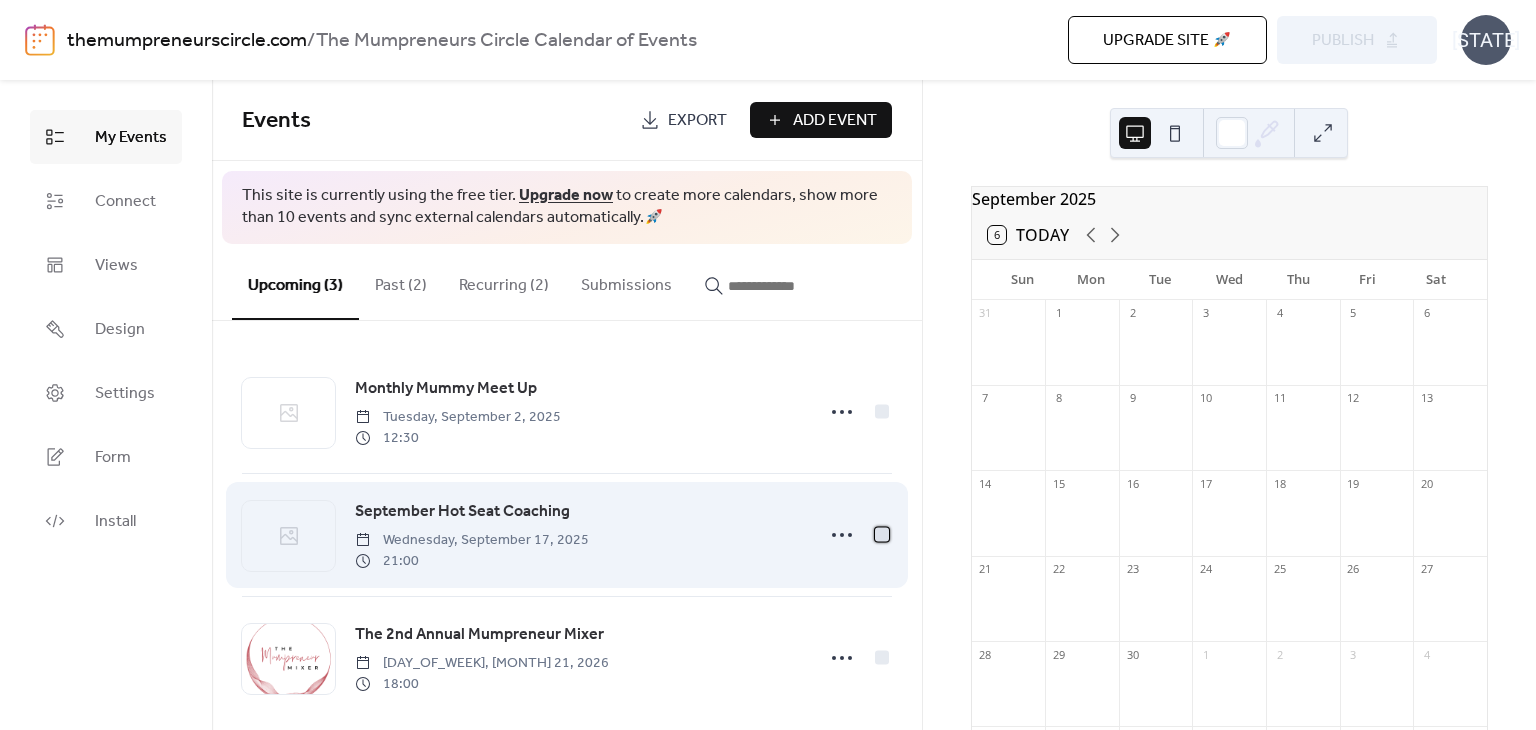 click at bounding box center [882, 534] 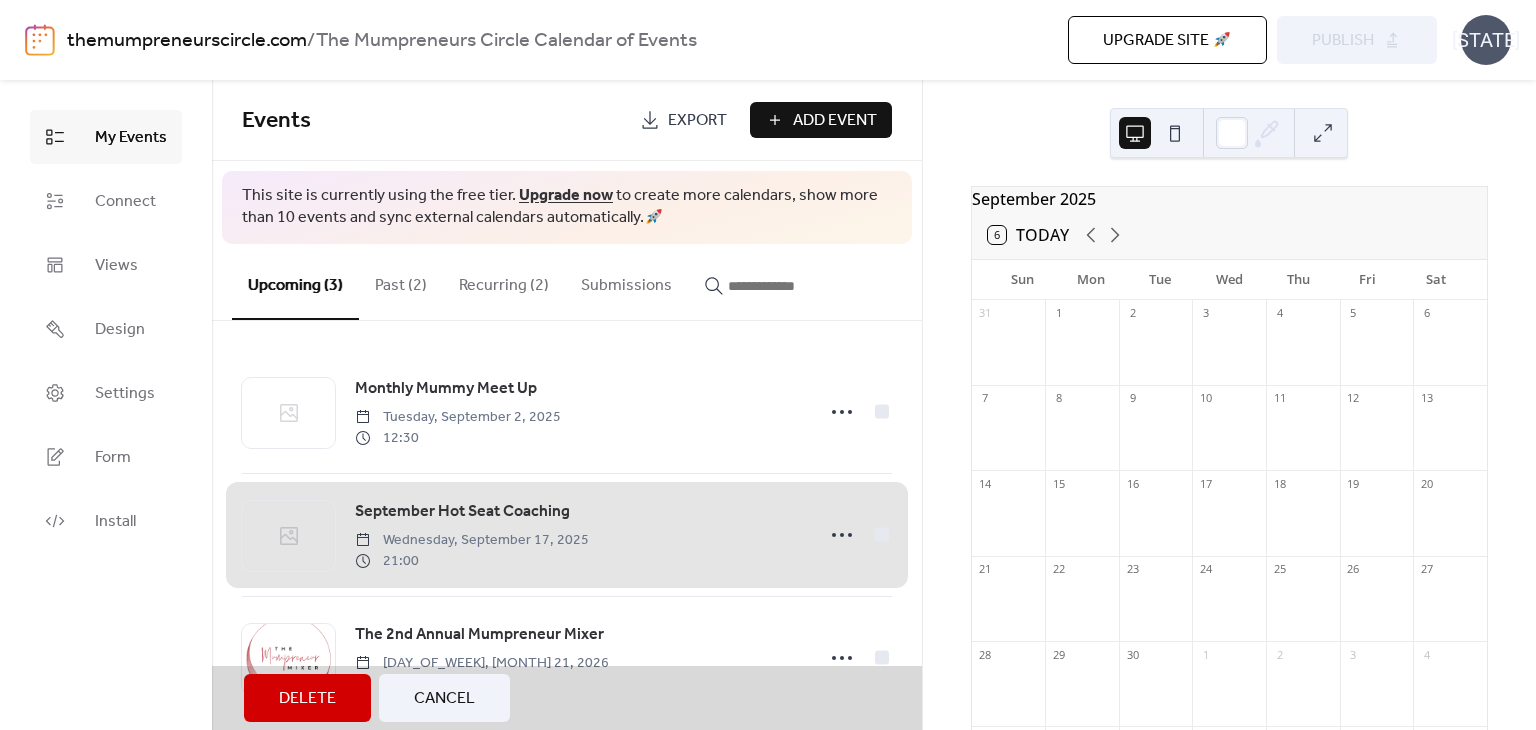 click on "September Hot Seat Coaching Wednesday, September 17, 2025 21:00" at bounding box center [567, 534] 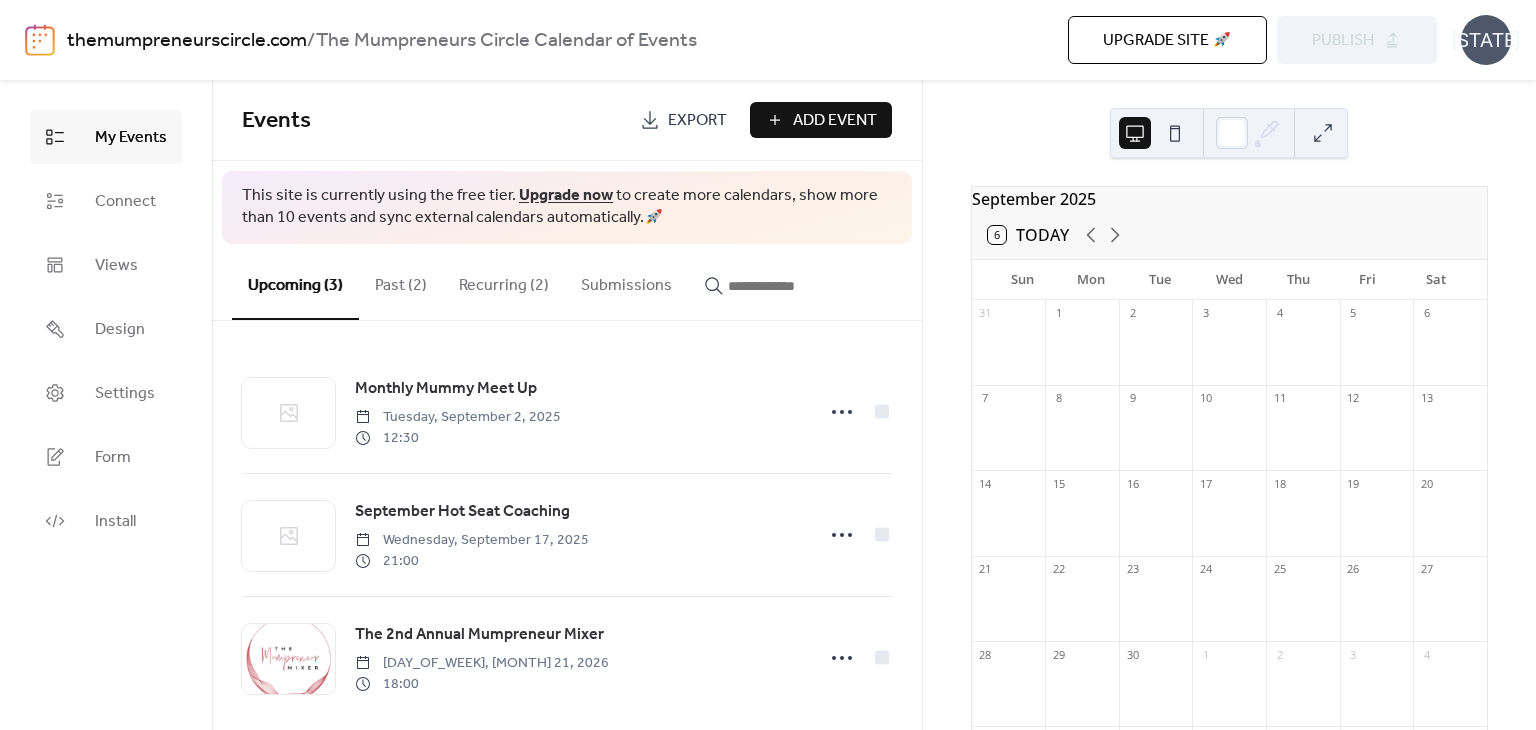 scroll, scrollTop: 19, scrollLeft: 0, axis: vertical 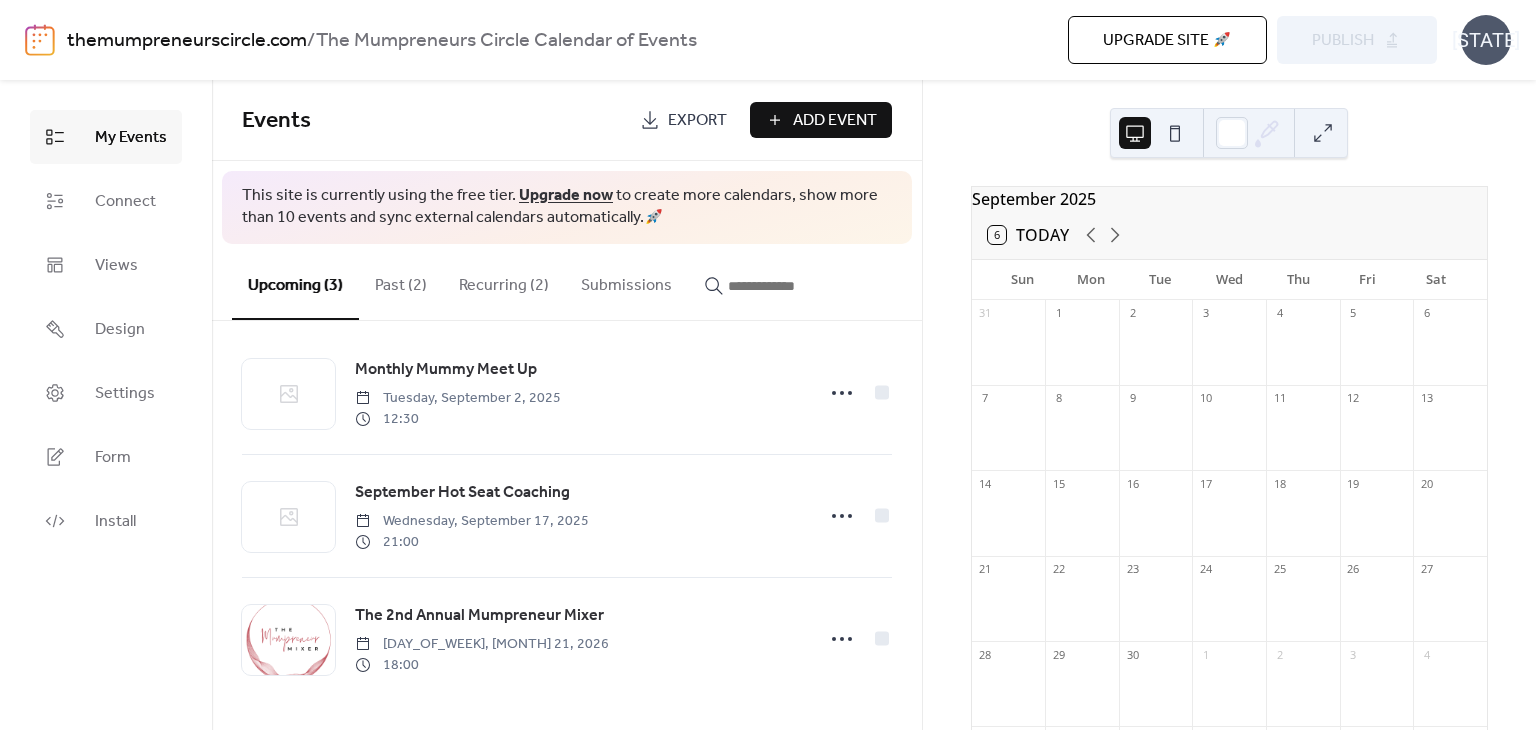 click at bounding box center (788, 286) 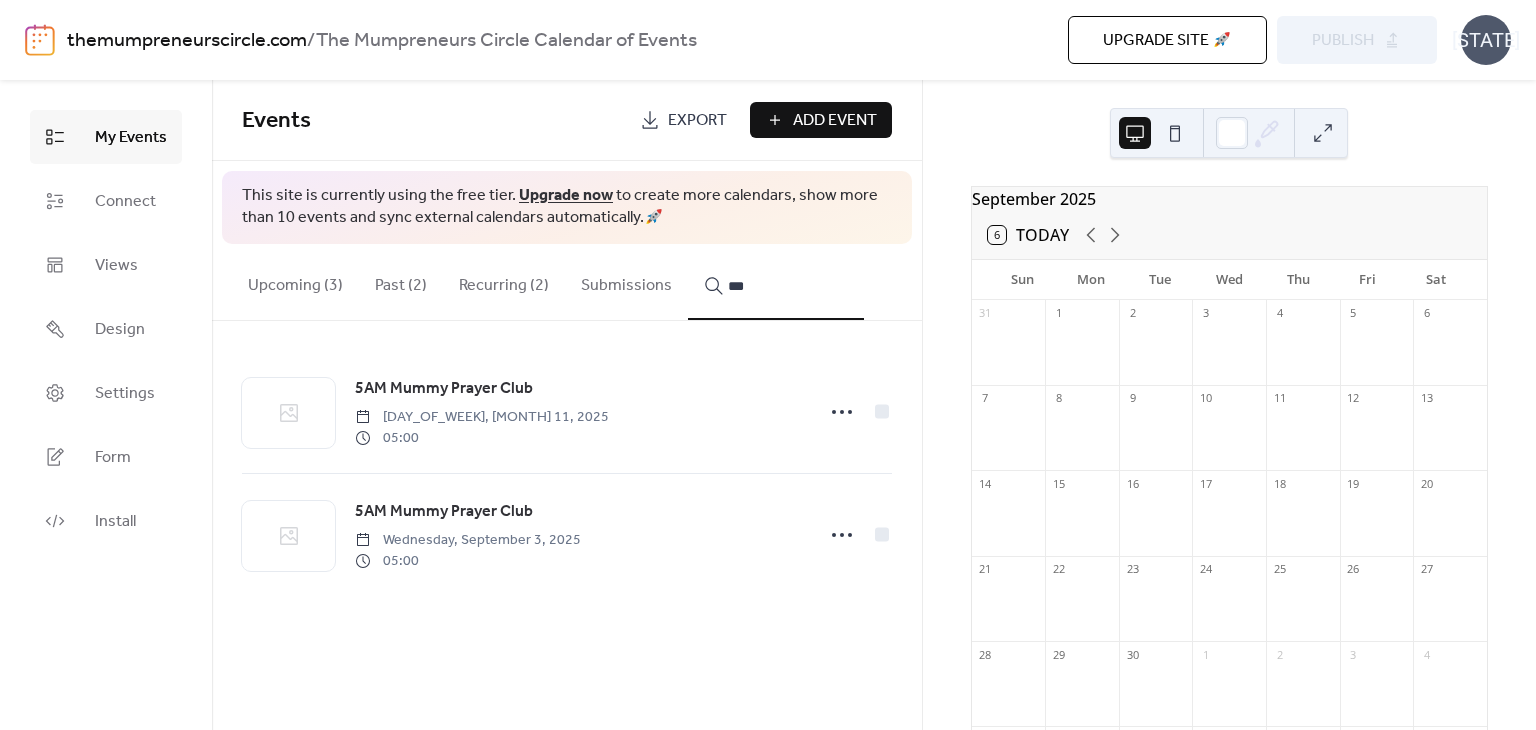 type on "***" 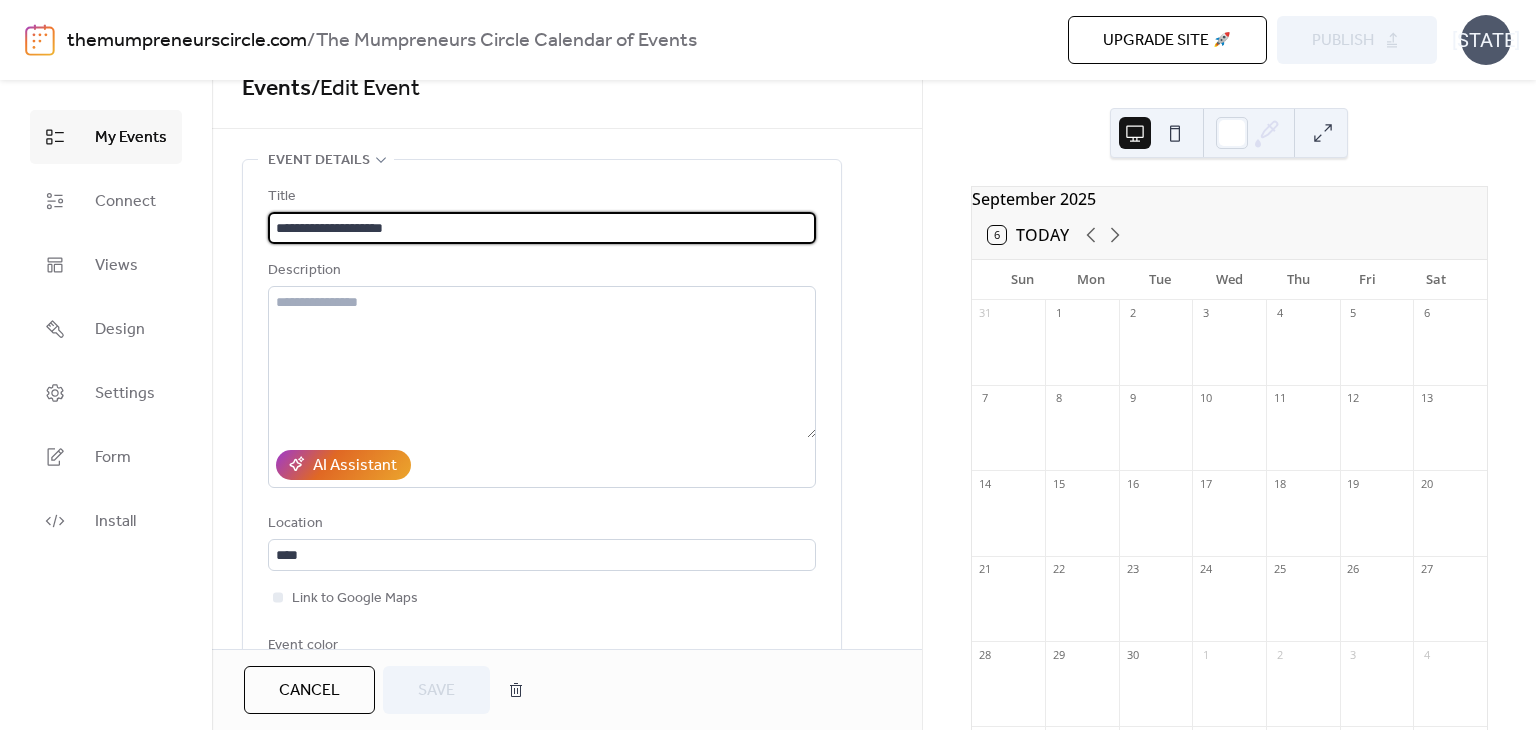 scroll, scrollTop: 0, scrollLeft: 0, axis: both 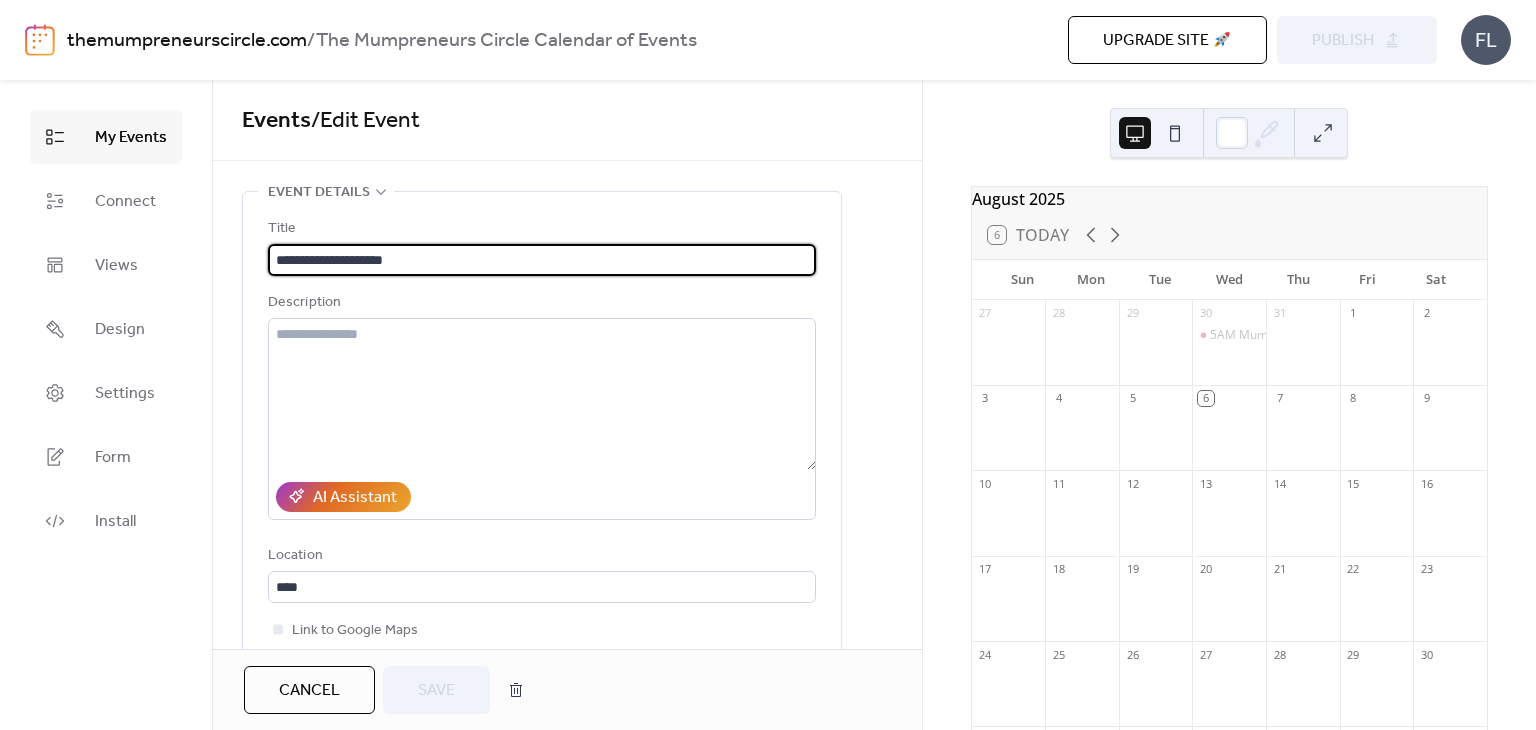 click on "themumpreneurscircle.com" at bounding box center [187, 41] 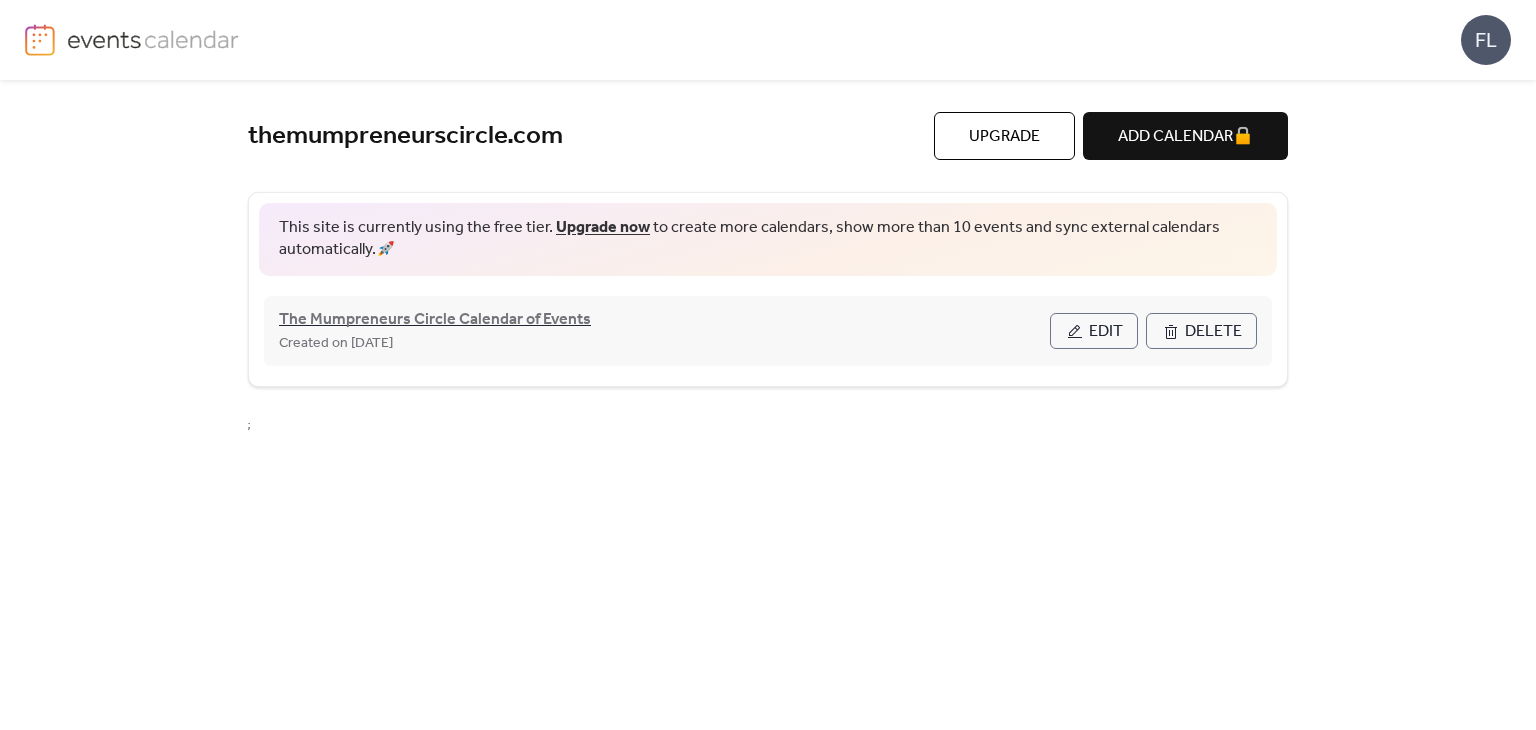 click on "The Mumpreneurs Circle Calendar of Events" at bounding box center [435, 320] 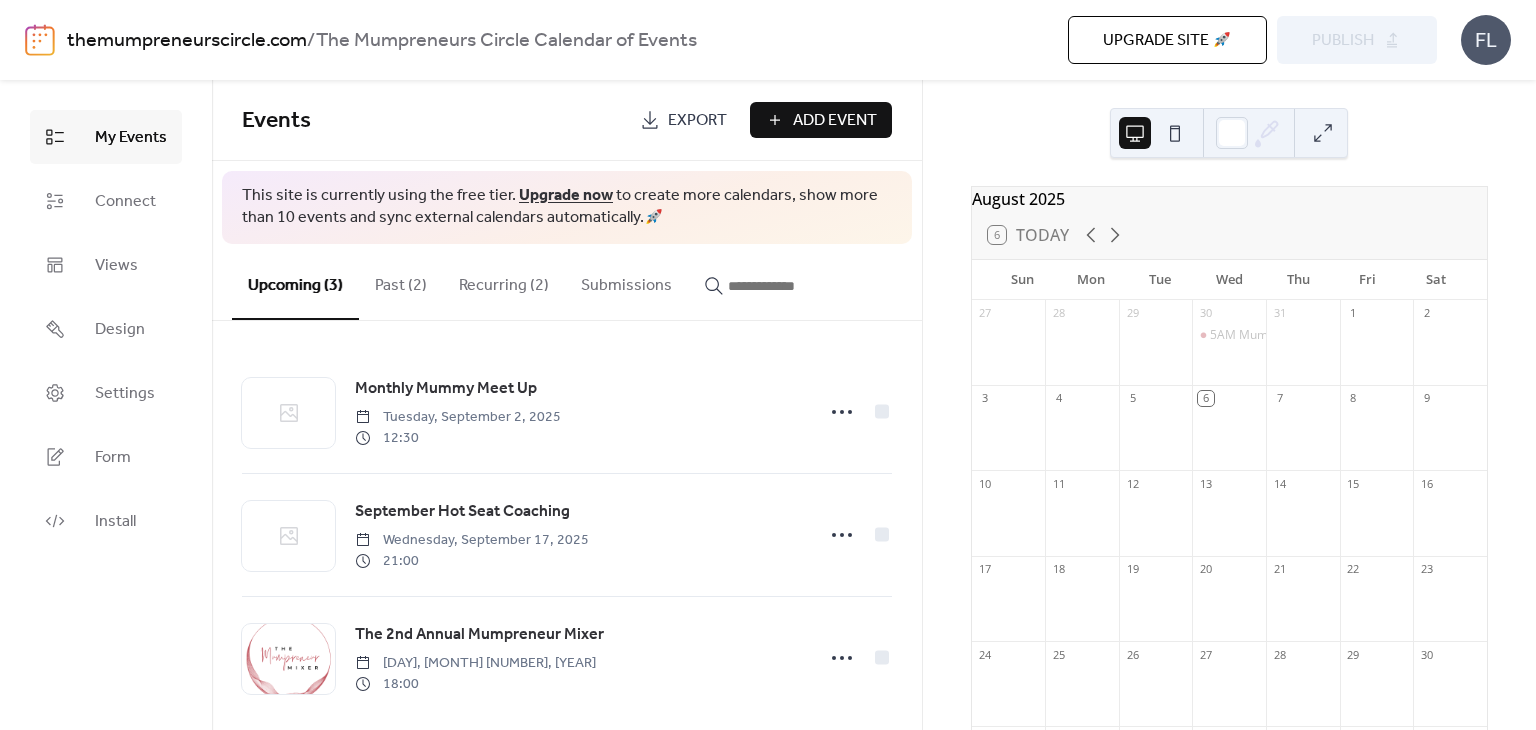 scroll, scrollTop: 19, scrollLeft: 0, axis: vertical 